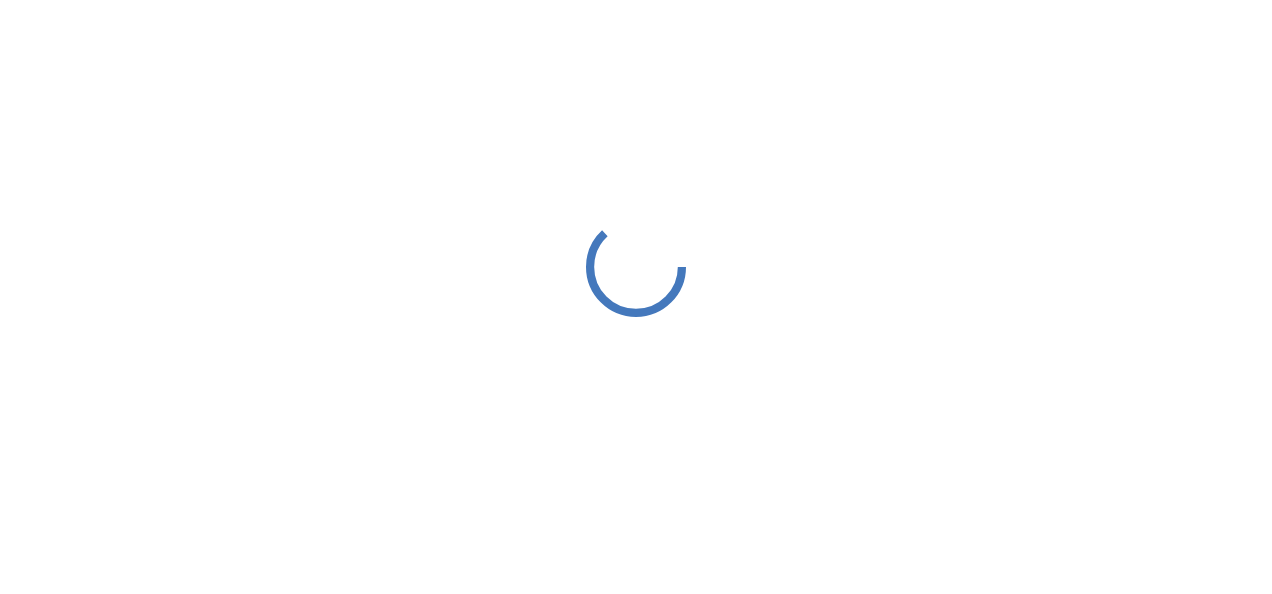 scroll, scrollTop: 0, scrollLeft: 0, axis: both 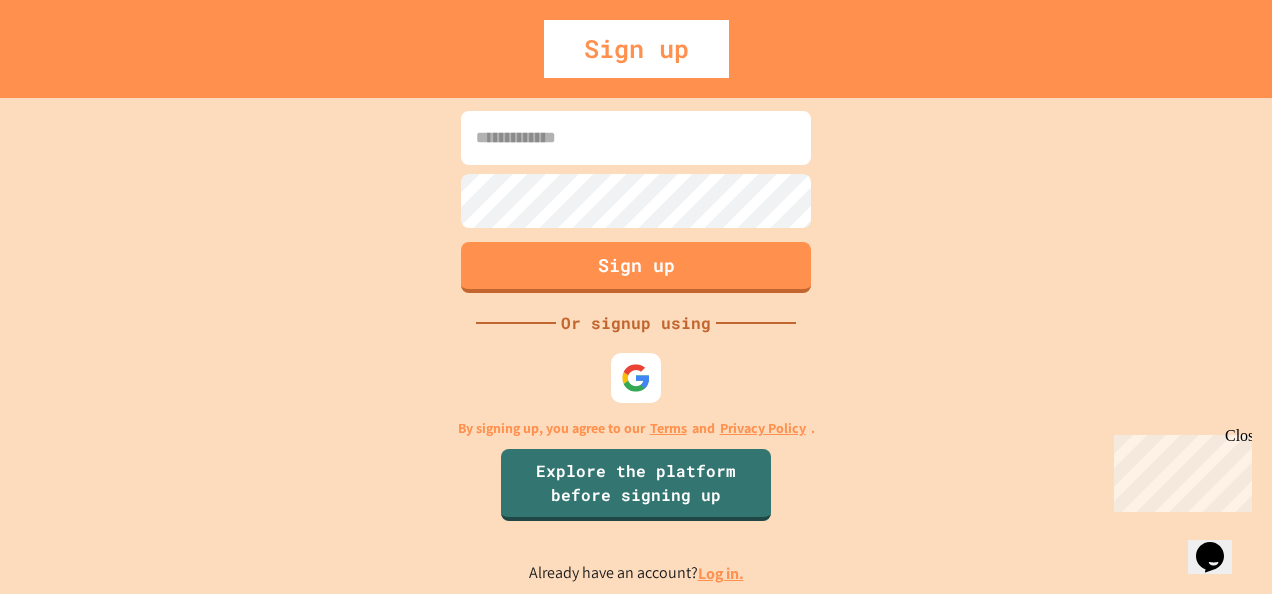 click at bounding box center [636, 138] 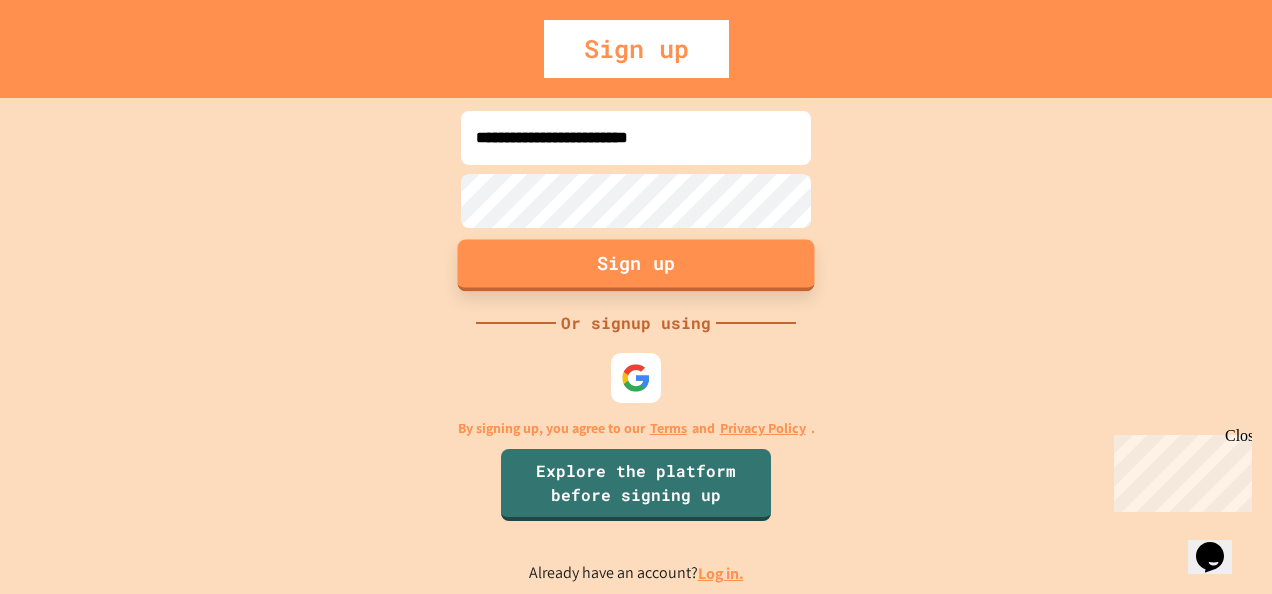 click on "Sign up" at bounding box center (636, 265) 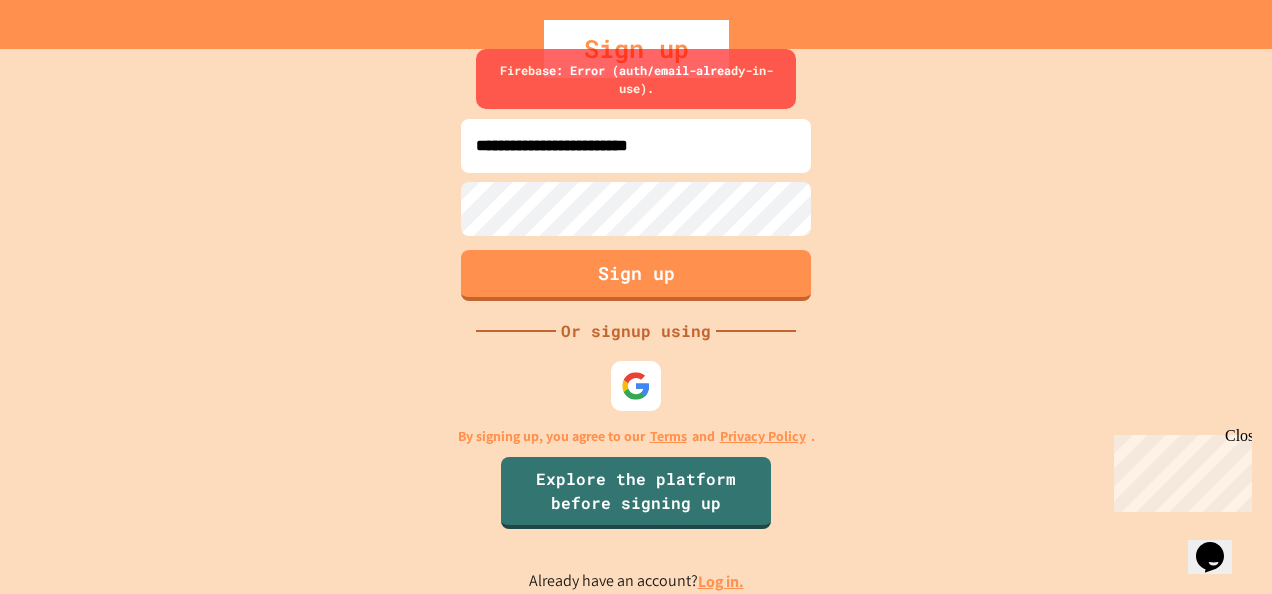 click on "**********" at bounding box center [636, 321] 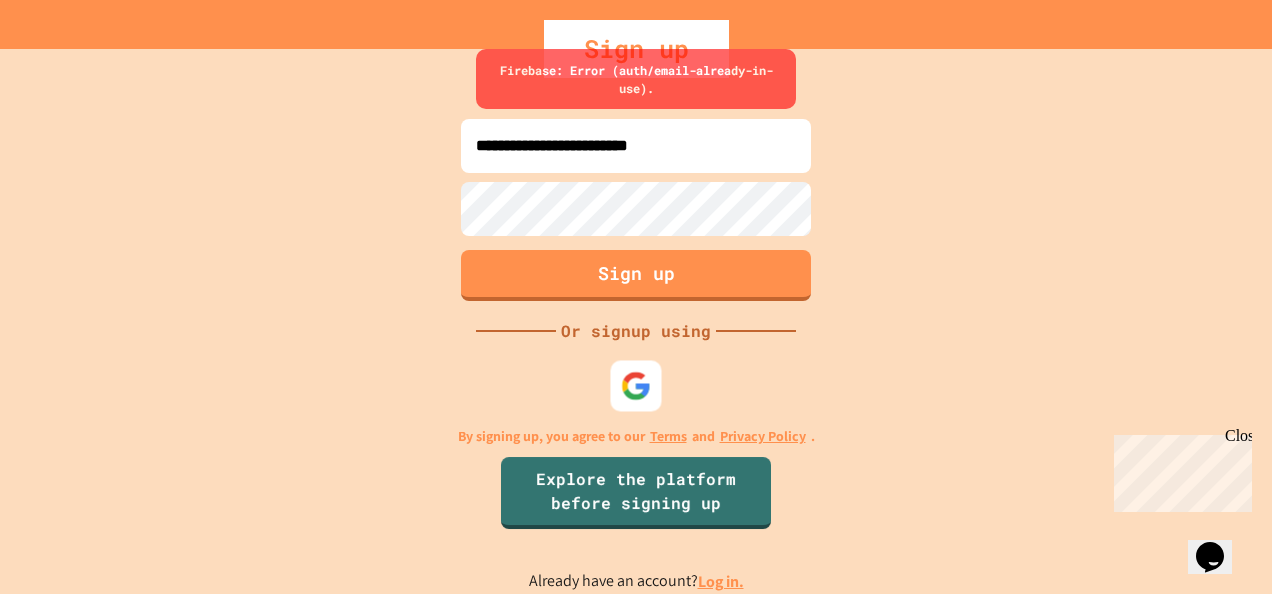 click at bounding box center [636, 386] 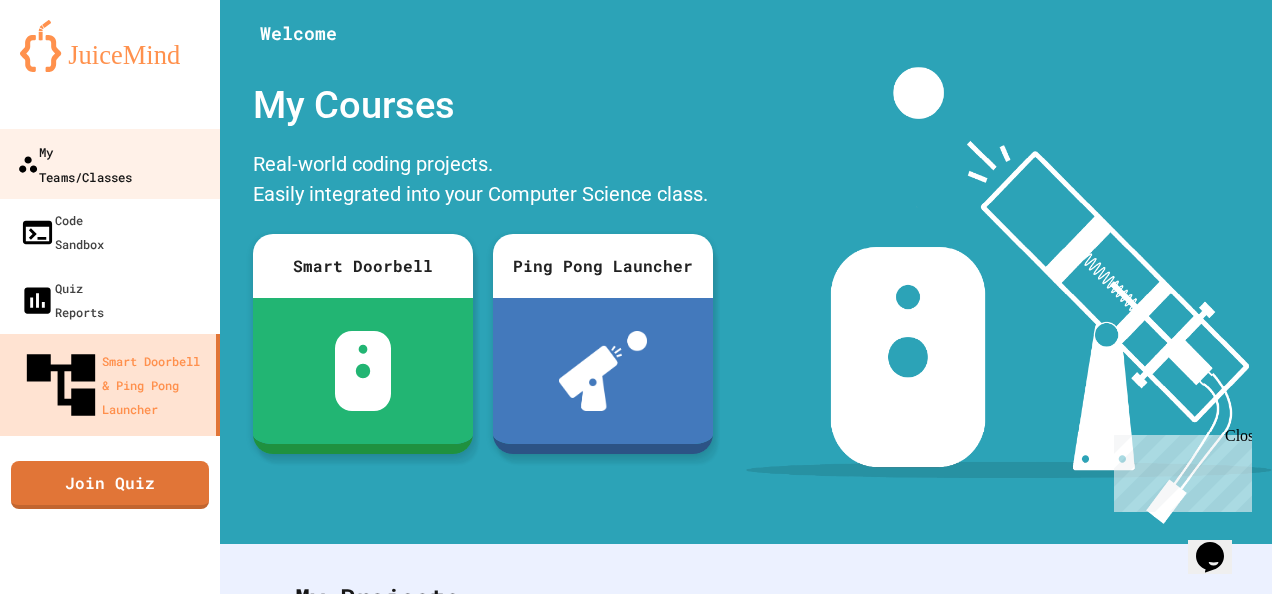 click on "My Teams/Classes" at bounding box center (74, 163) 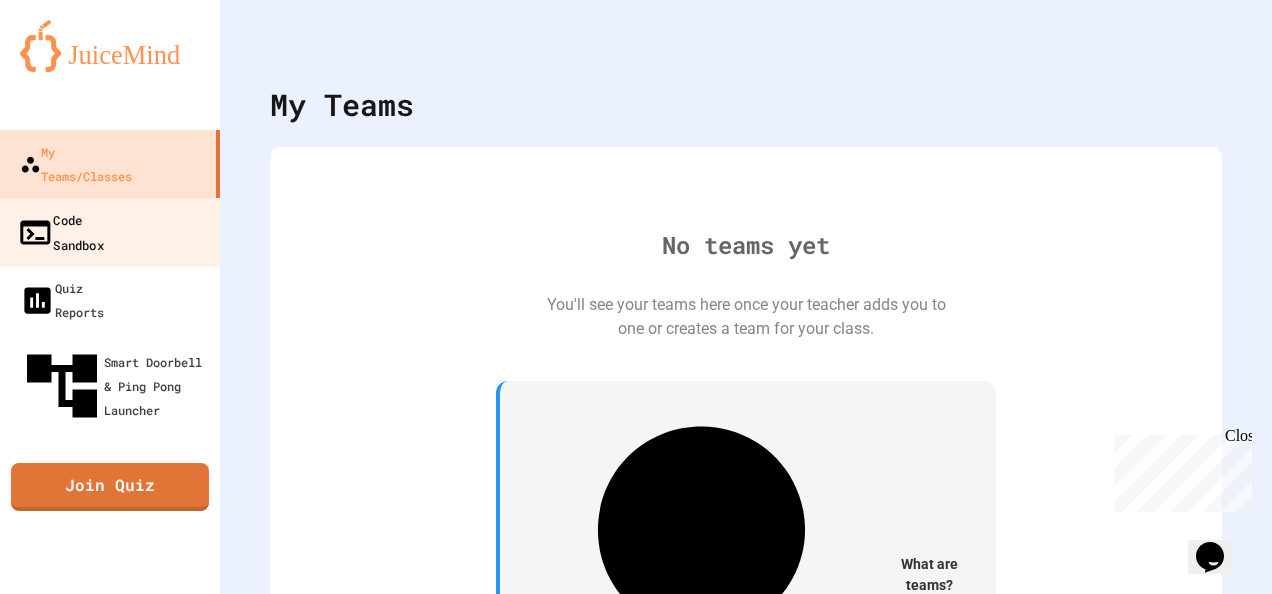 click on "Code Sandbox" at bounding box center [60, 231] 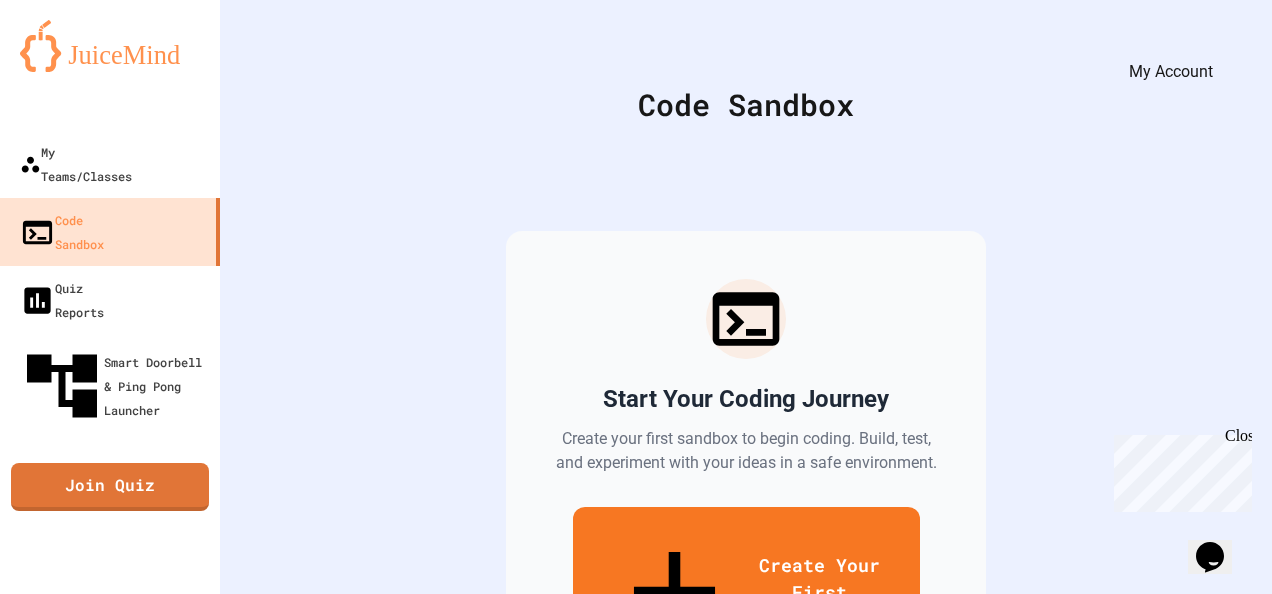 click 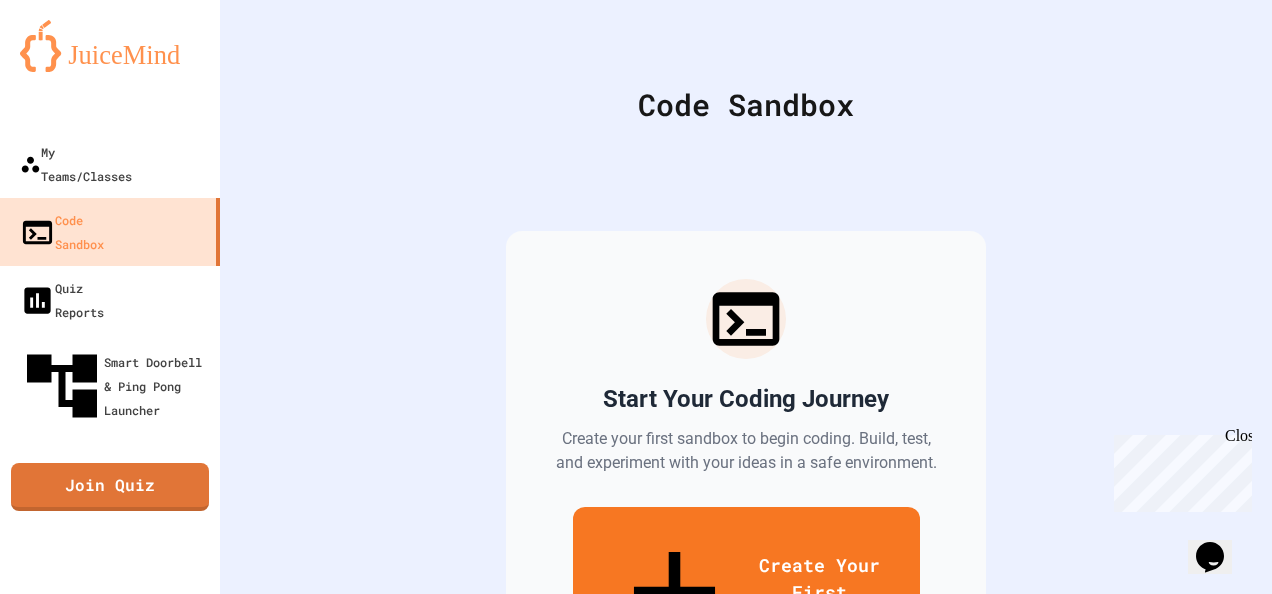 click on "Logout" at bounding box center [646, 2040] 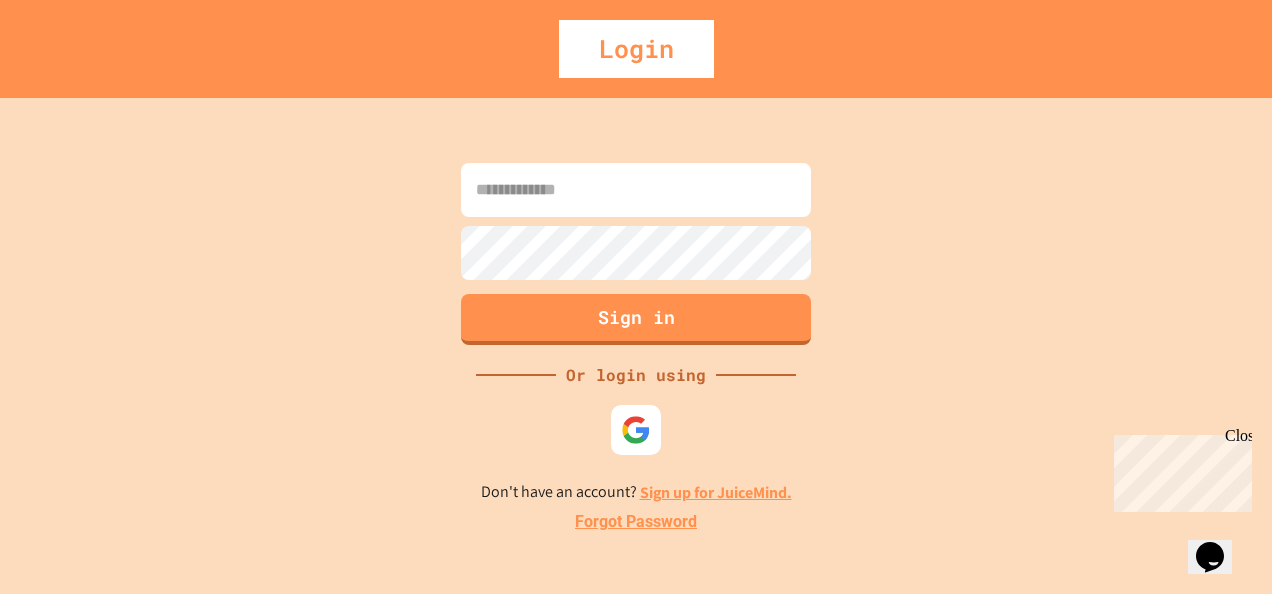click on "Sign in" at bounding box center [636, 254] 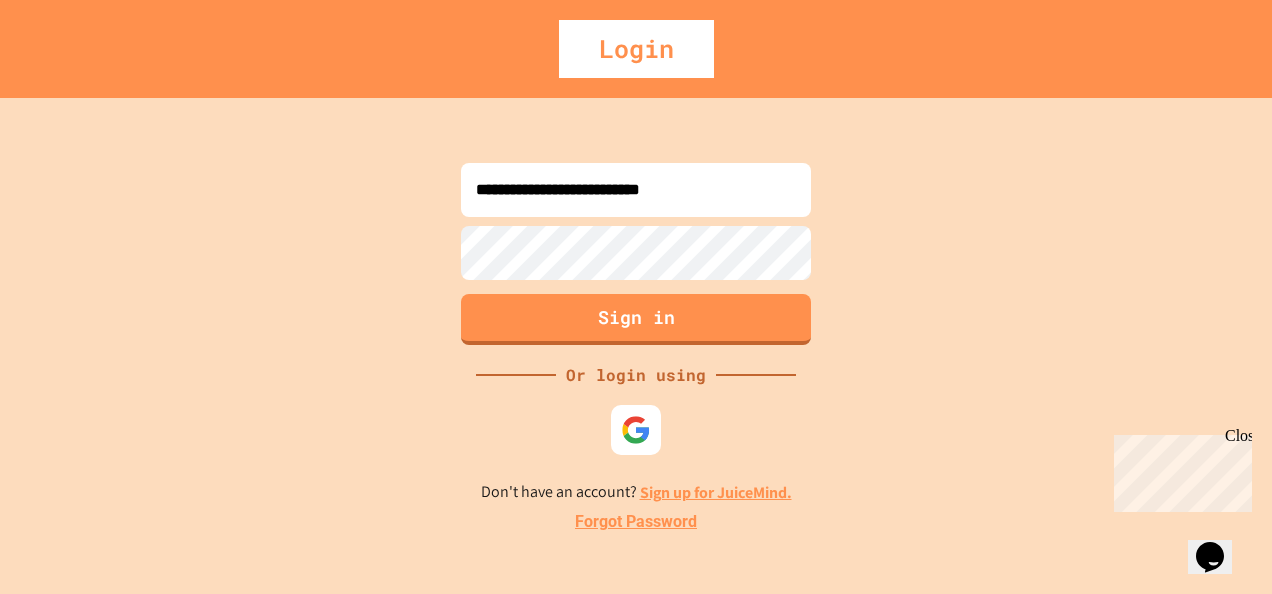 type on "**********" 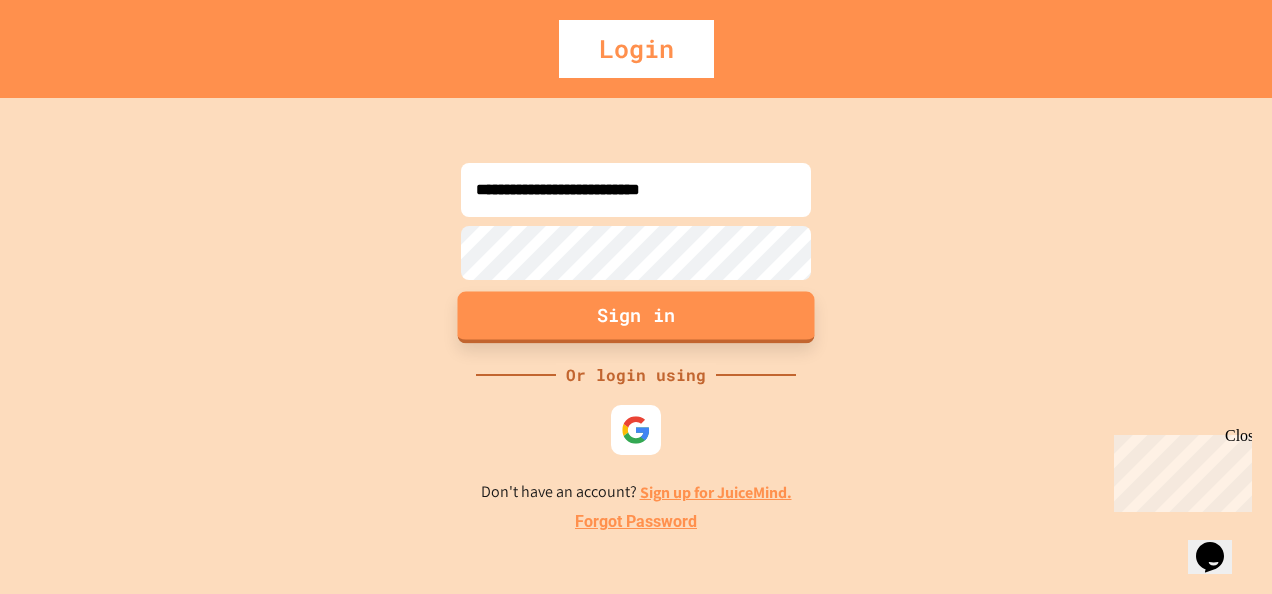 click on "Sign in" at bounding box center [636, 317] 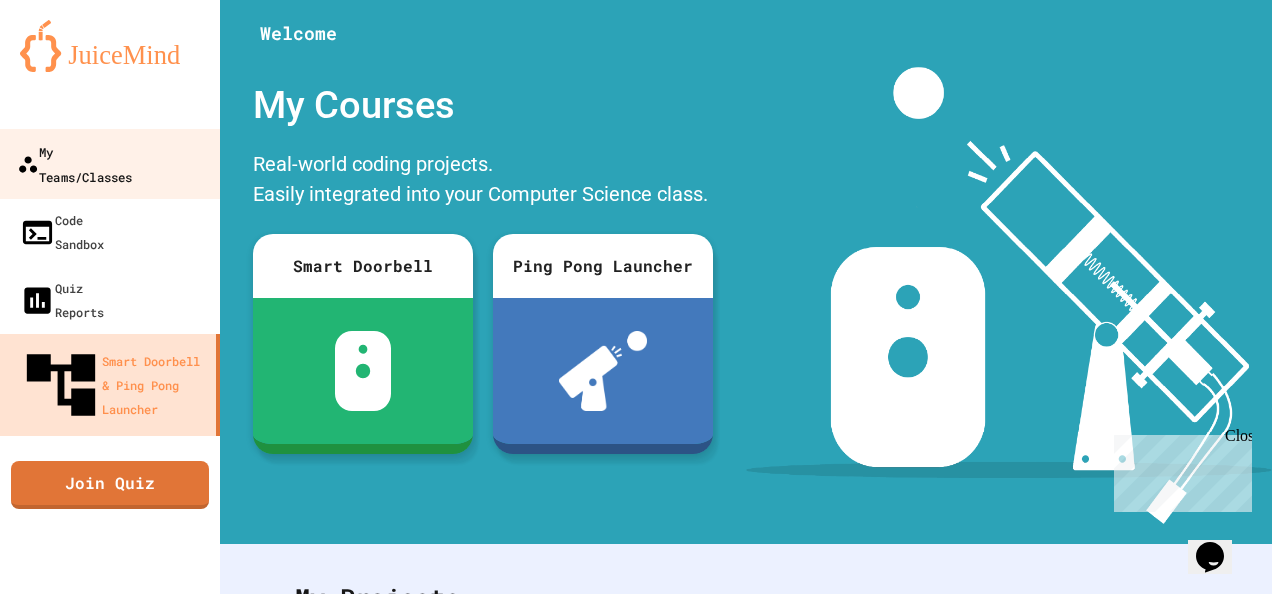 click on "My Teams/Classes" at bounding box center (74, 163) 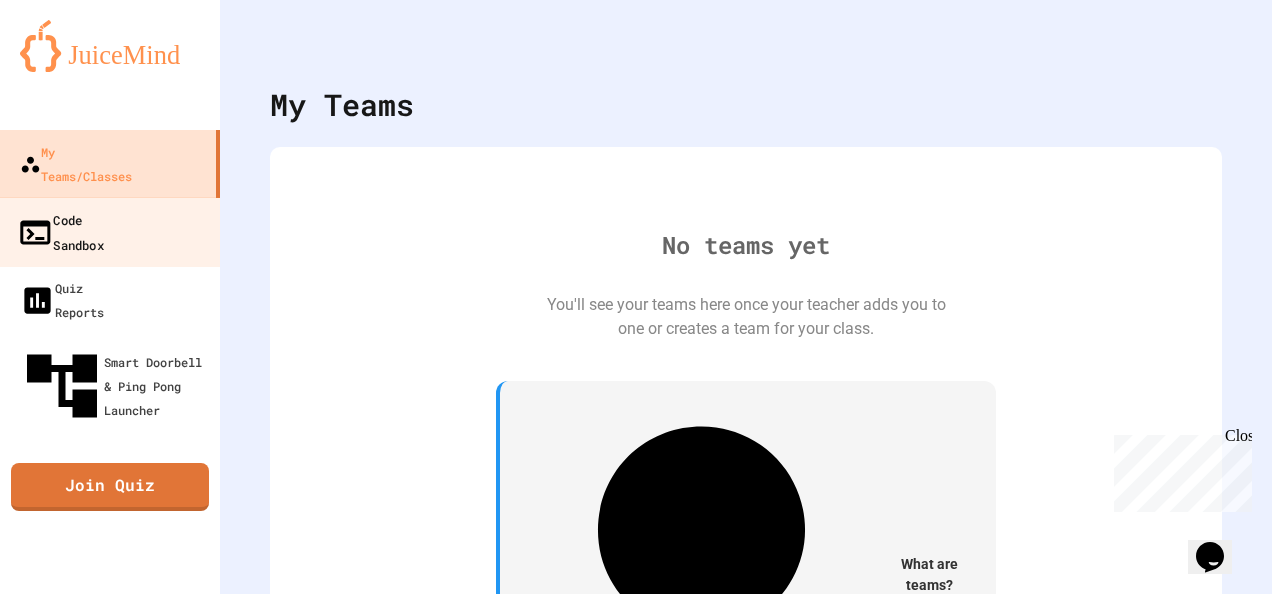 click on "Code Sandbox" at bounding box center (60, 231) 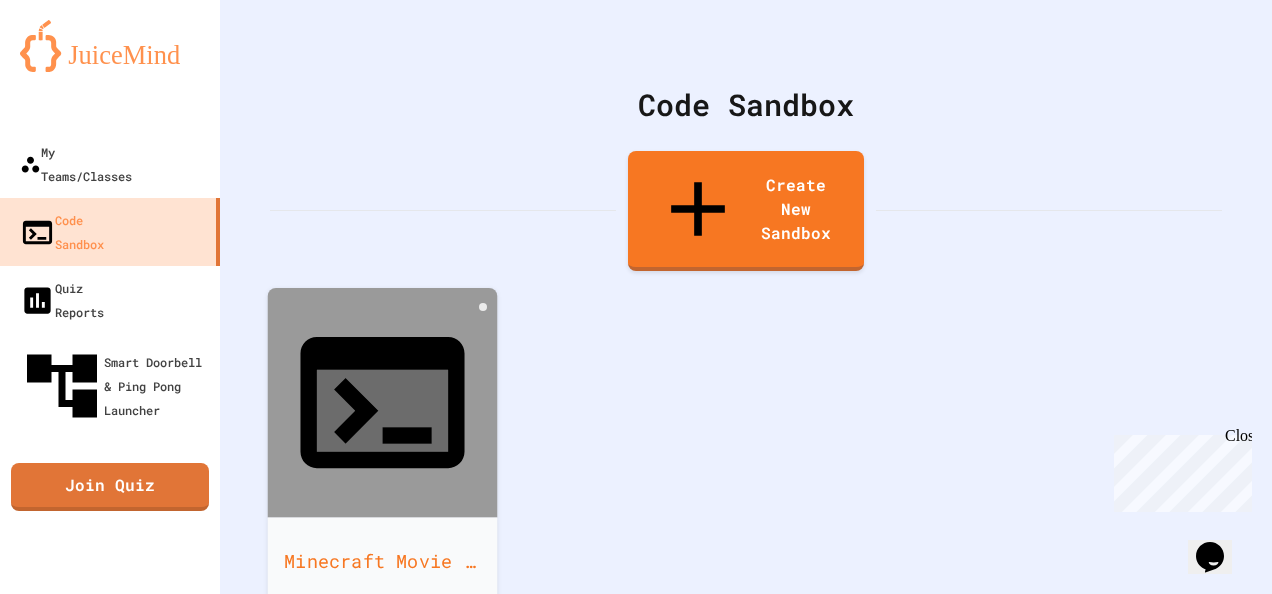 click at bounding box center [383, 403] 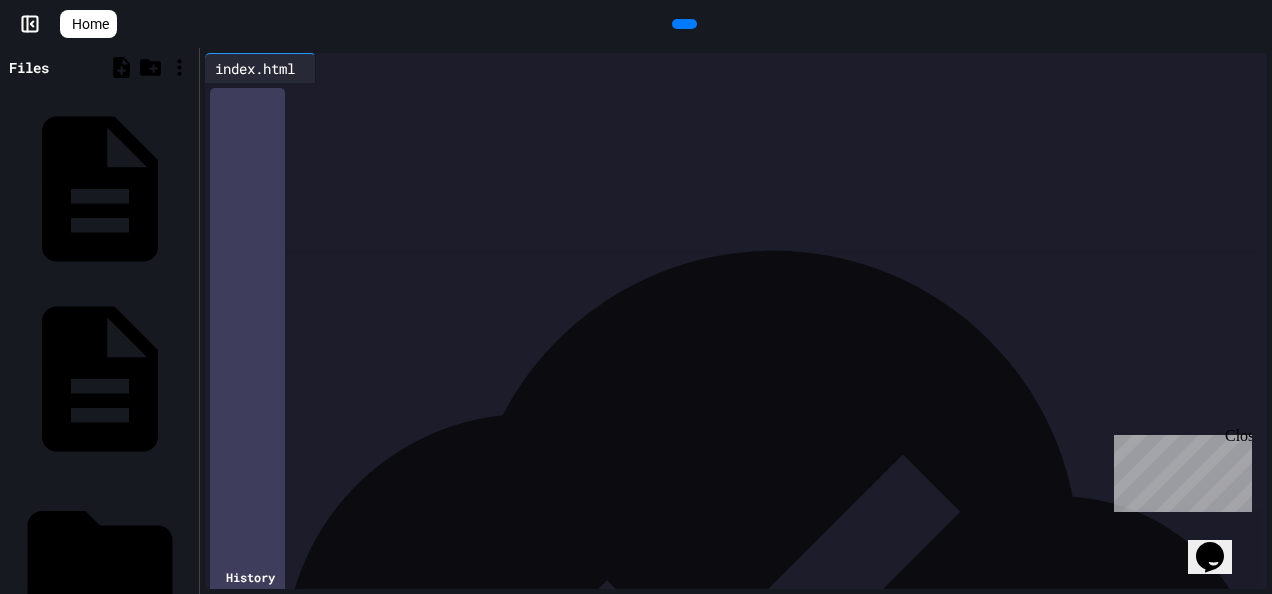 scroll, scrollTop: 884, scrollLeft: 0, axis: vertical 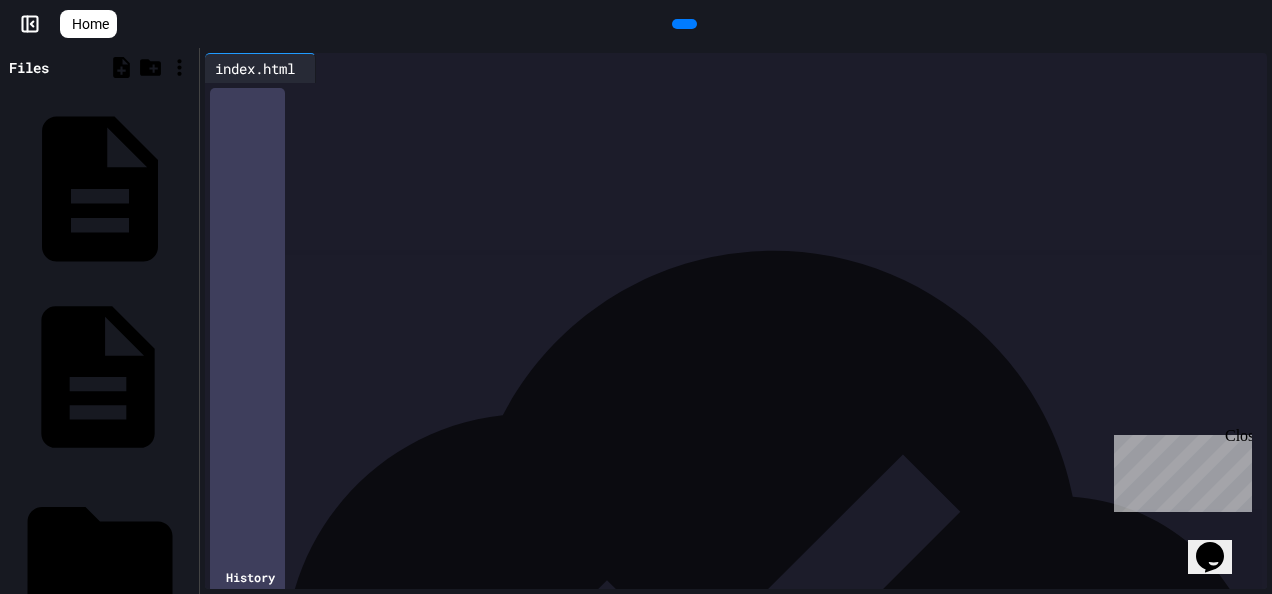 click 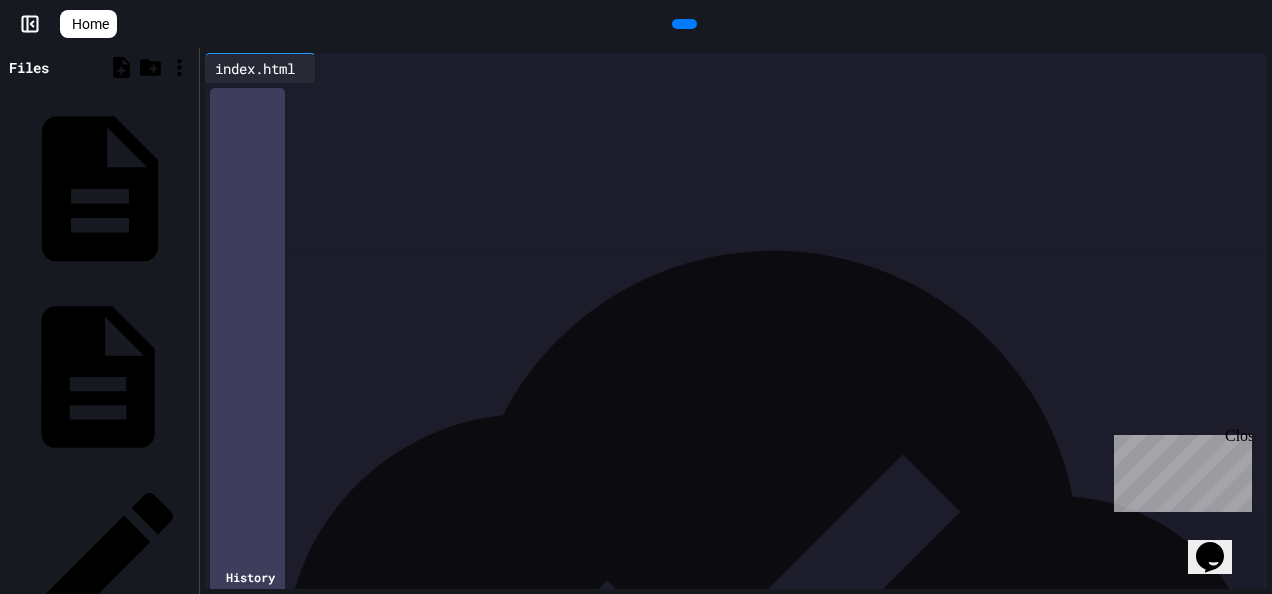 click on "Rename" at bounding box center [109, 572] 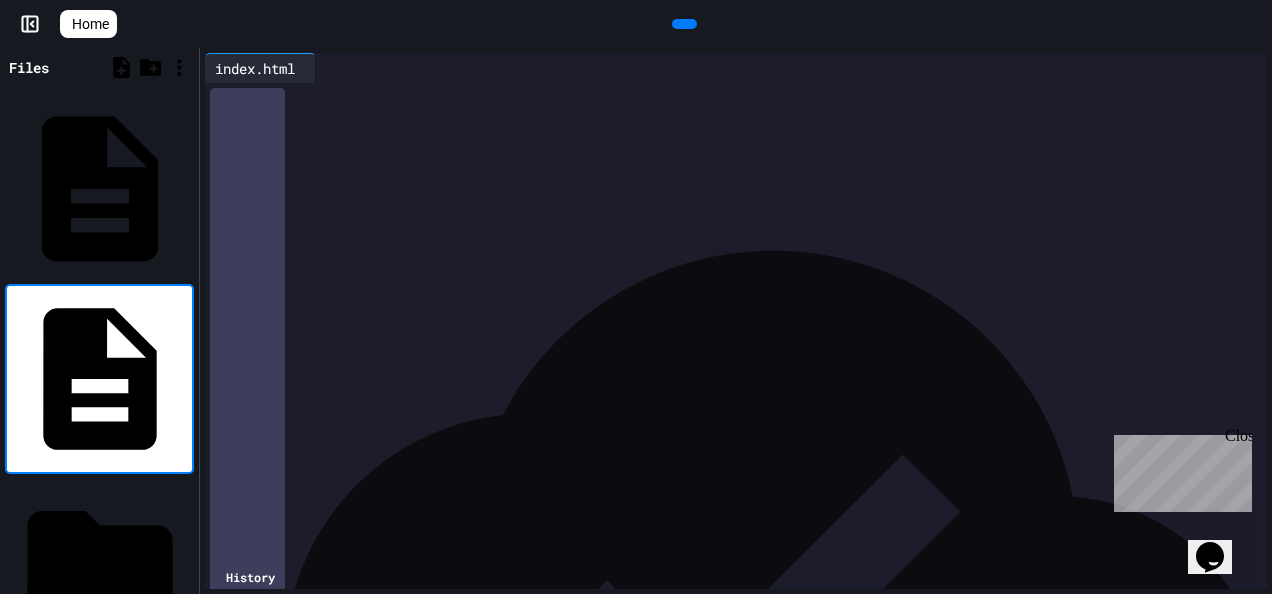 type on "**********" 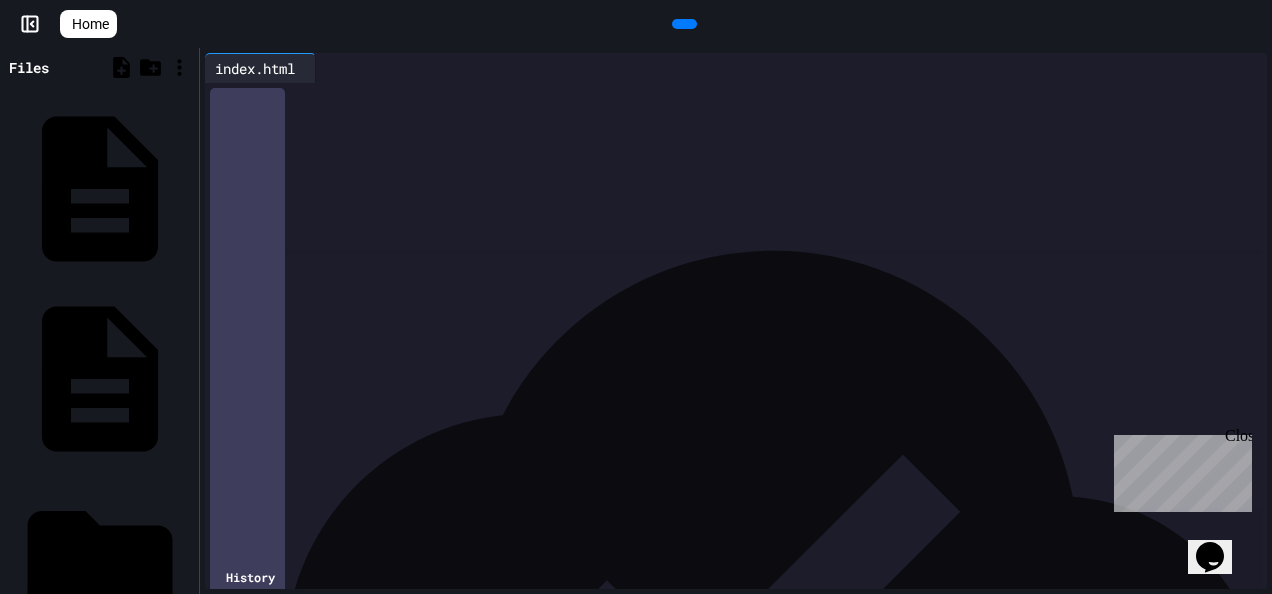 click on "*" at bounding box center [728, 122] 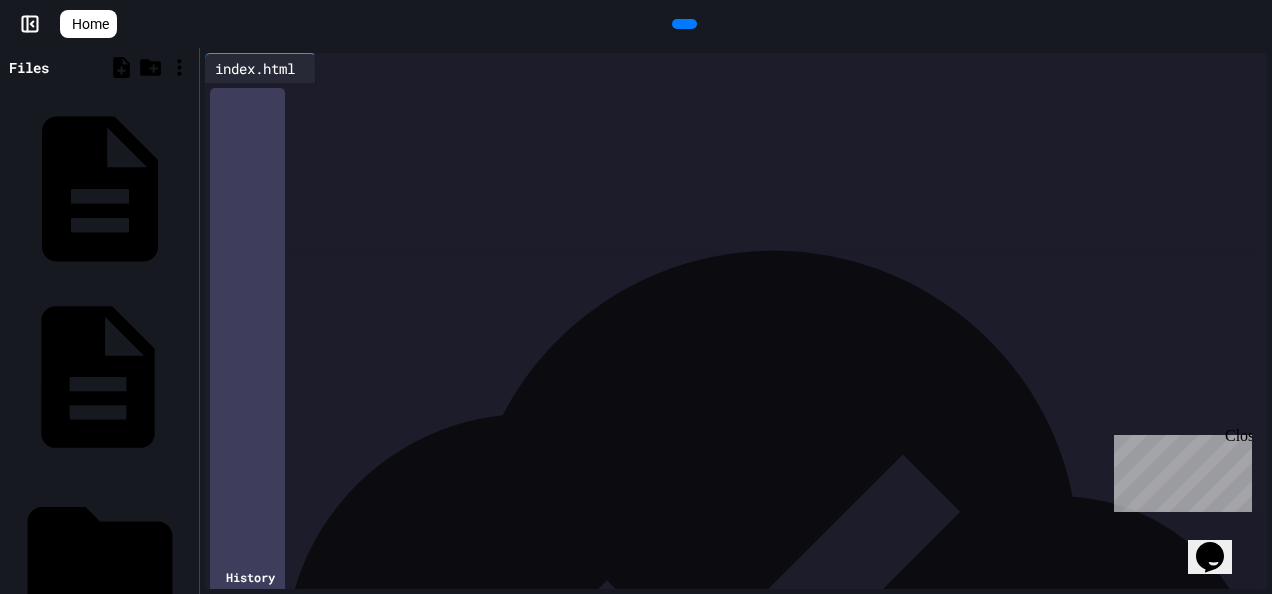 click on "emperor.html" at bounding box center (188, 377) 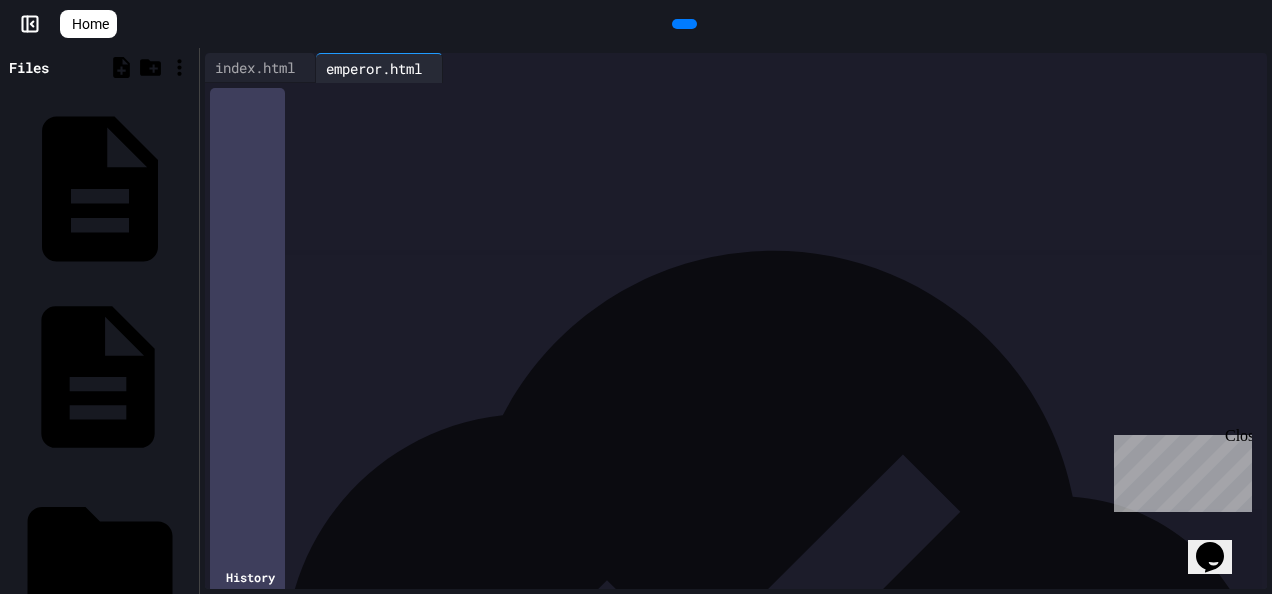 click 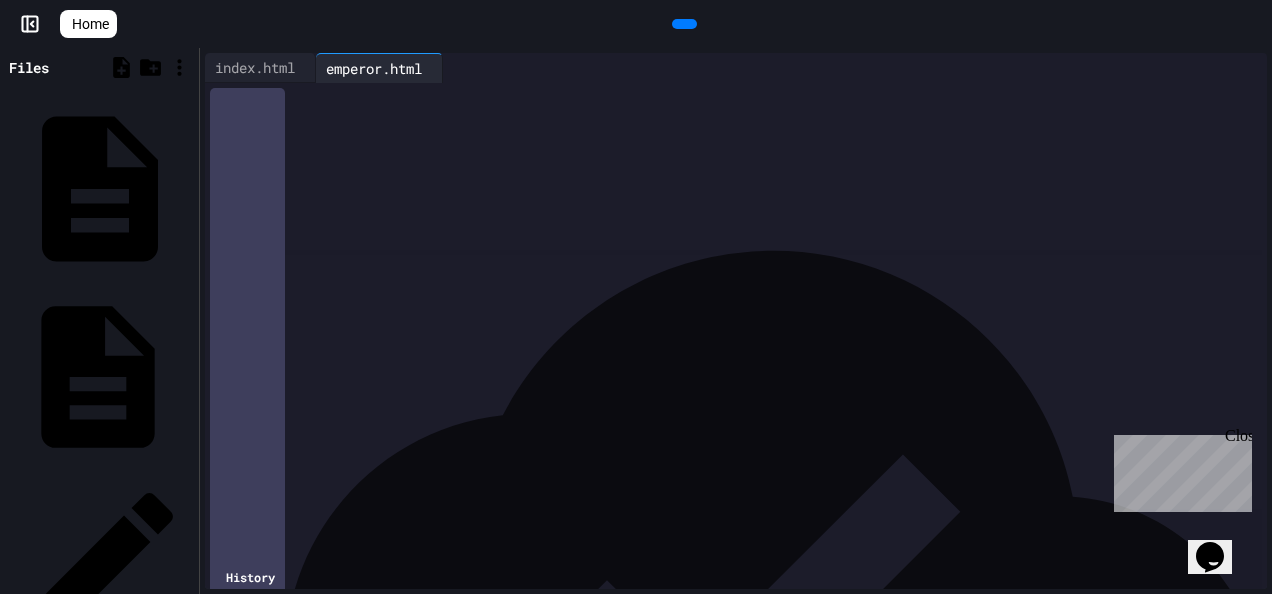 click at bounding box center [109, 556] 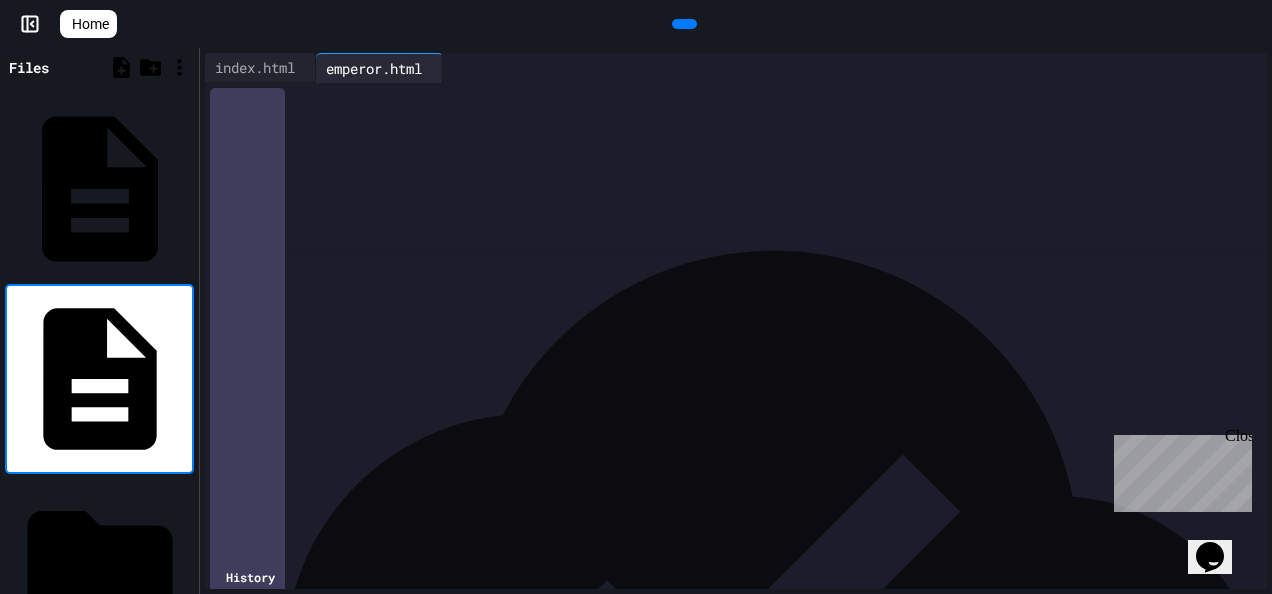 type on "**********" 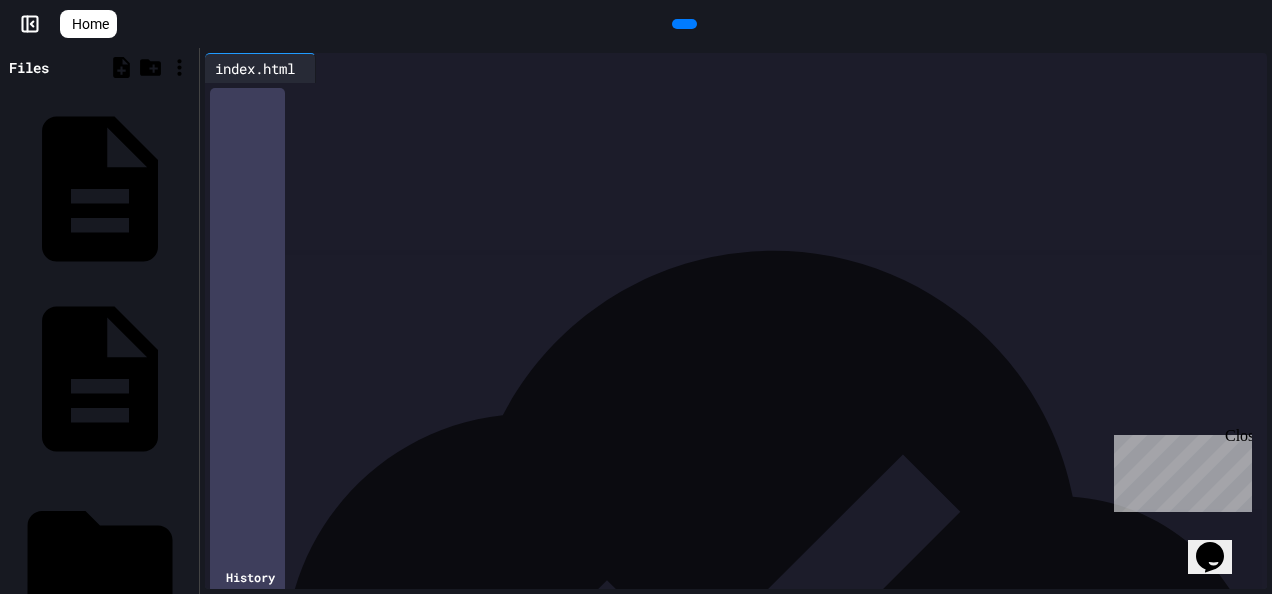 scroll, scrollTop: 800, scrollLeft: 0, axis: vertical 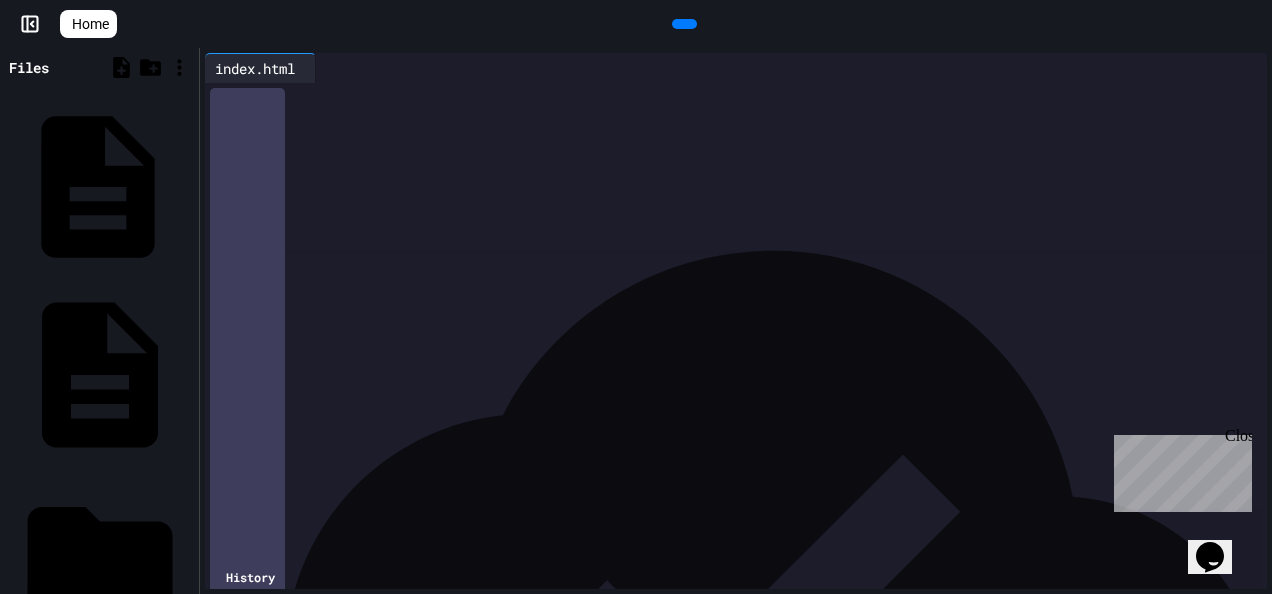 click on "a5tro99.html" at bounding box center (188, 187) 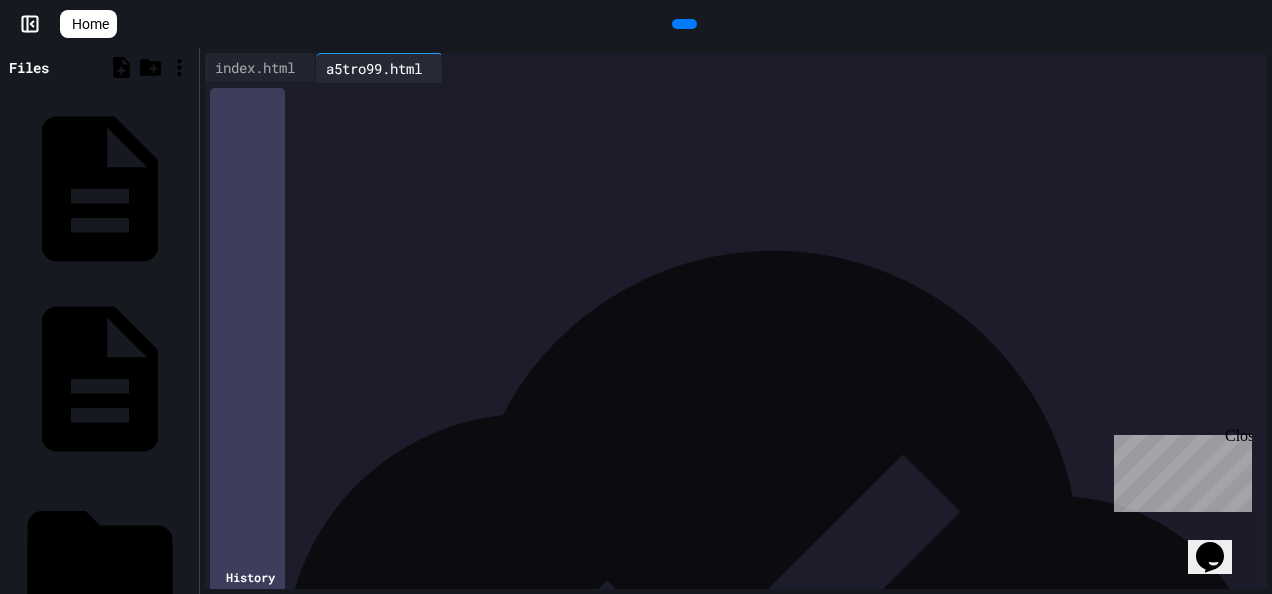 click on "**********" at bounding box center (731, 198) 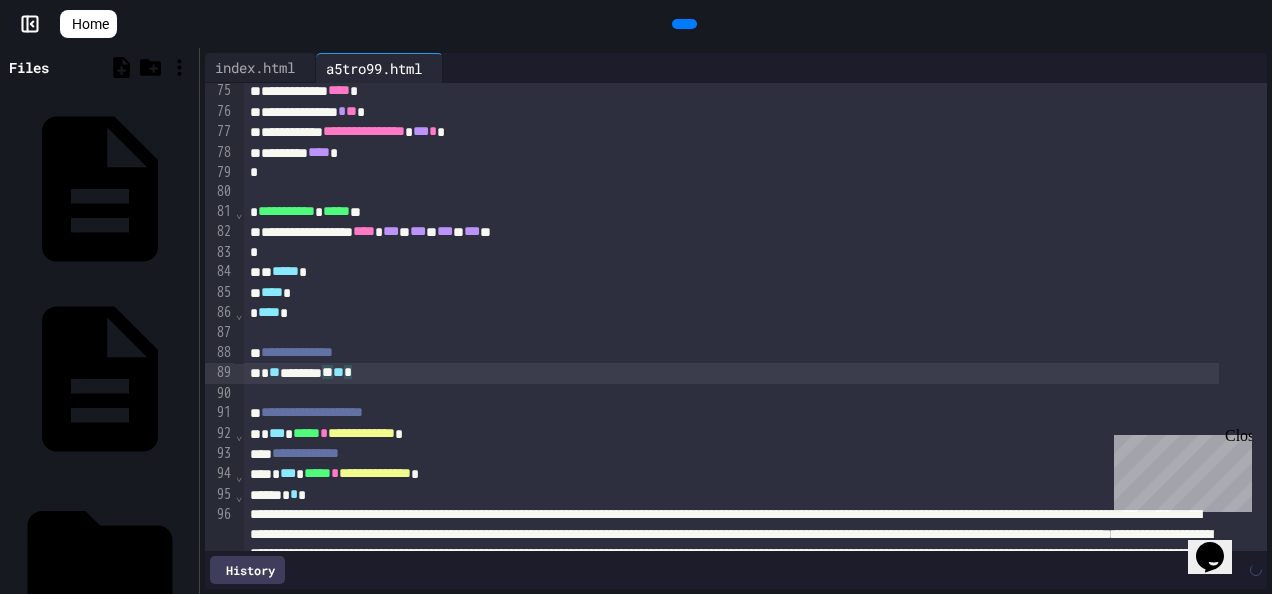 scroll, scrollTop: 1700, scrollLeft: 0, axis: vertical 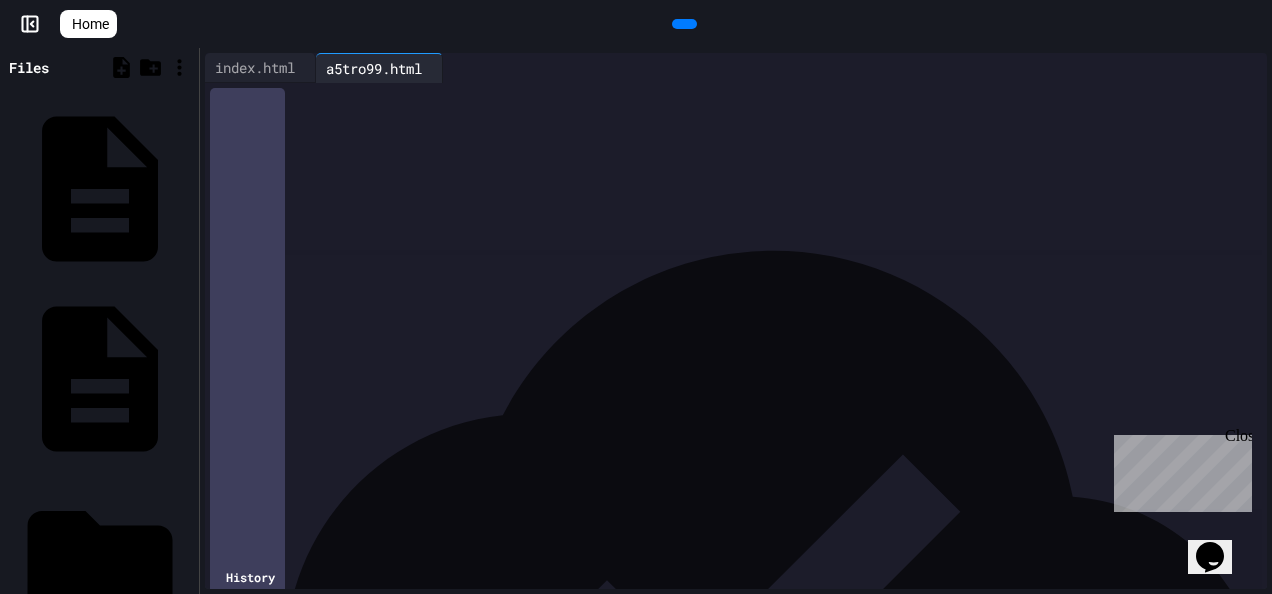 drag, startPoint x: 361, startPoint y: 470, endPoint x: 201, endPoint y: 436, distance: 163.57262 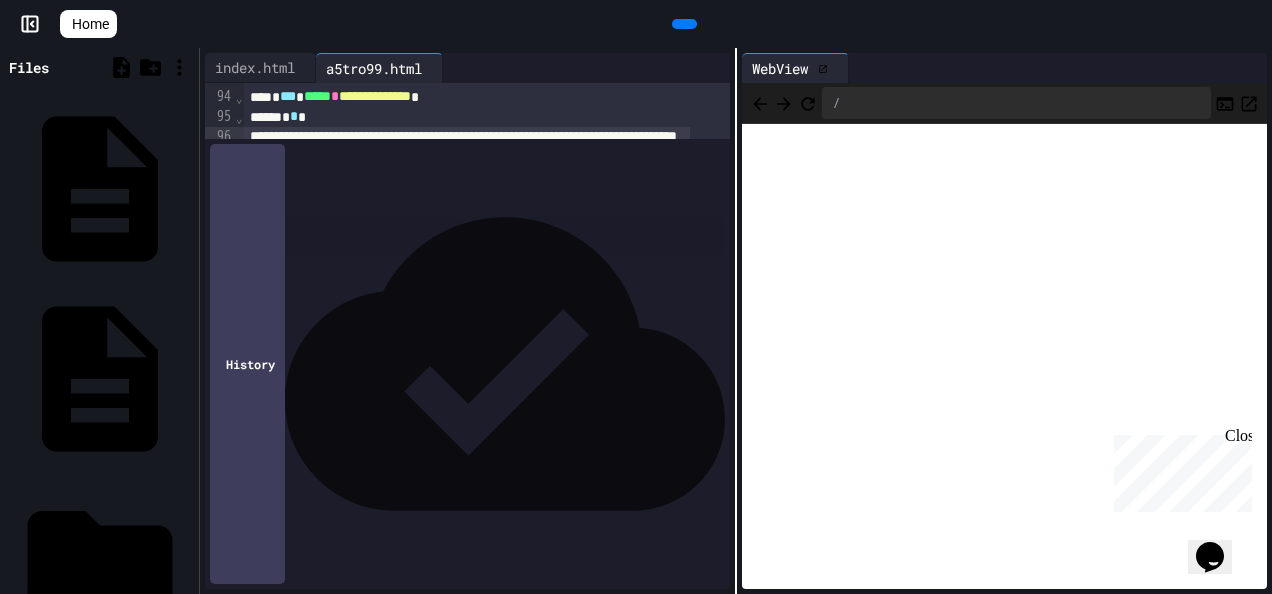 scroll, scrollTop: 1948, scrollLeft: 0, axis: vertical 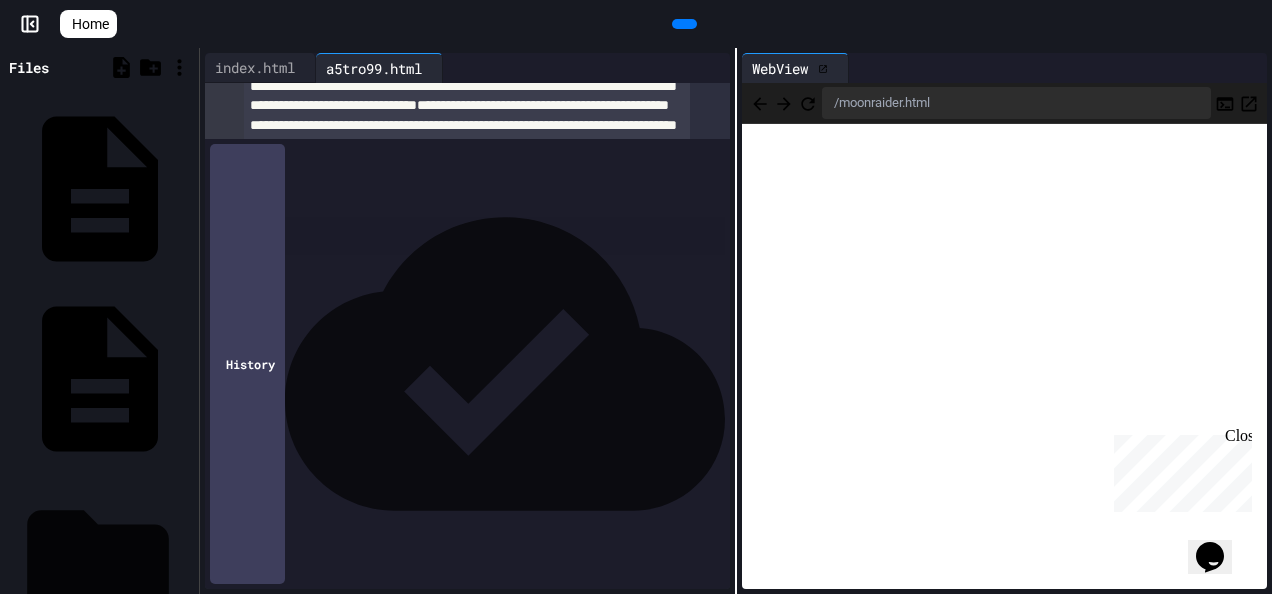 click on "images" at bounding box center [188, 567] 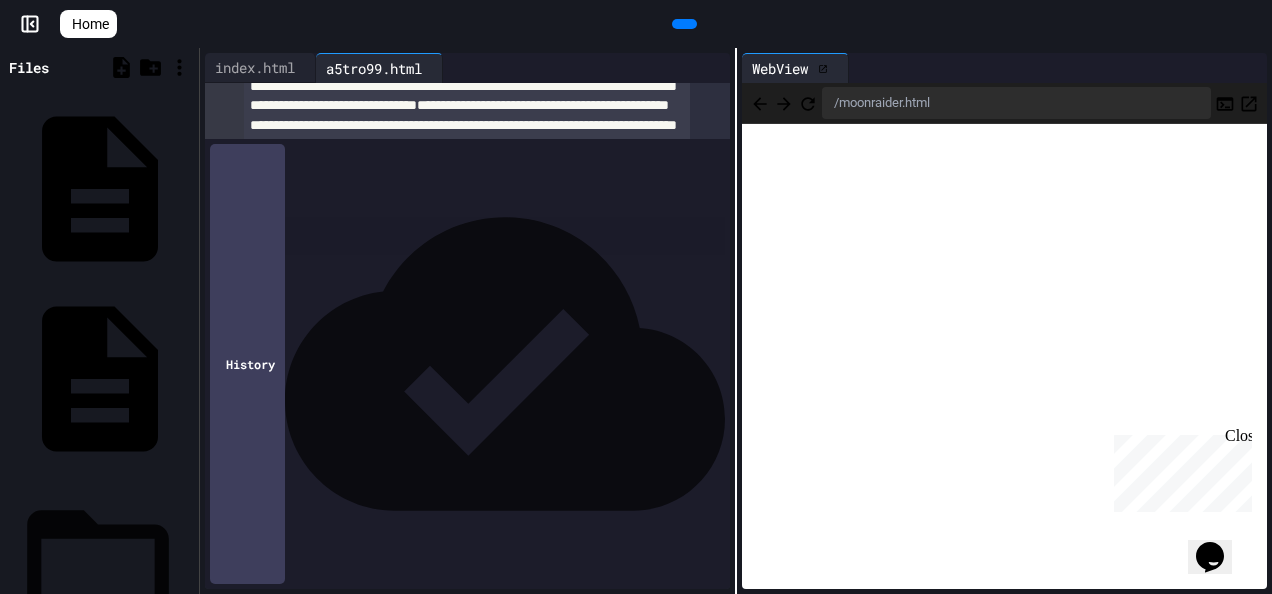 click on "images" at bounding box center [188, 567] 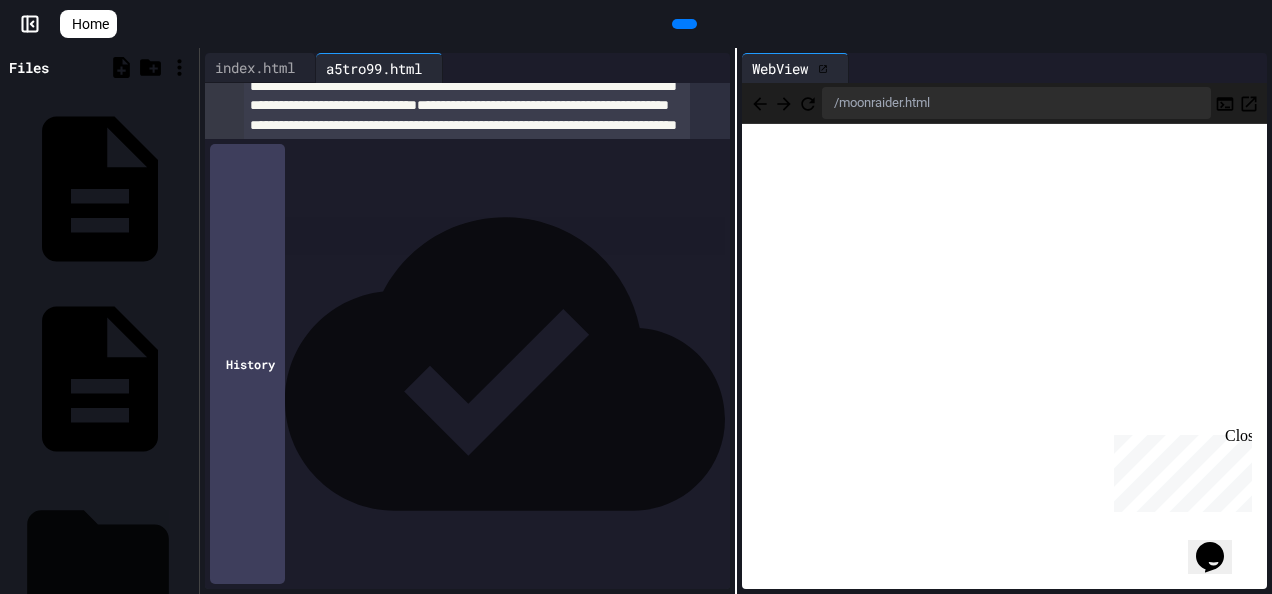 click on "images" at bounding box center (188, 567) 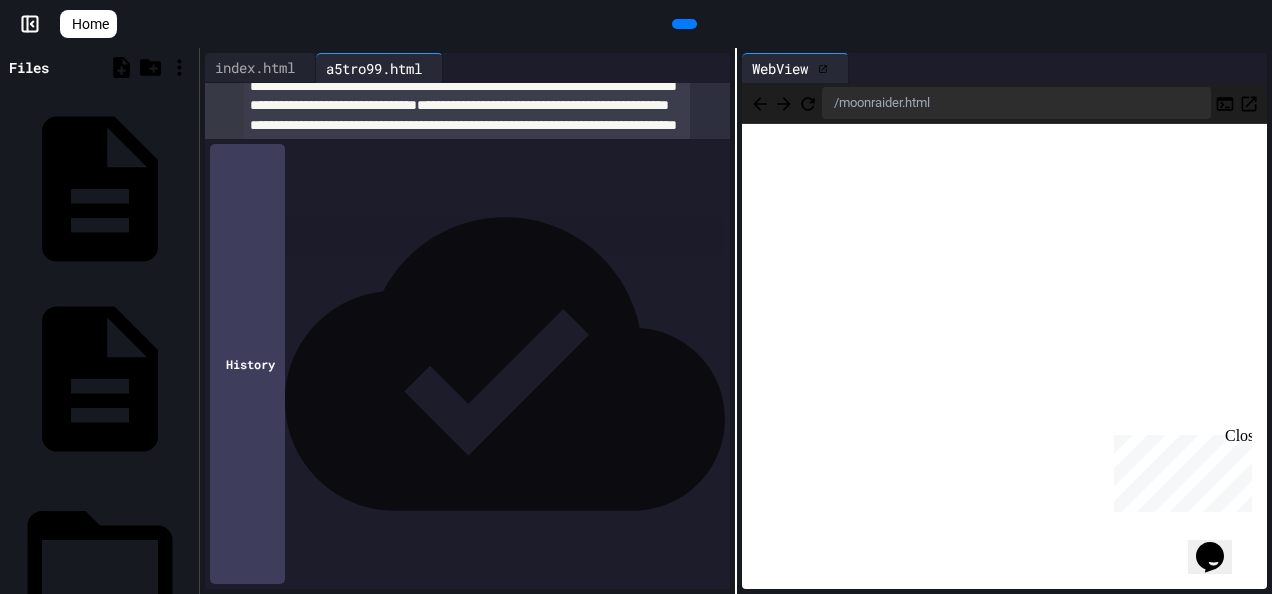 click on "Moon_Raider_body front 3d.png" at bounding box center (107, 749) 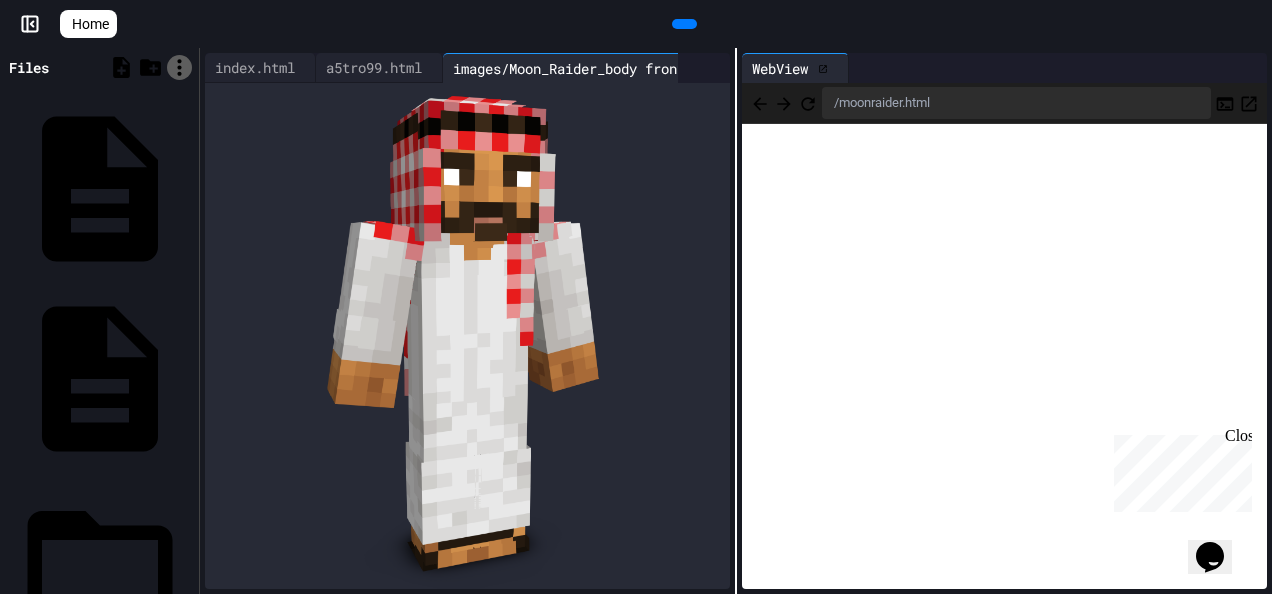 click 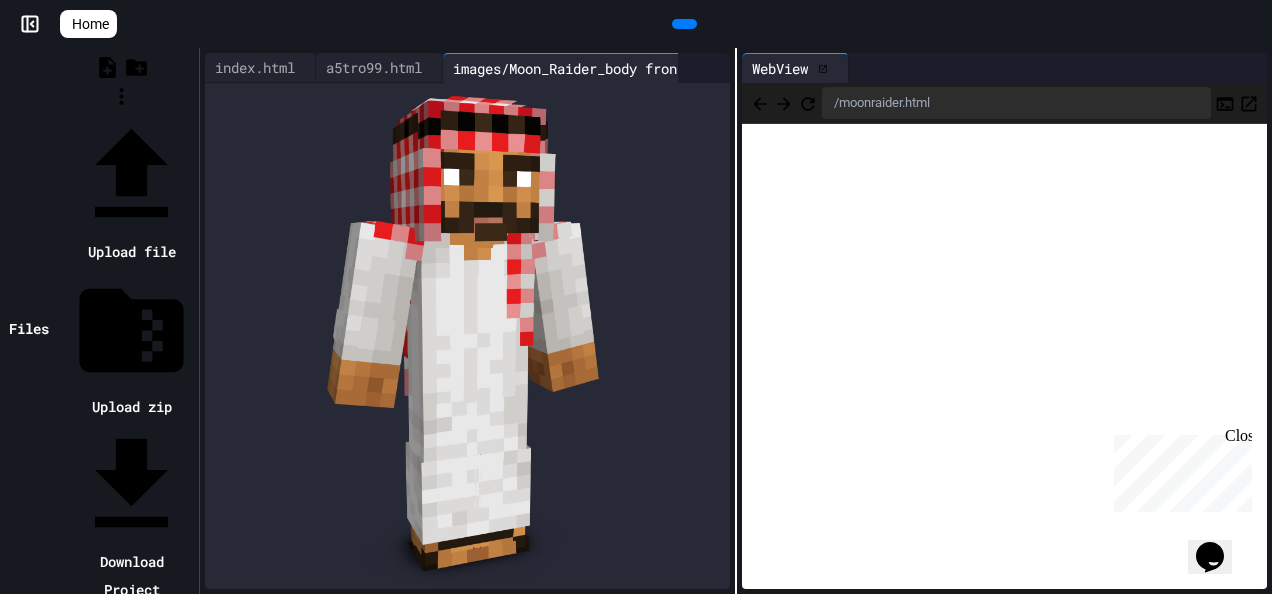 click 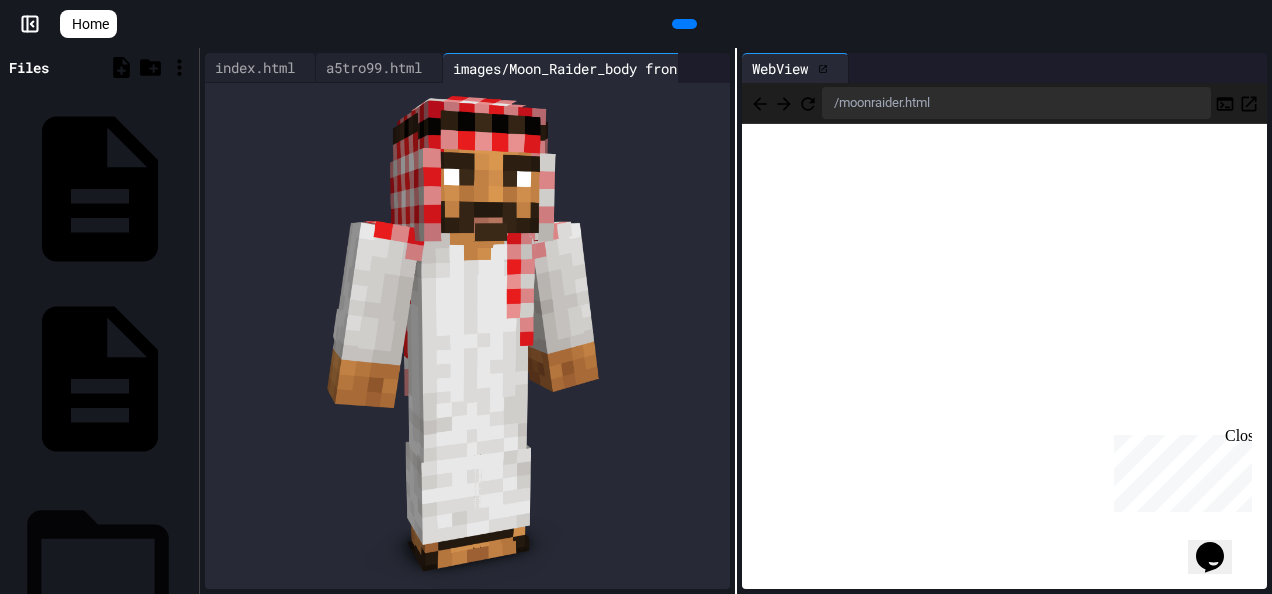click on "images" at bounding box center (188, 567) 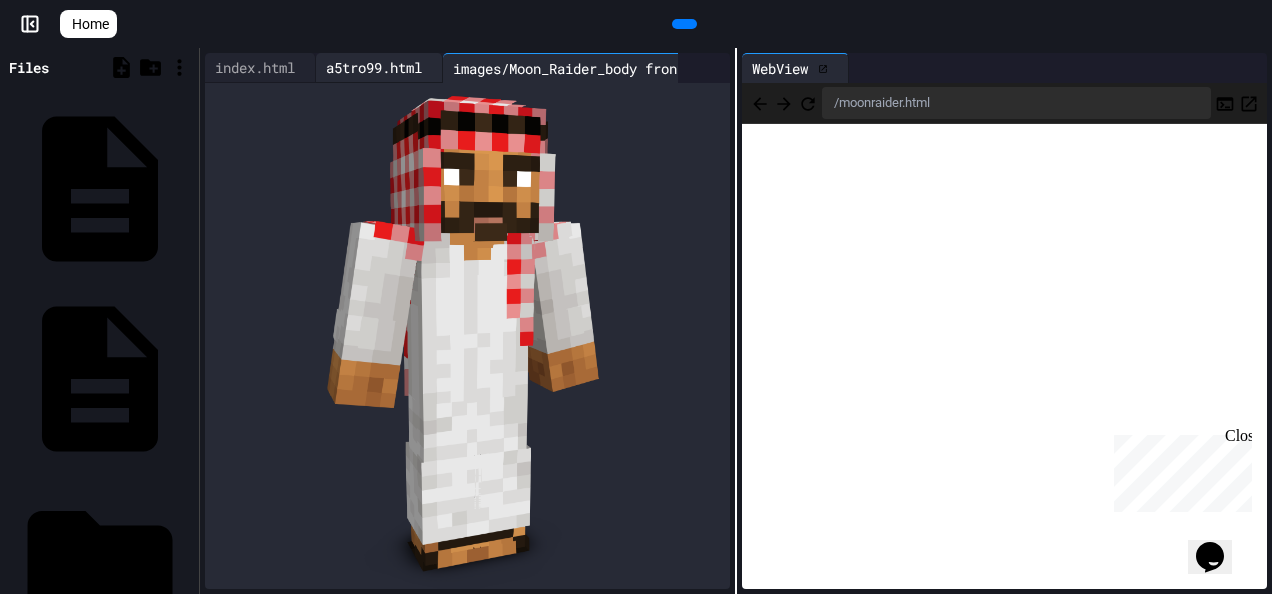 click on "a5tro99.html" at bounding box center [374, 67] 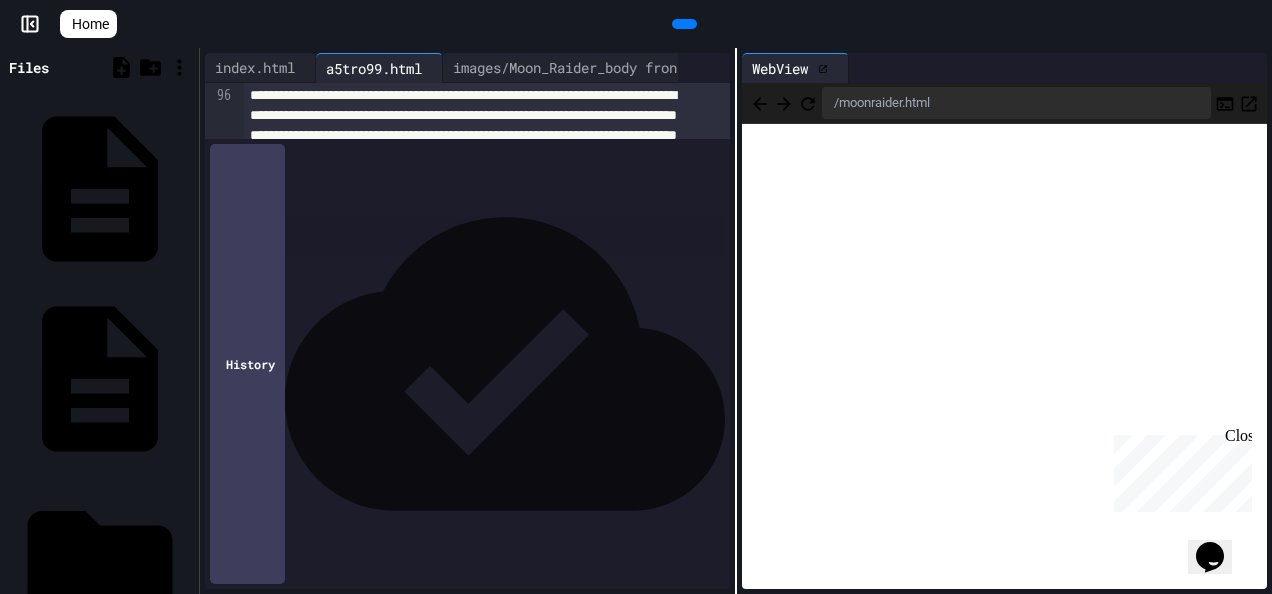 scroll, scrollTop: 2009, scrollLeft: 0, axis: vertical 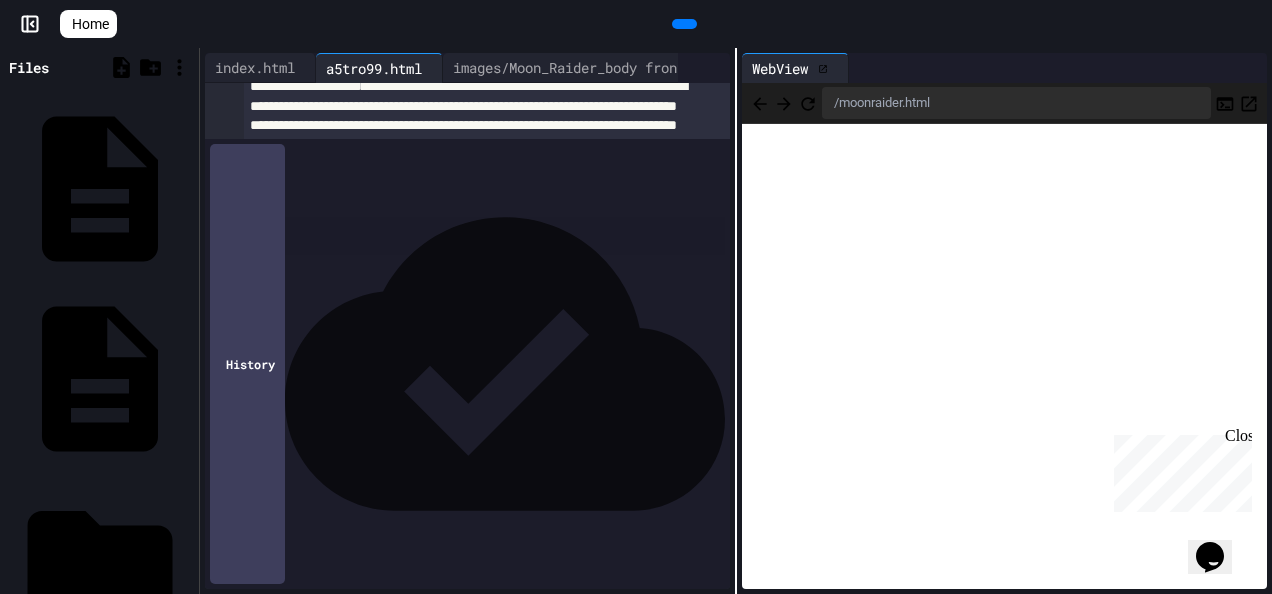 drag, startPoint x: 482, startPoint y: 386, endPoint x: 429, endPoint y: 383, distance: 53.08484 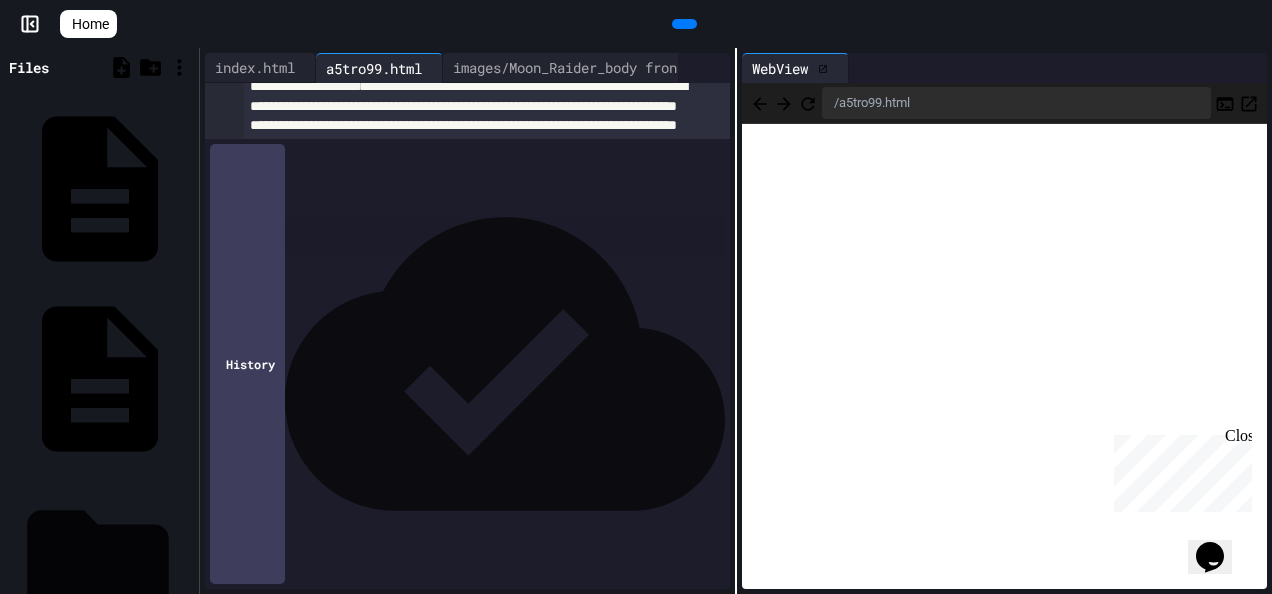 click on "images" at bounding box center (188, 567) 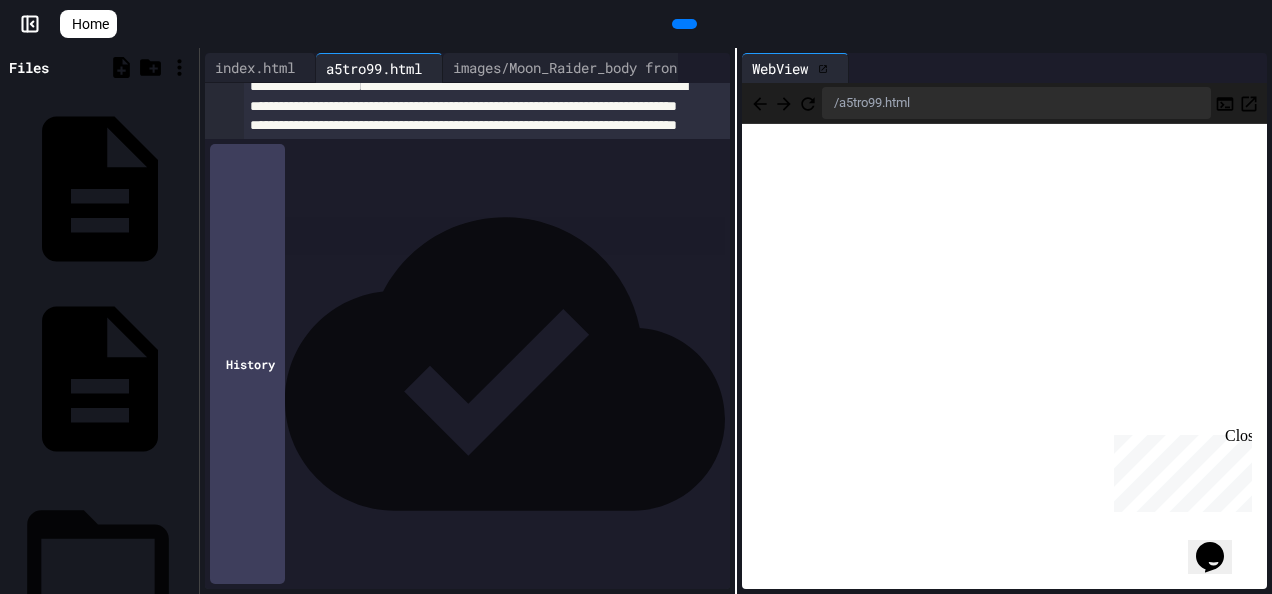 click on "images" at bounding box center [188, 567] 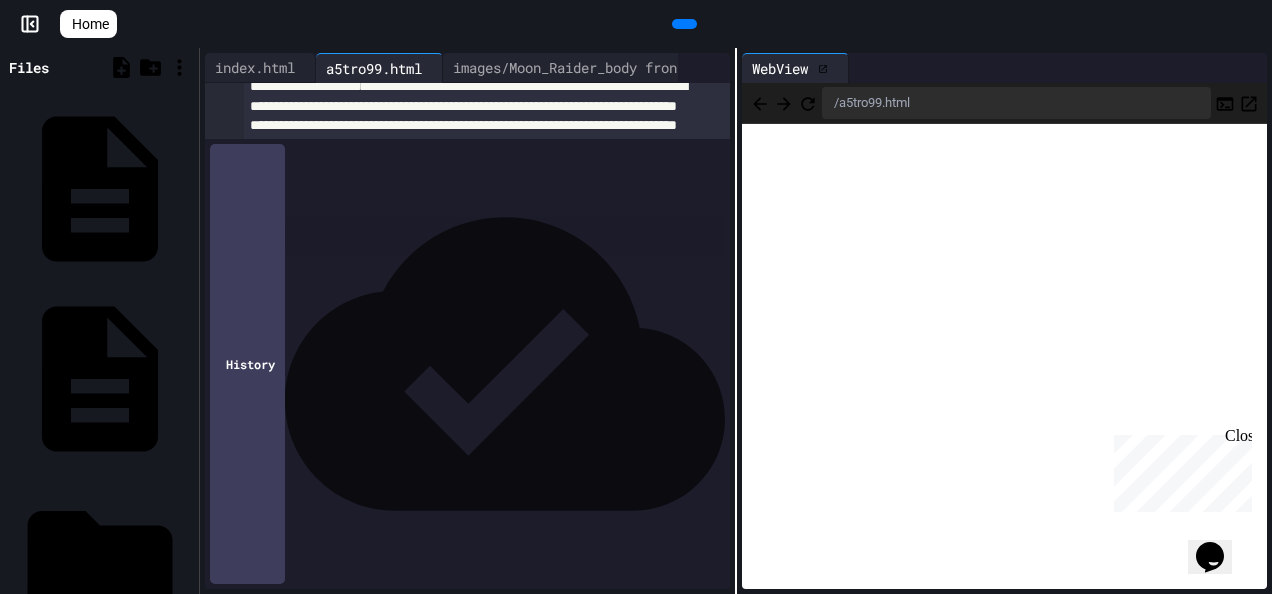 click on "index.html" at bounding box center [188, 947] 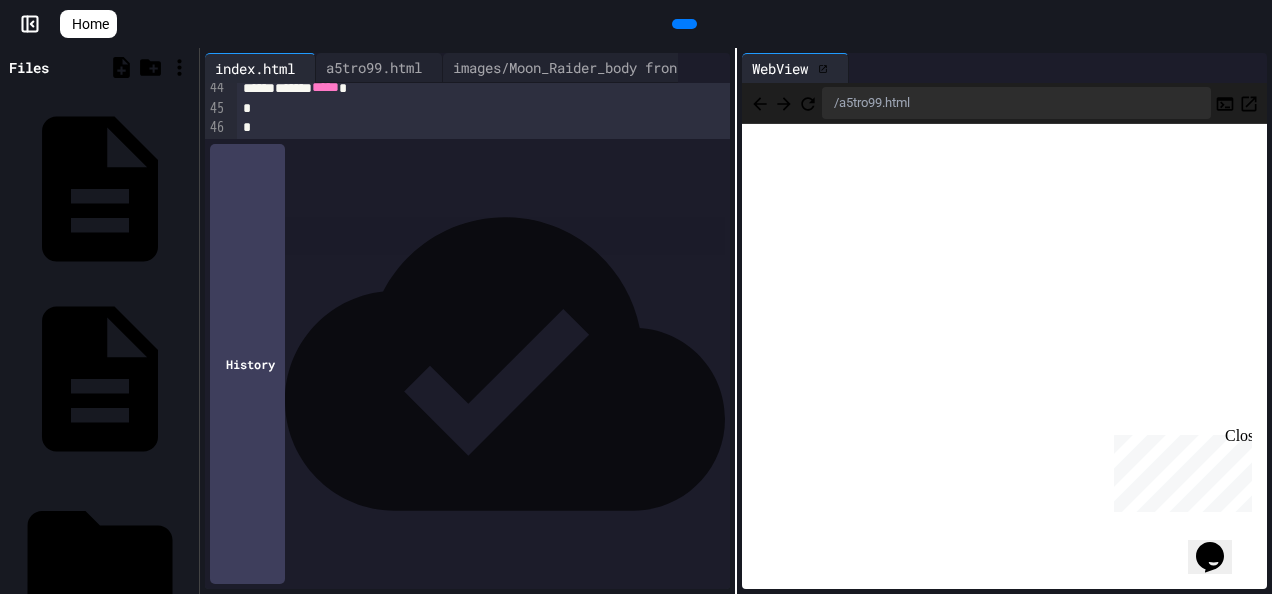 scroll, scrollTop: 1000, scrollLeft: 0, axis: vertical 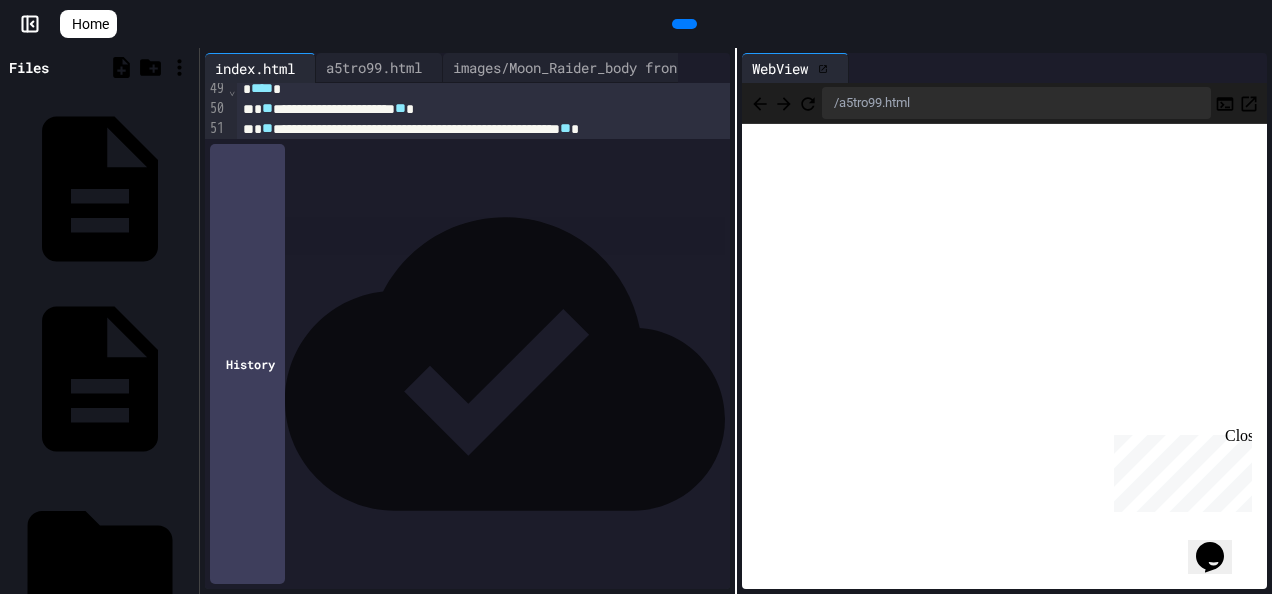 drag, startPoint x: 376, startPoint y: 336, endPoint x: 306, endPoint y: 328, distance: 70.45566 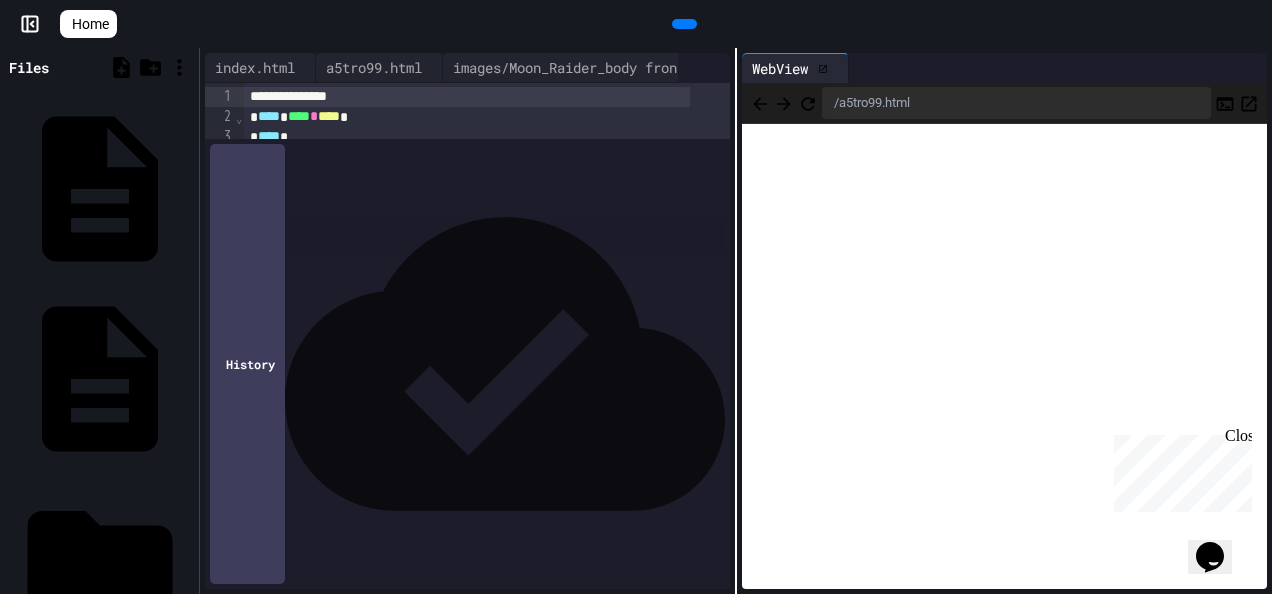 click on "Rename" at bounding box center [109, 2092] 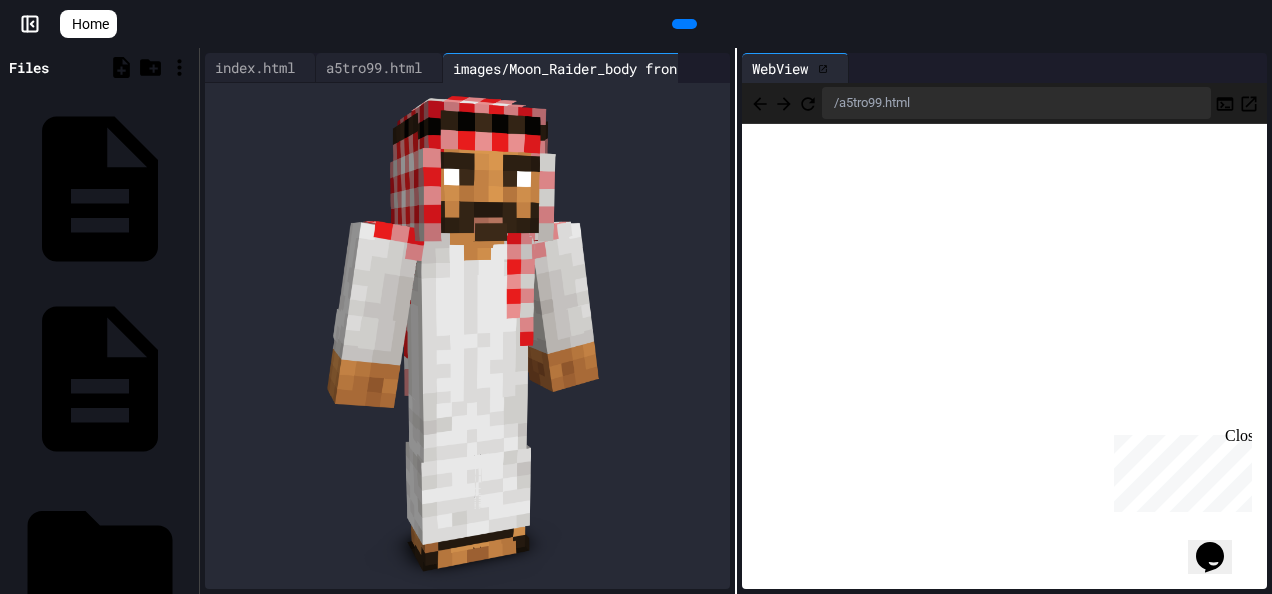 click 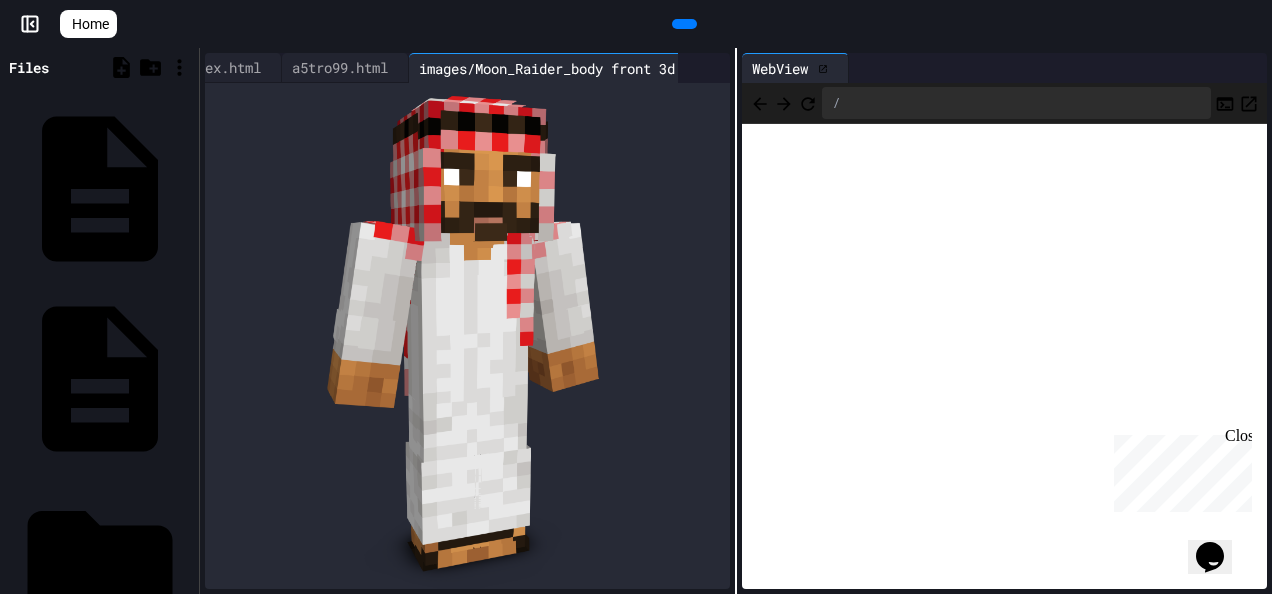 scroll, scrollTop: 0, scrollLeft: 36, axis: horizontal 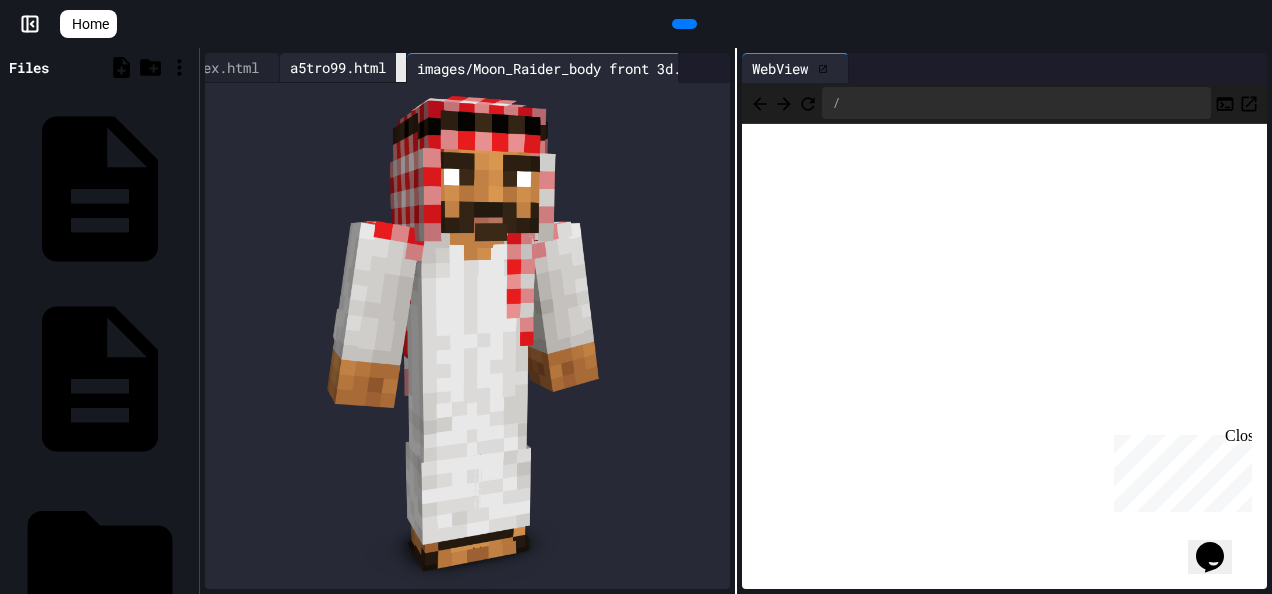 click 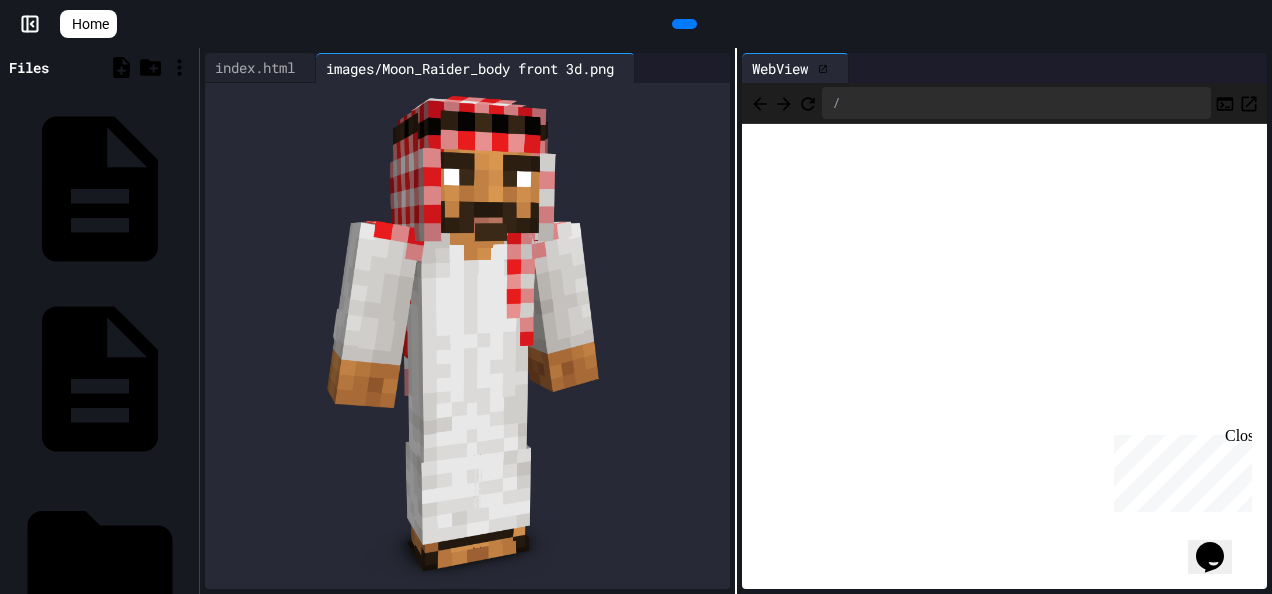 scroll, scrollTop: 0, scrollLeft: 0, axis: both 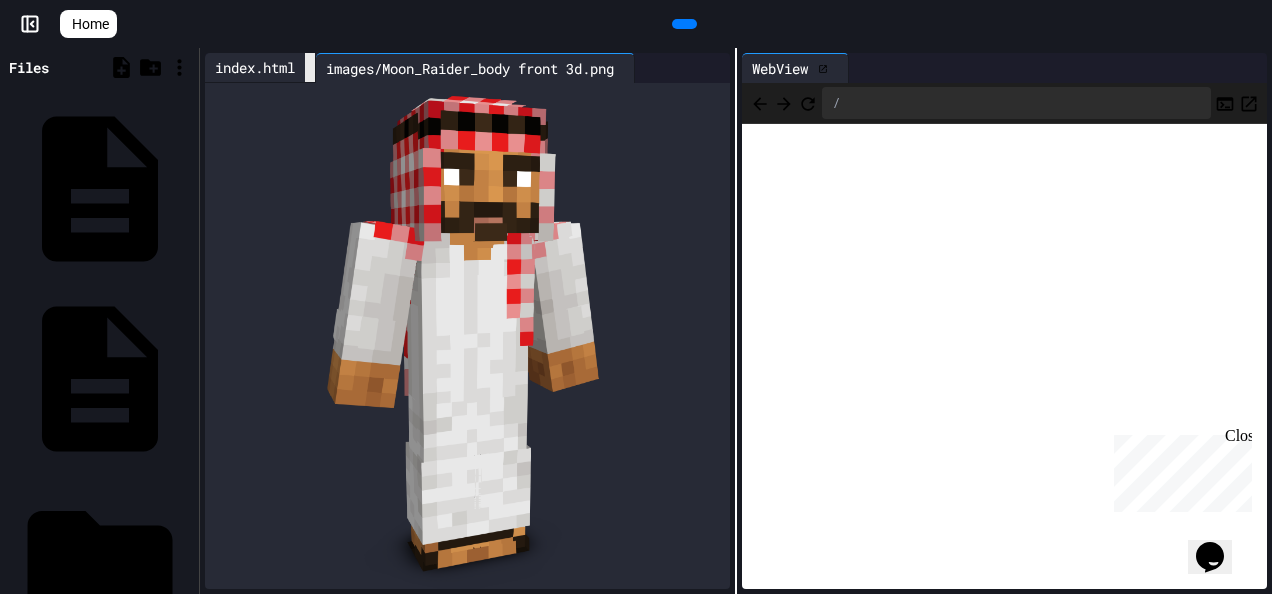 click 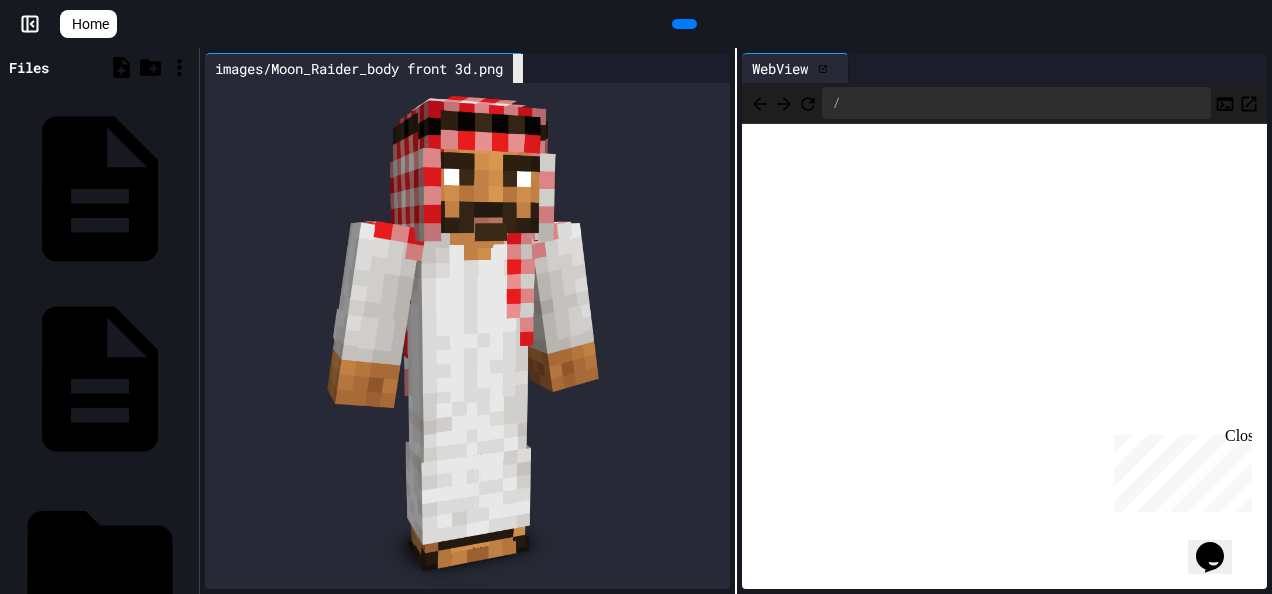 click 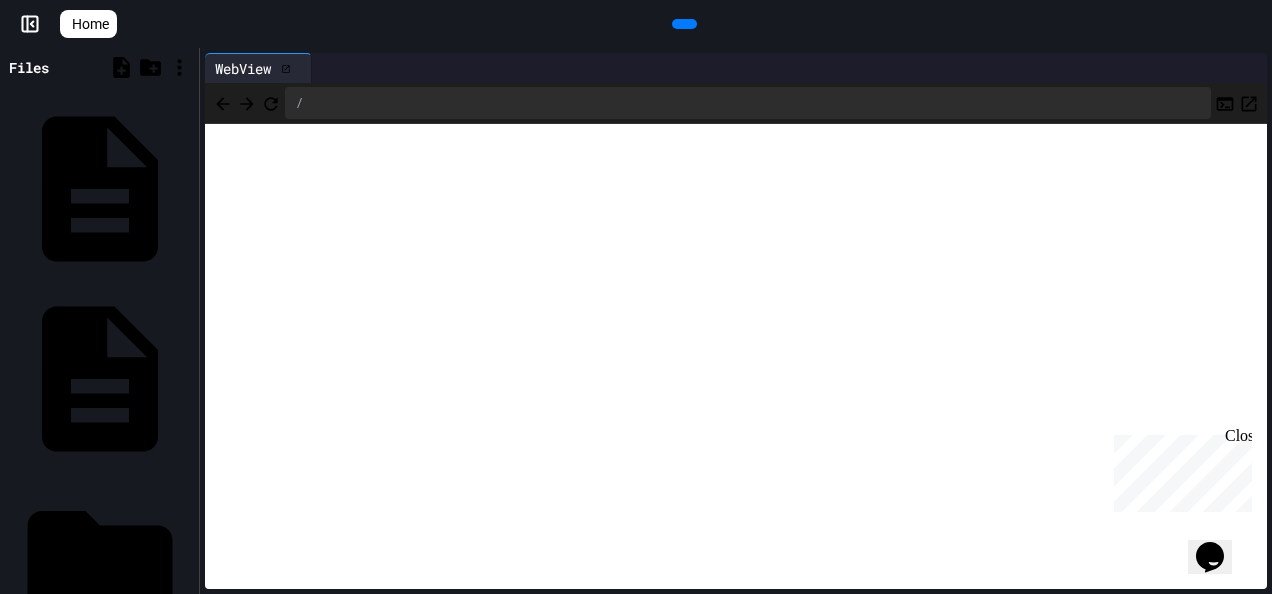 click on "nebularity.html" at bounding box center [188, 1517] 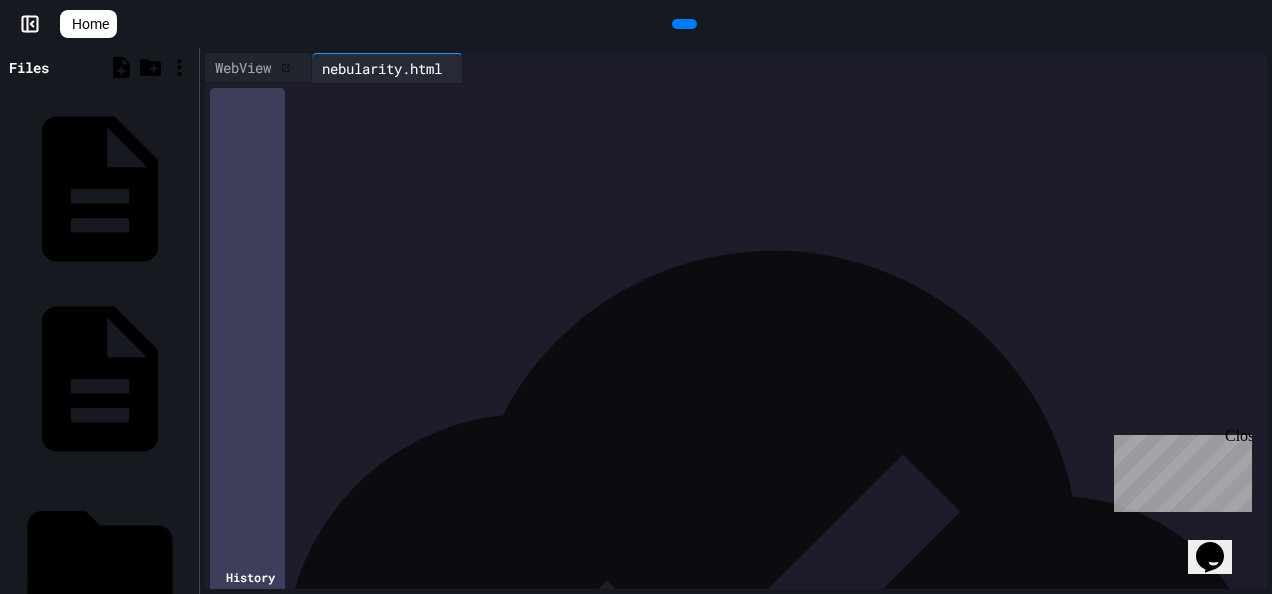 drag, startPoint x: 388, startPoint y: 198, endPoint x: 320, endPoint y: 192, distance: 68.26419 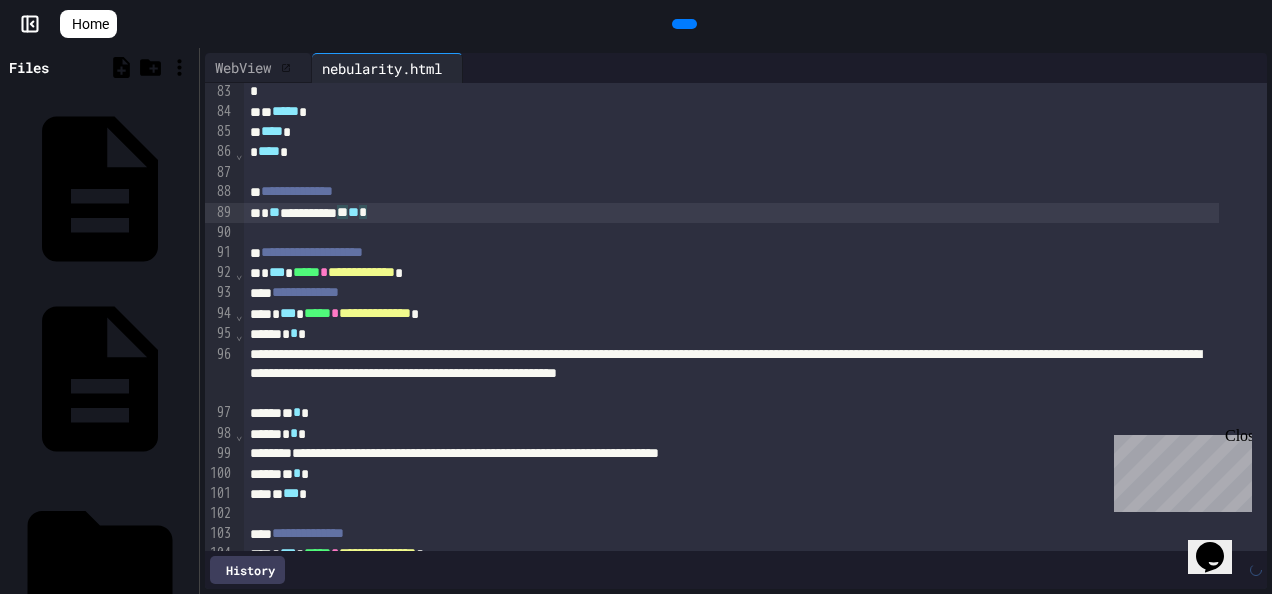 scroll, scrollTop: 1800, scrollLeft: 0, axis: vertical 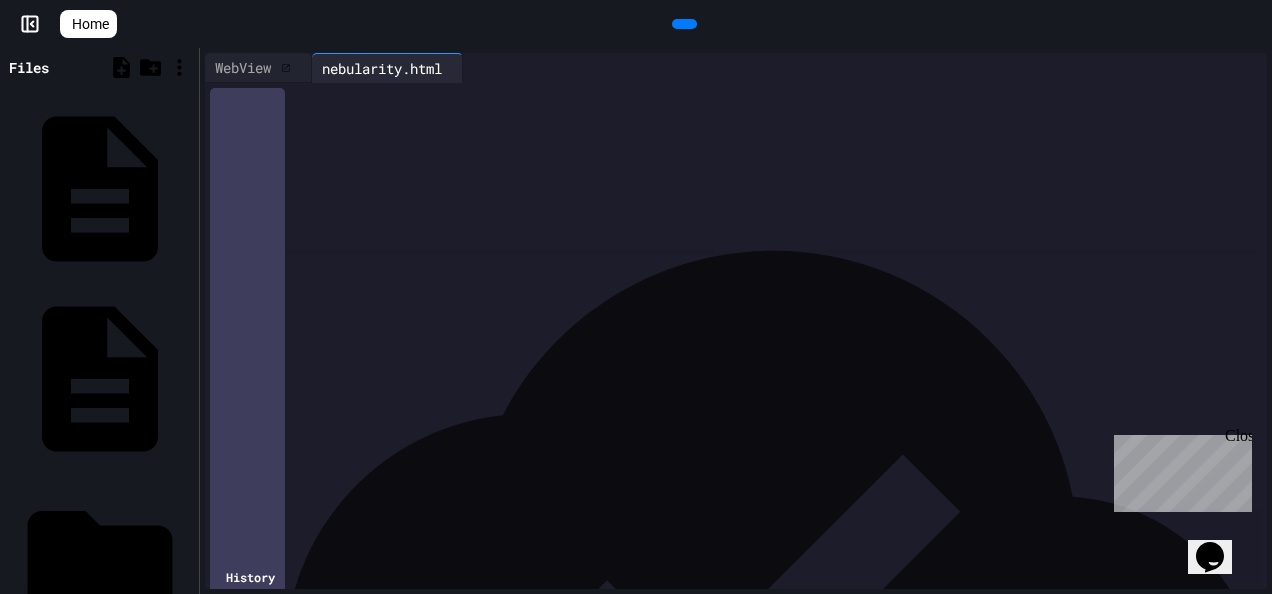 drag, startPoint x: 318, startPoint y: 213, endPoint x: 248, endPoint y: 214, distance: 70.00714 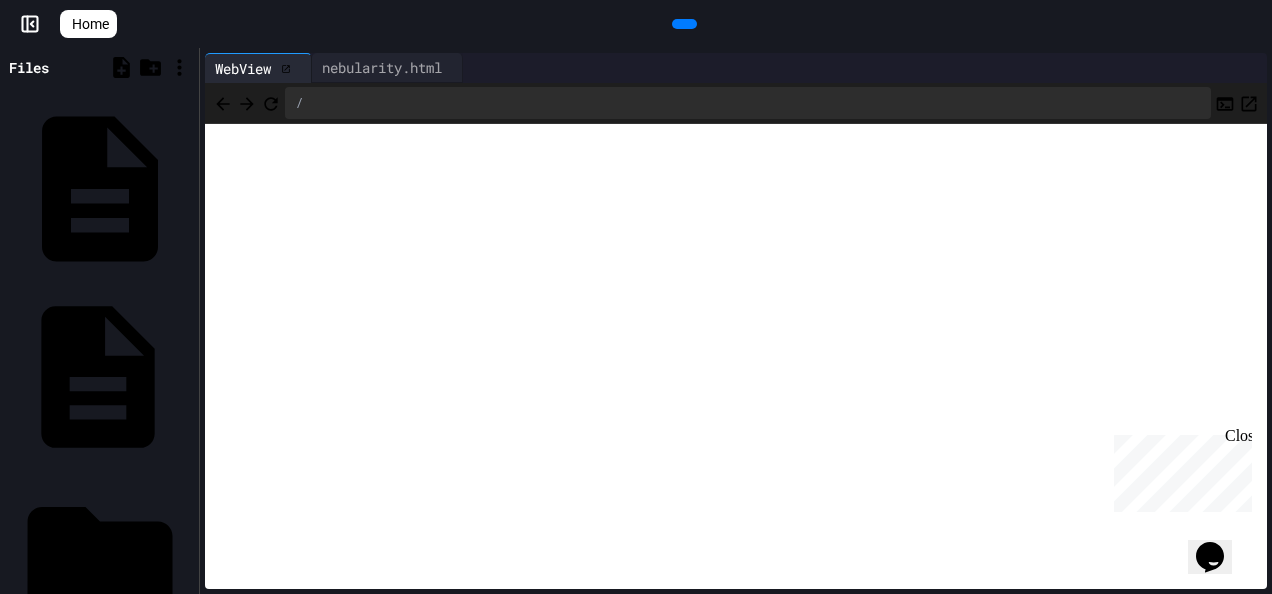 click on "dueteragonist.html" at bounding box center (188, 377) 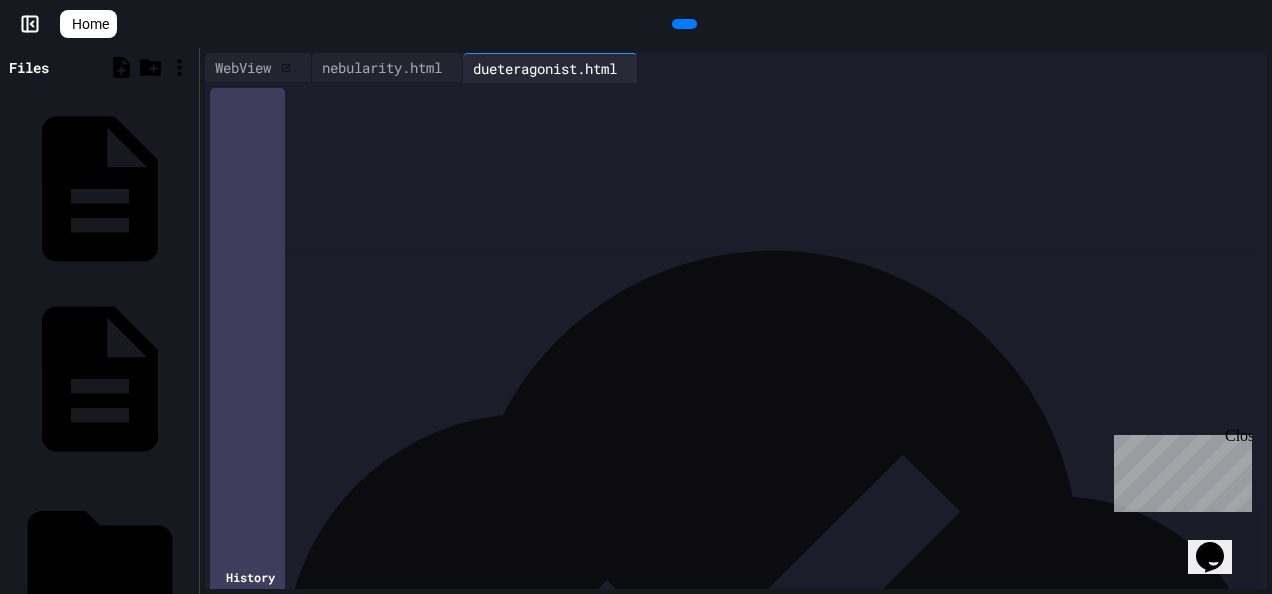 scroll, scrollTop: 0, scrollLeft: 0, axis: both 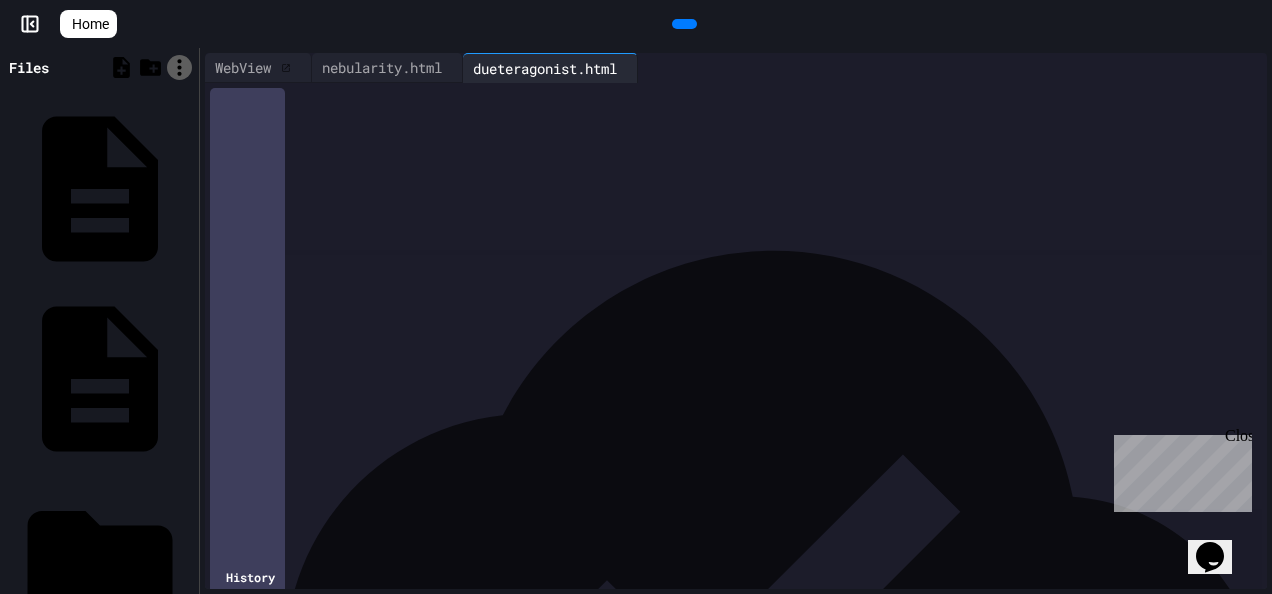 click 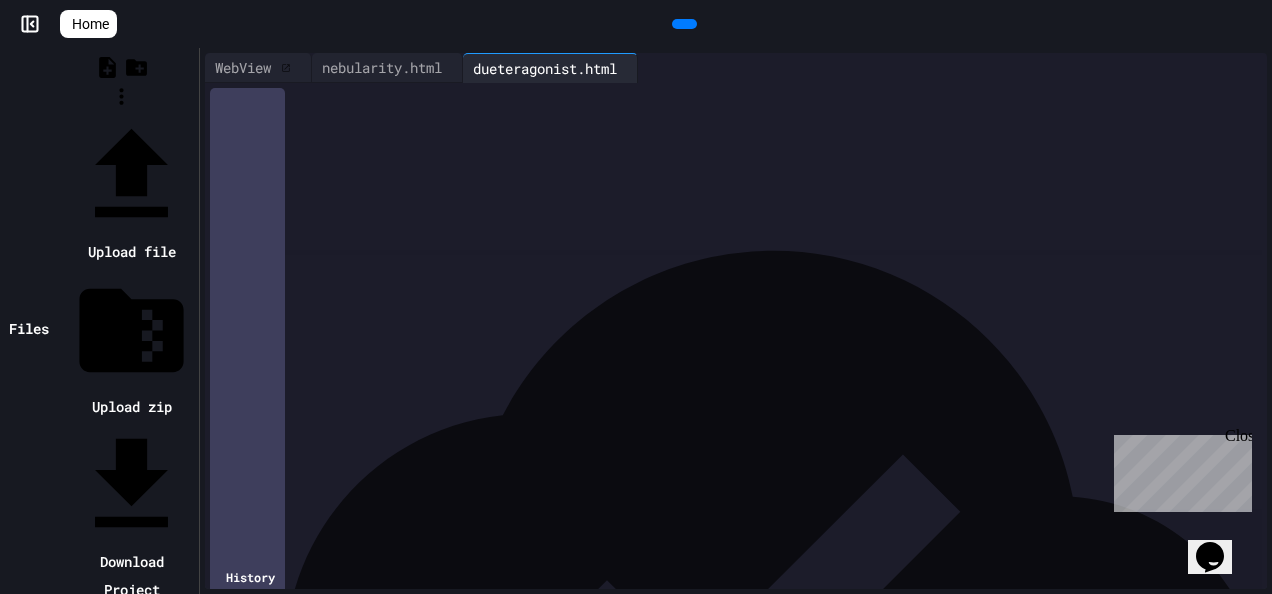 click 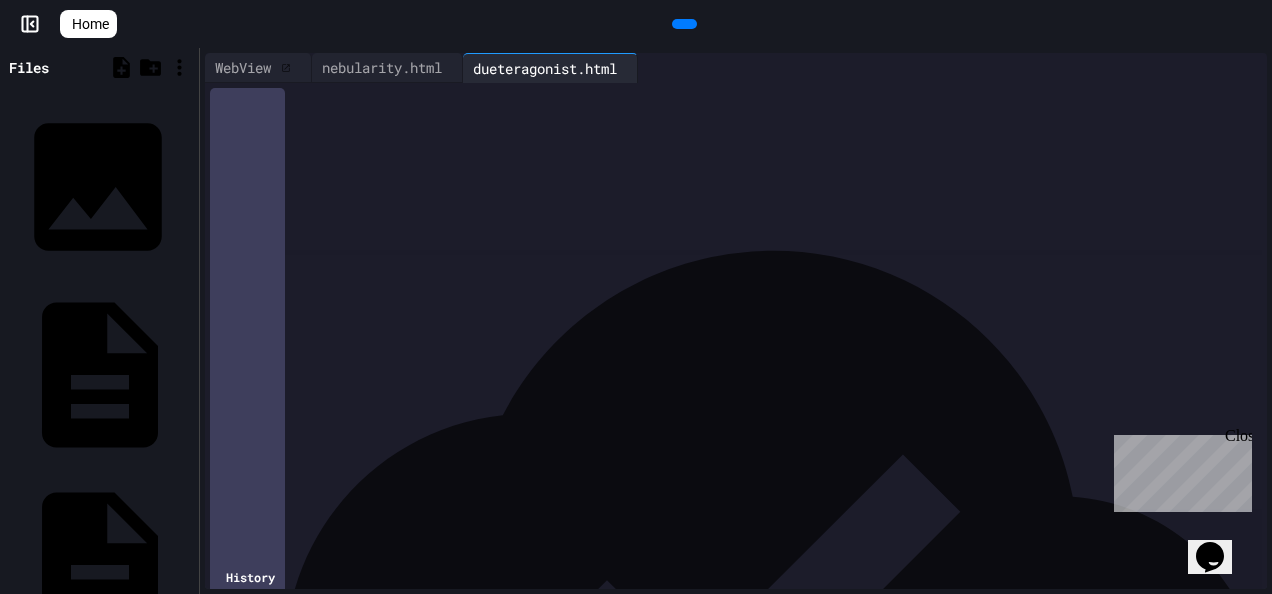 click 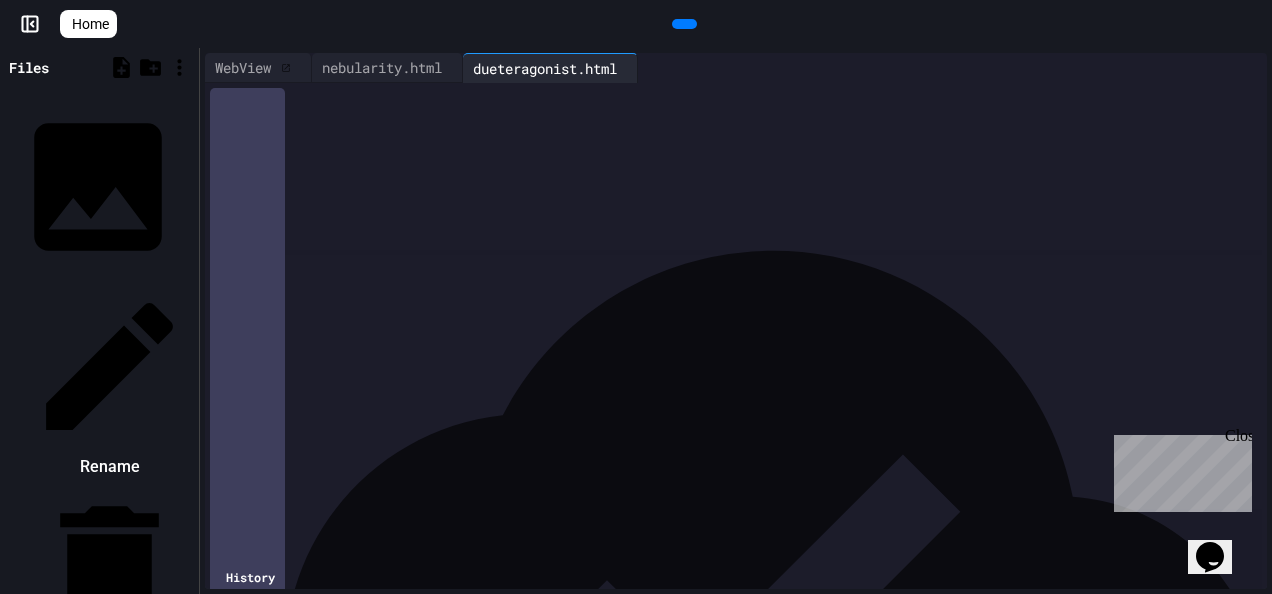 click 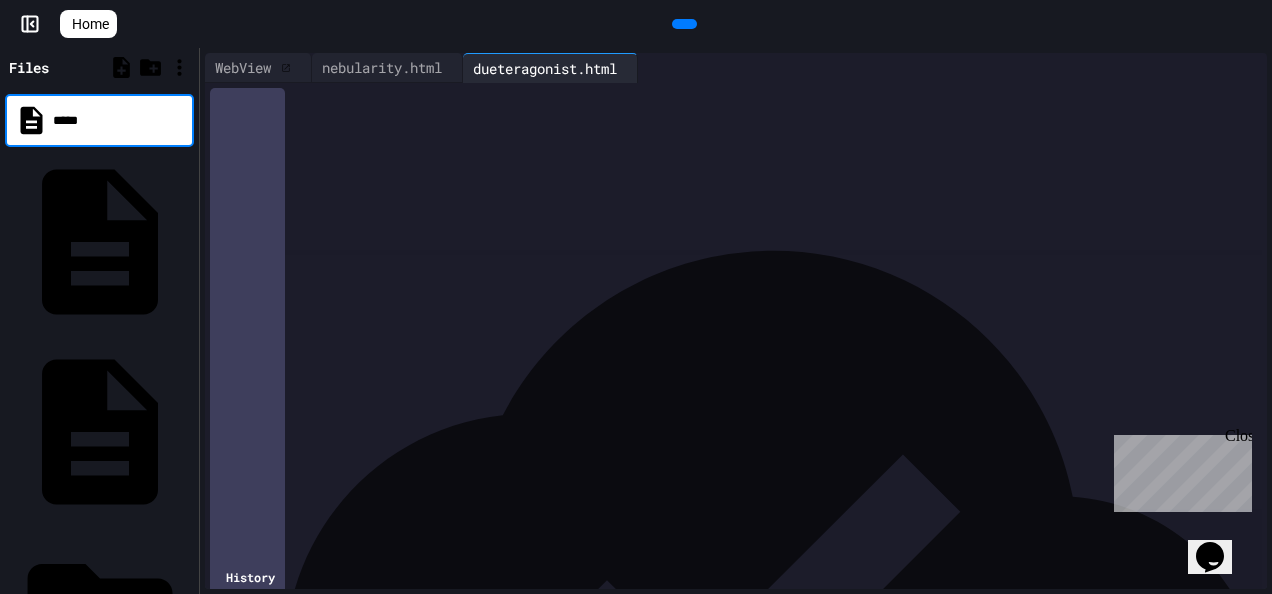 scroll, scrollTop: 0, scrollLeft: 0, axis: both 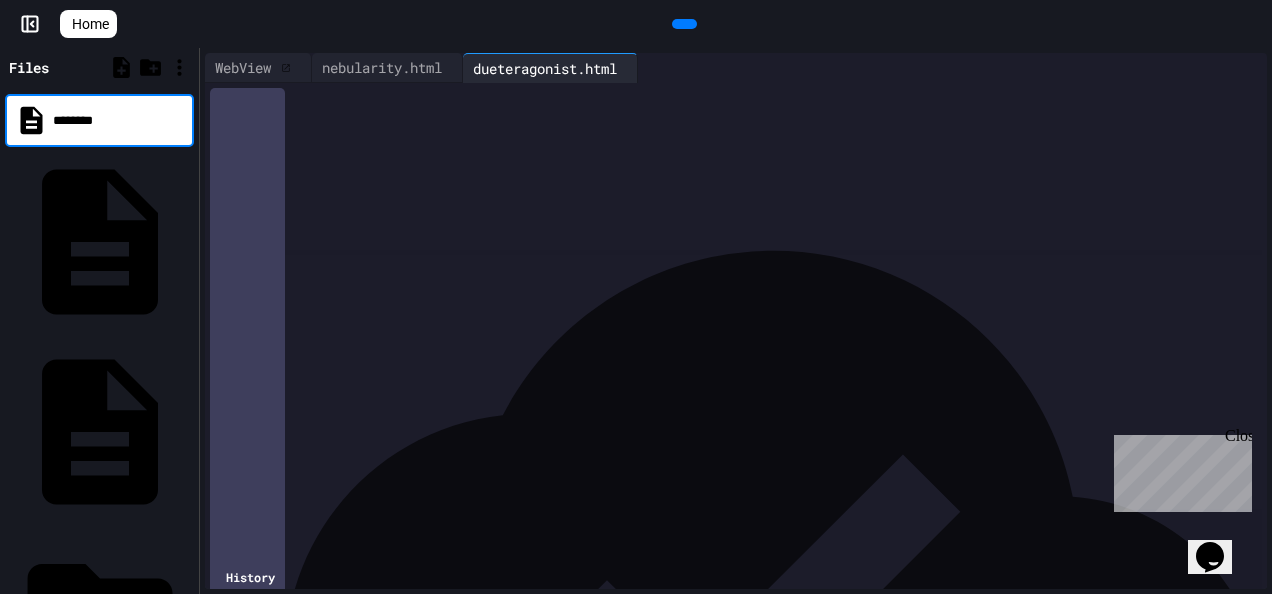 type on "*********" 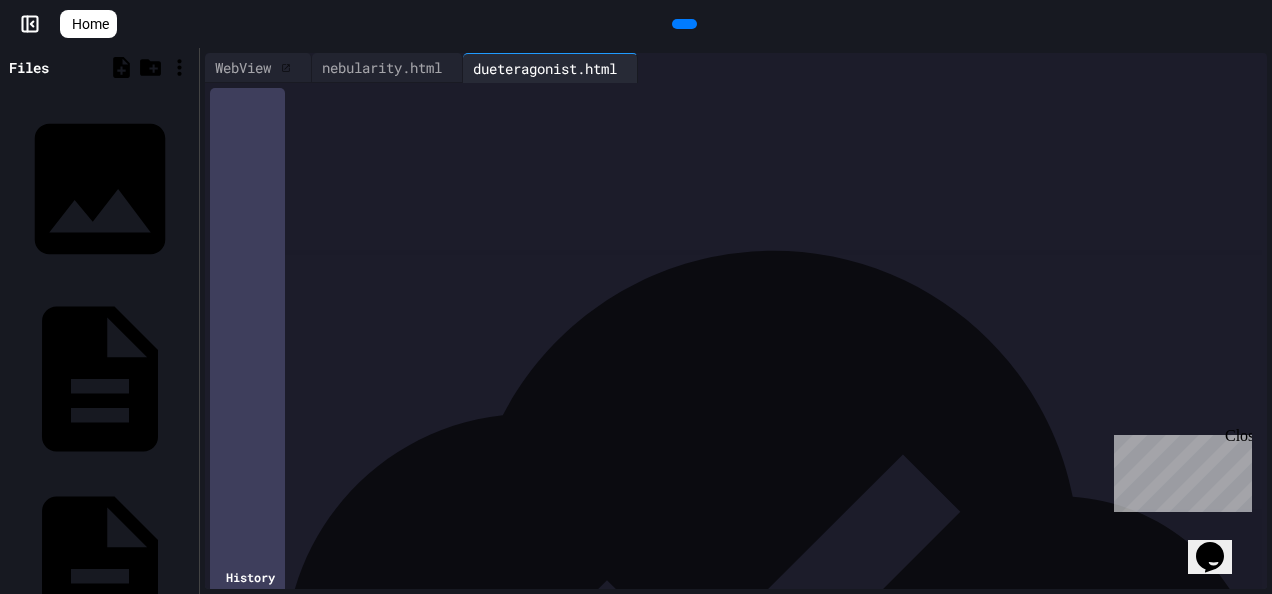 click on "Files Nebularity_body front 3d.png a5tro99.html dueteragonist.html images imperialcouncillor.html index.html informant.html moonraider.html nebularity.html rebel.html rebelone.html silentextra.html speakingextra.html styles.css Tools Settings Webview" at bounding box center (99, 321) 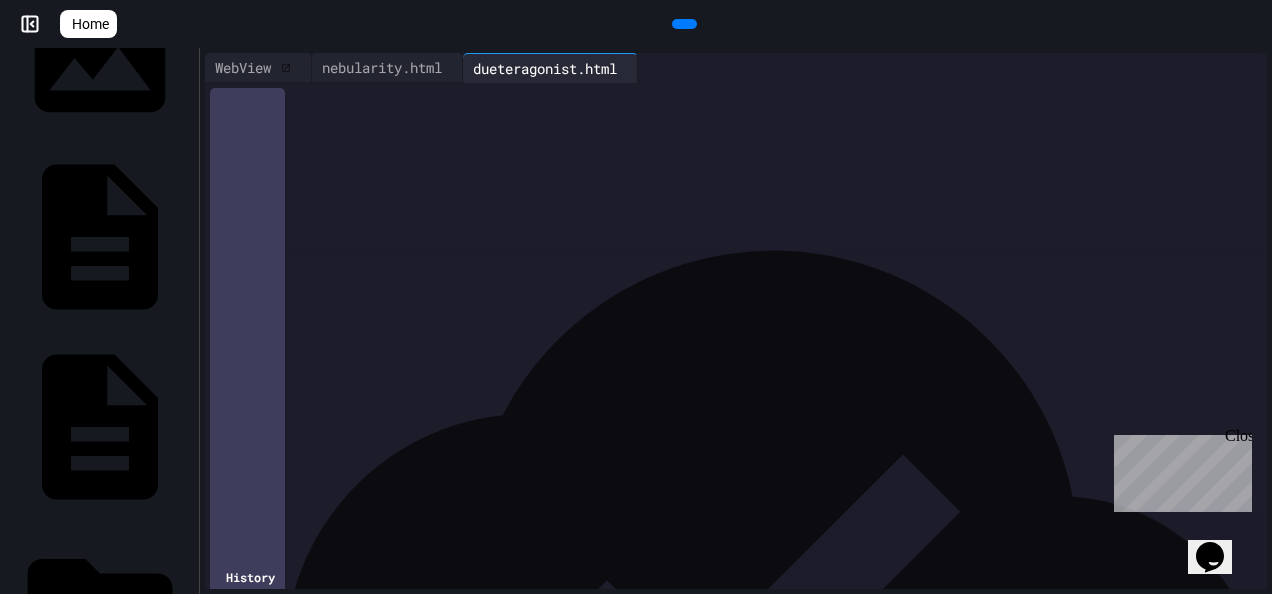 scroll, scrollTop: 0, scrollLeft: 0, axis: both 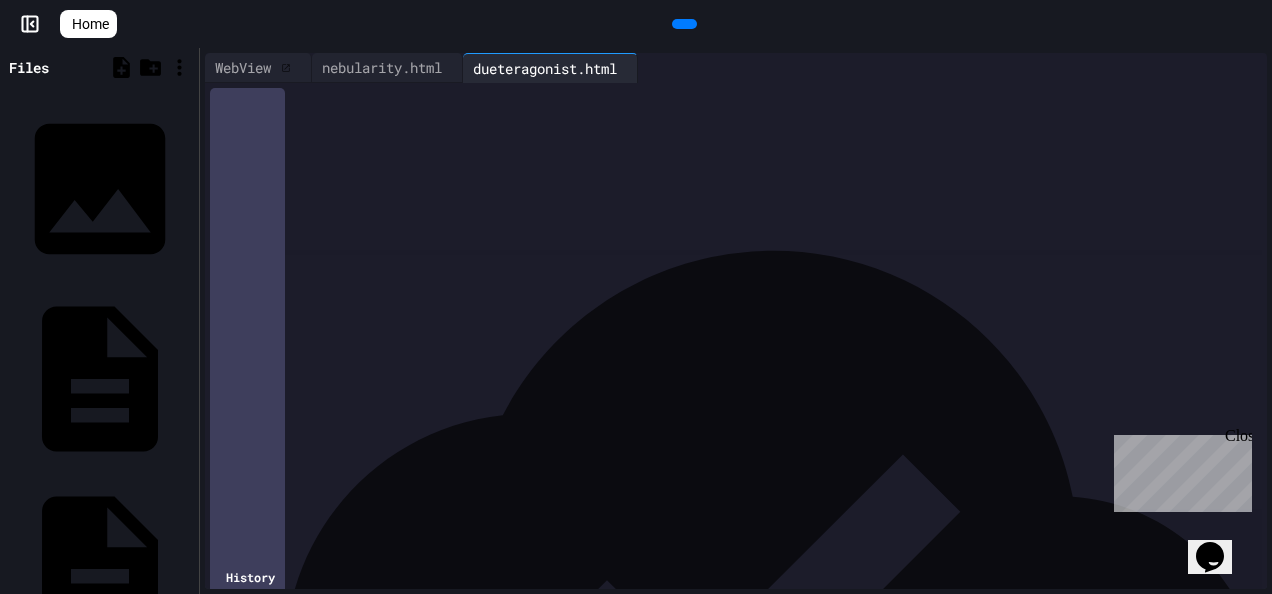 click on "**********" at bounding box center [731, 198] 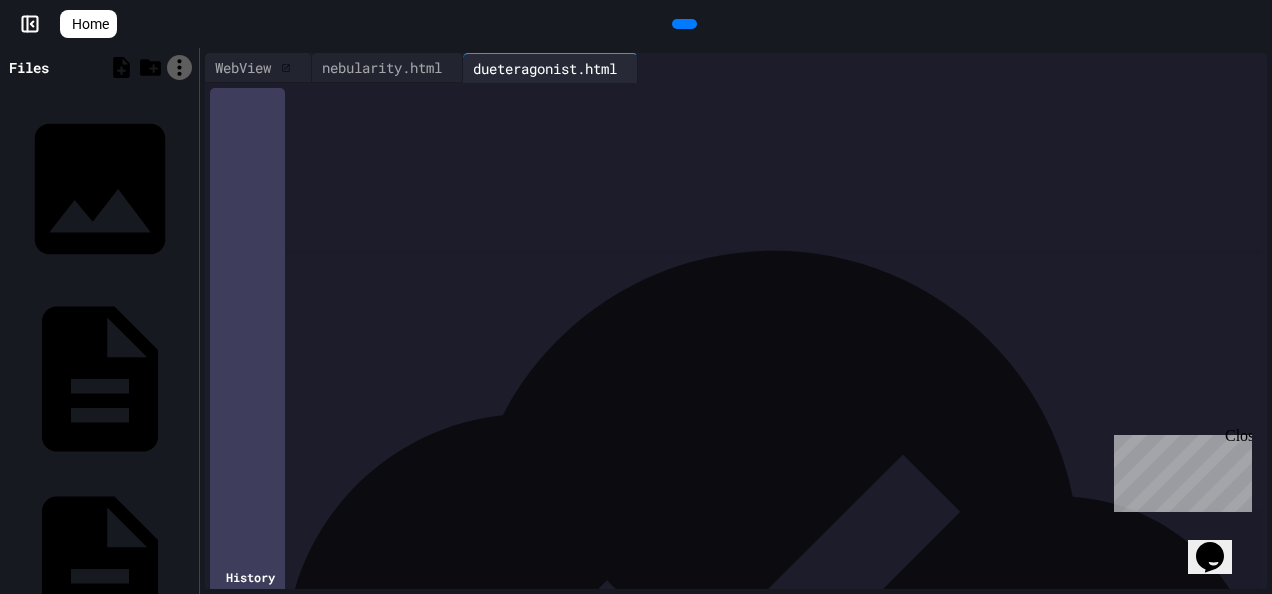 click 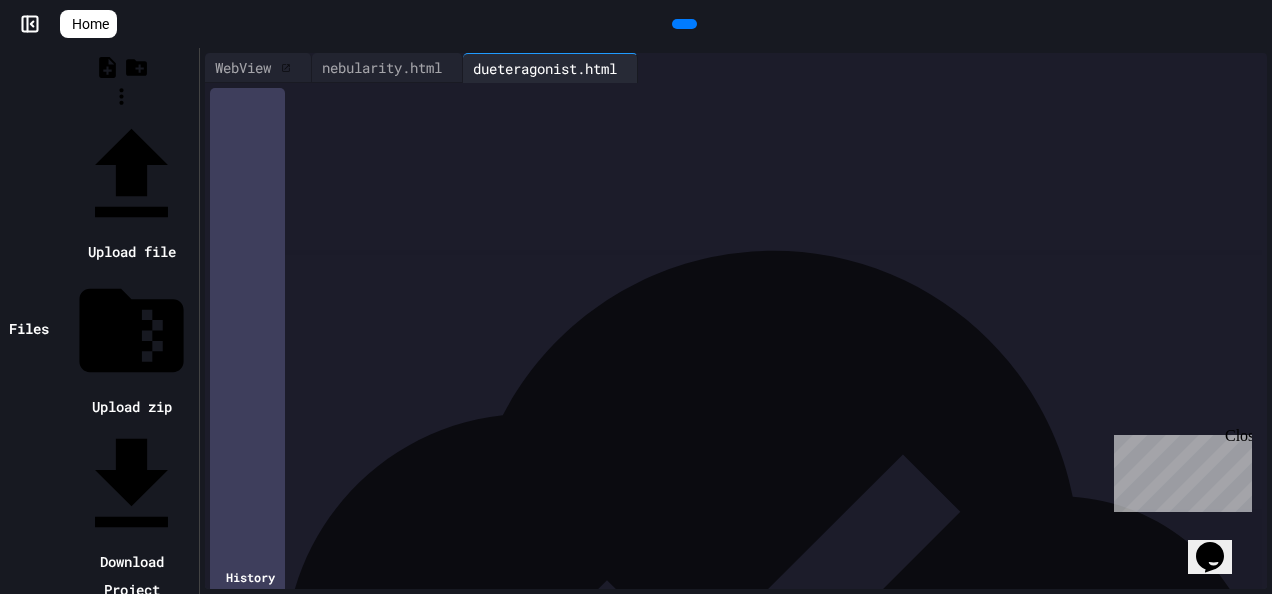 click at bounding box center [131, 175] 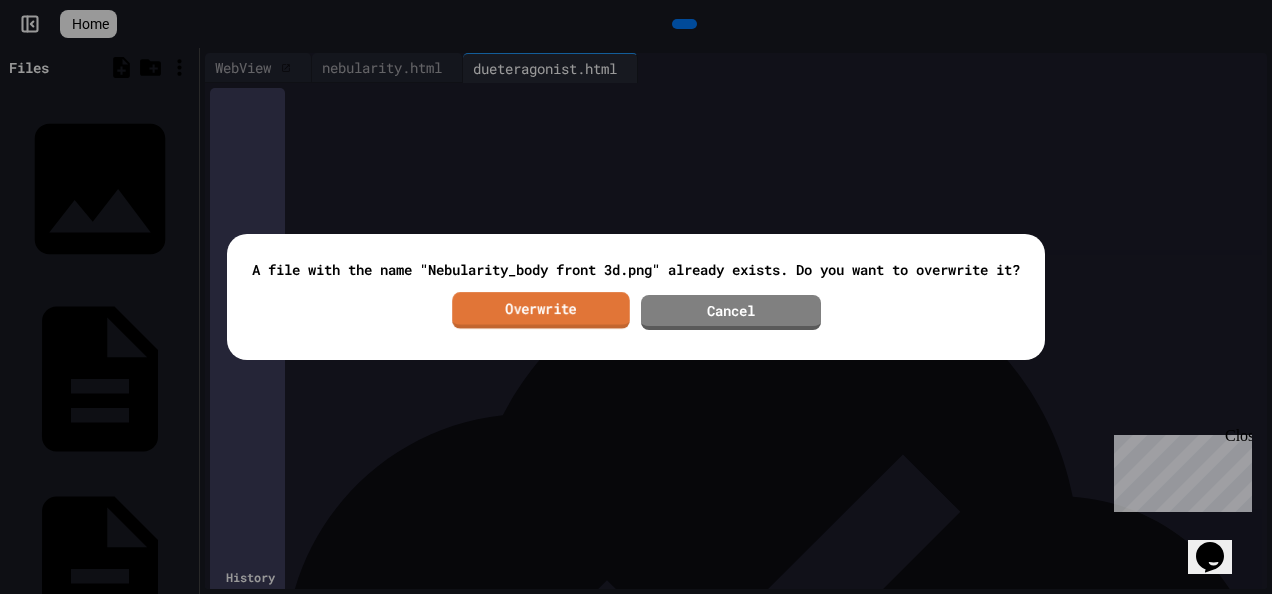 click on "Overwrite" at bounding box center (541, 310) 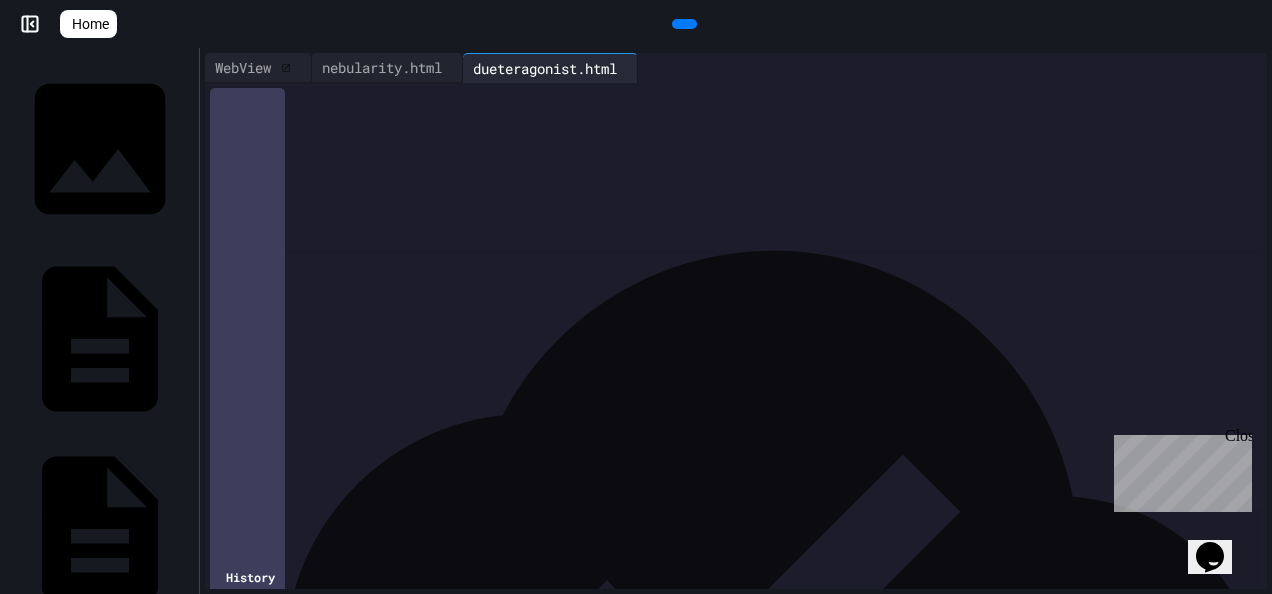 scroll, scrollTop: 0, scrollLeft: 0, axis: both 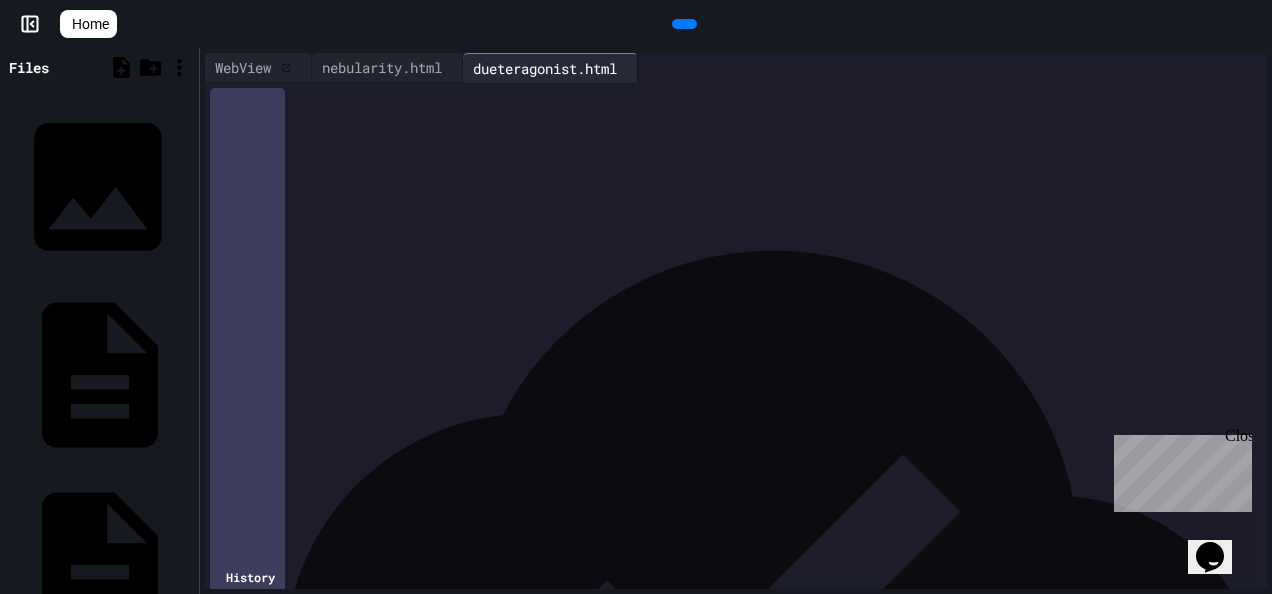 click 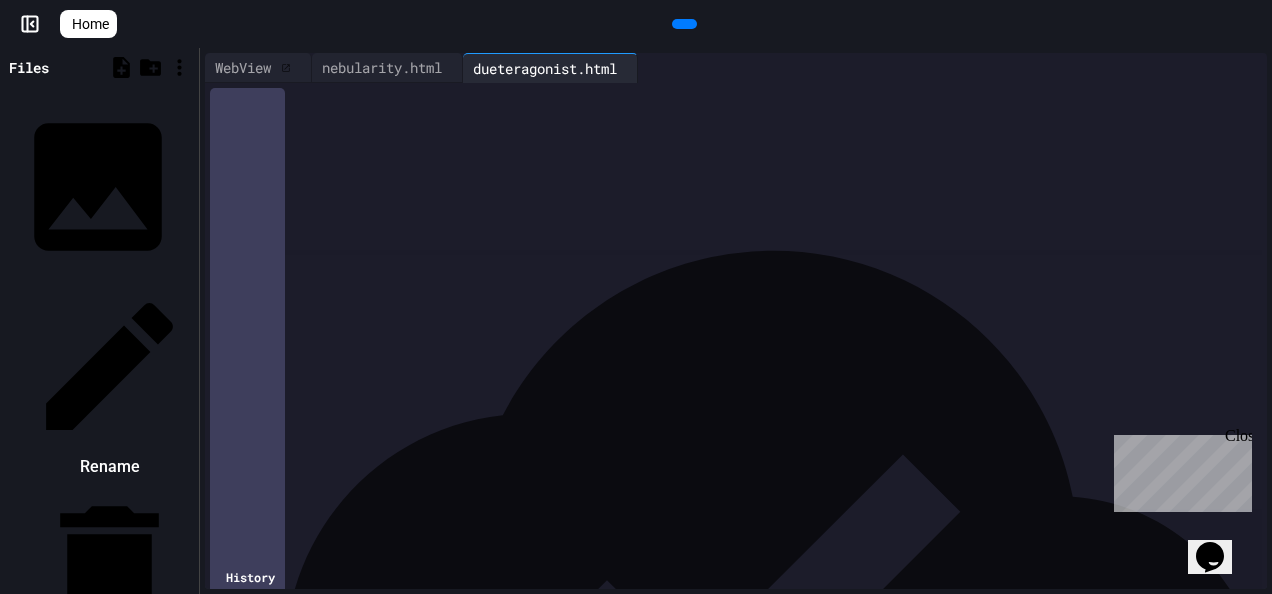 click on "Rename" at bounding box center [109, 382] 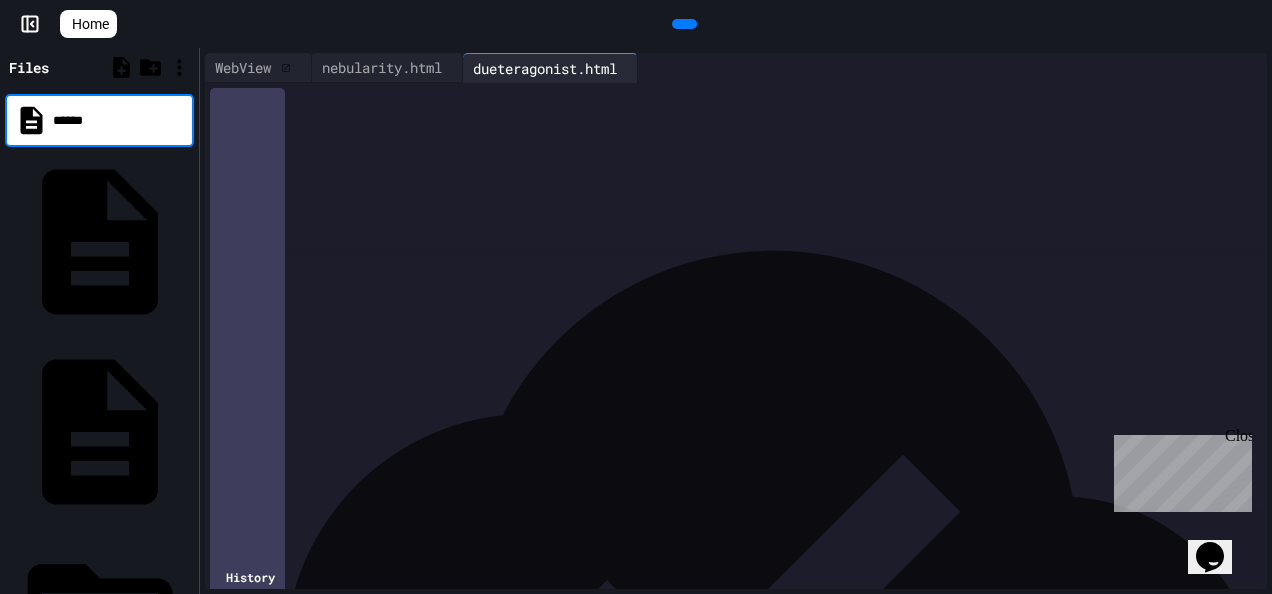 scroll, scrollTop: 0, scrollLeft: 0, axis: both 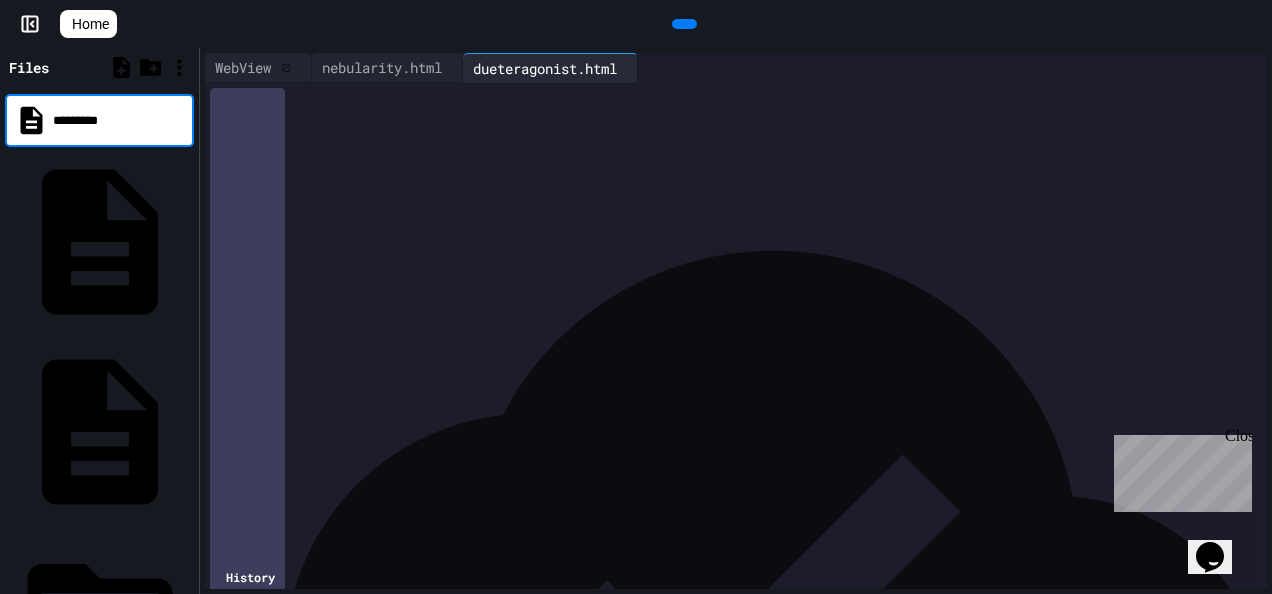 type on "*********" 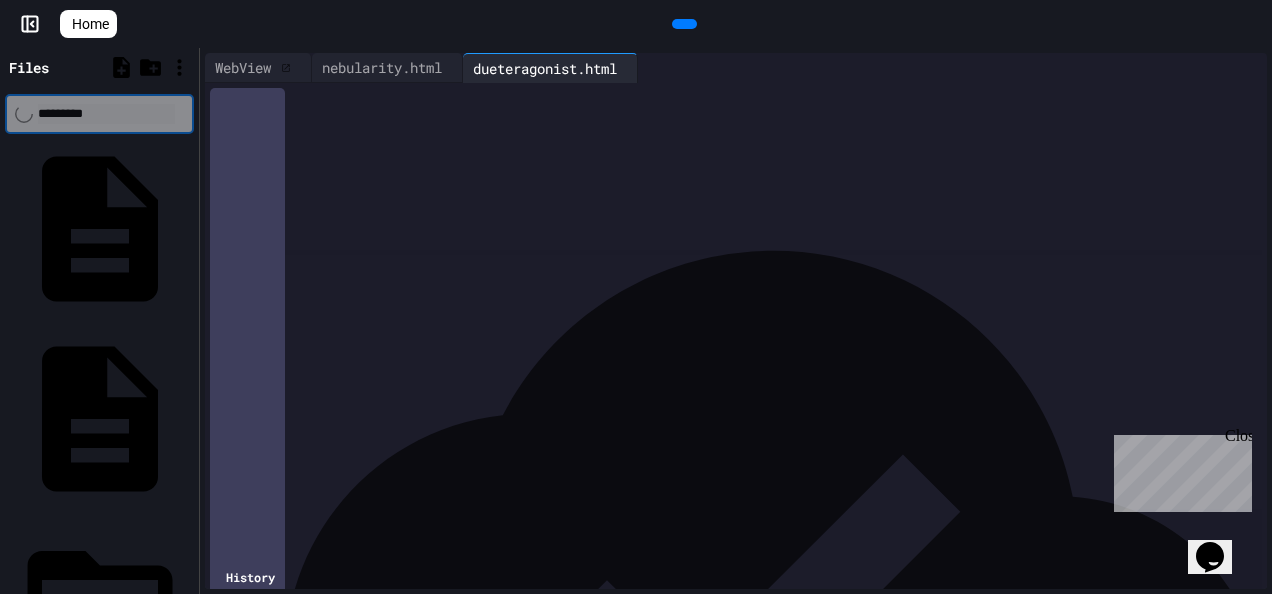 drag, startPoint x: 134, startPoint y: 138, endPoint x: 172, endPoint y: 86, distance: 64.40497 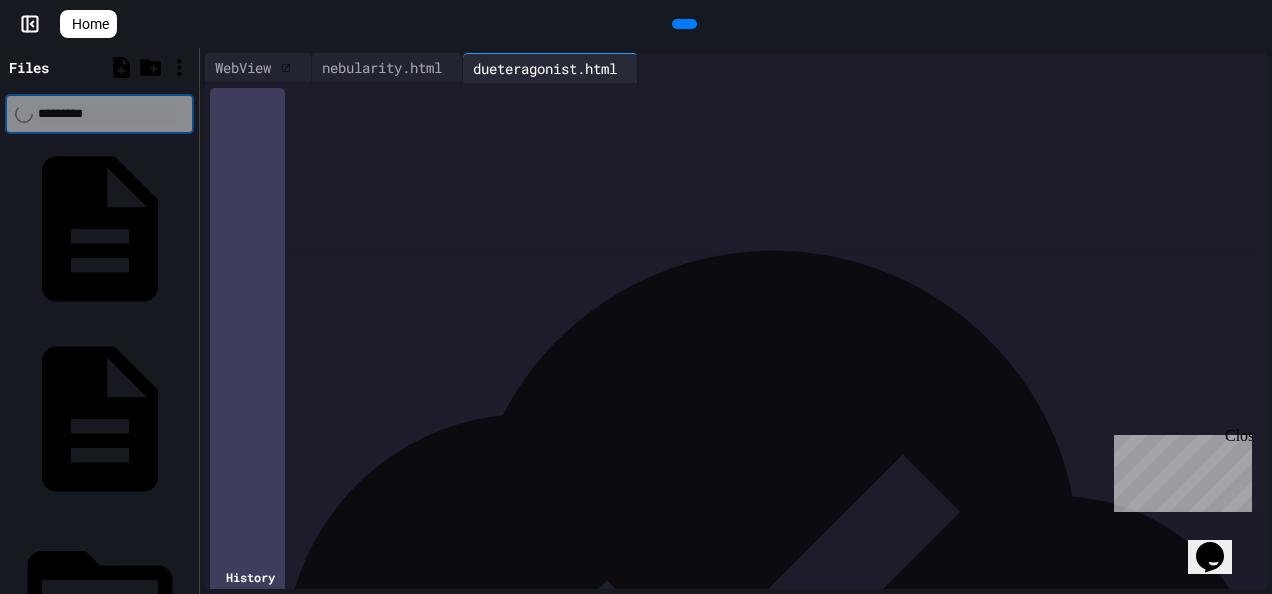 drag, startPoint x: 420, startPoint y: 198, endPoint x: 320, endPoint y: 202, distance: 100.07997 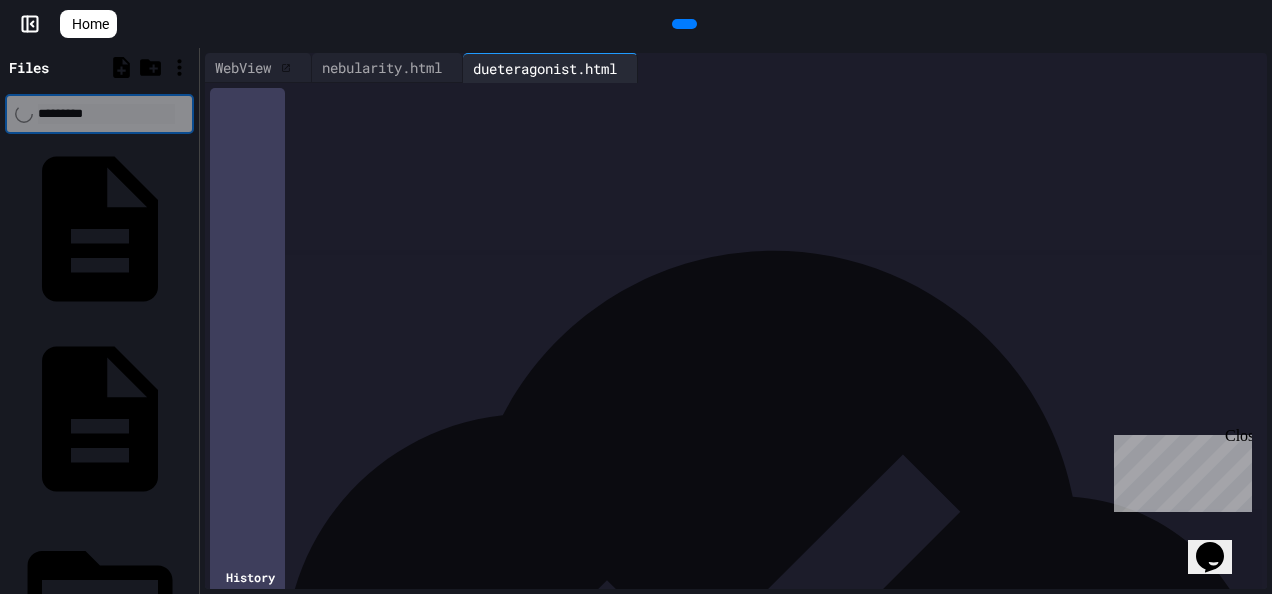 click on "**********" at bounding box center (731, 198) 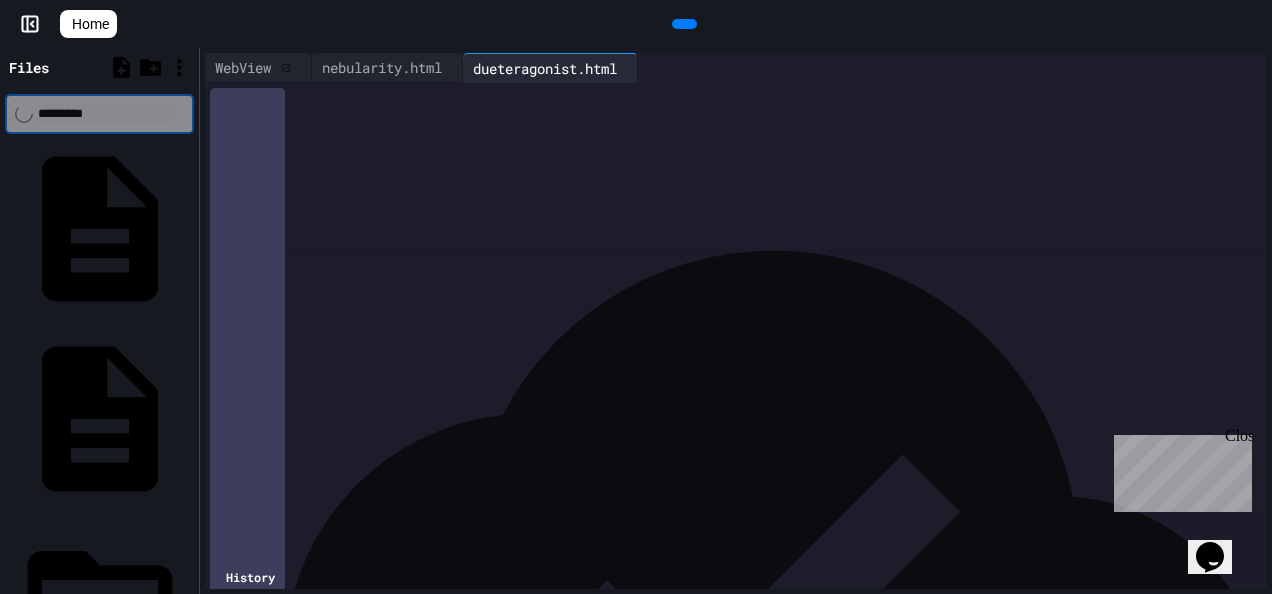 scroll, scrollTop: 1500, scrollLeft: 0, axis: vertical 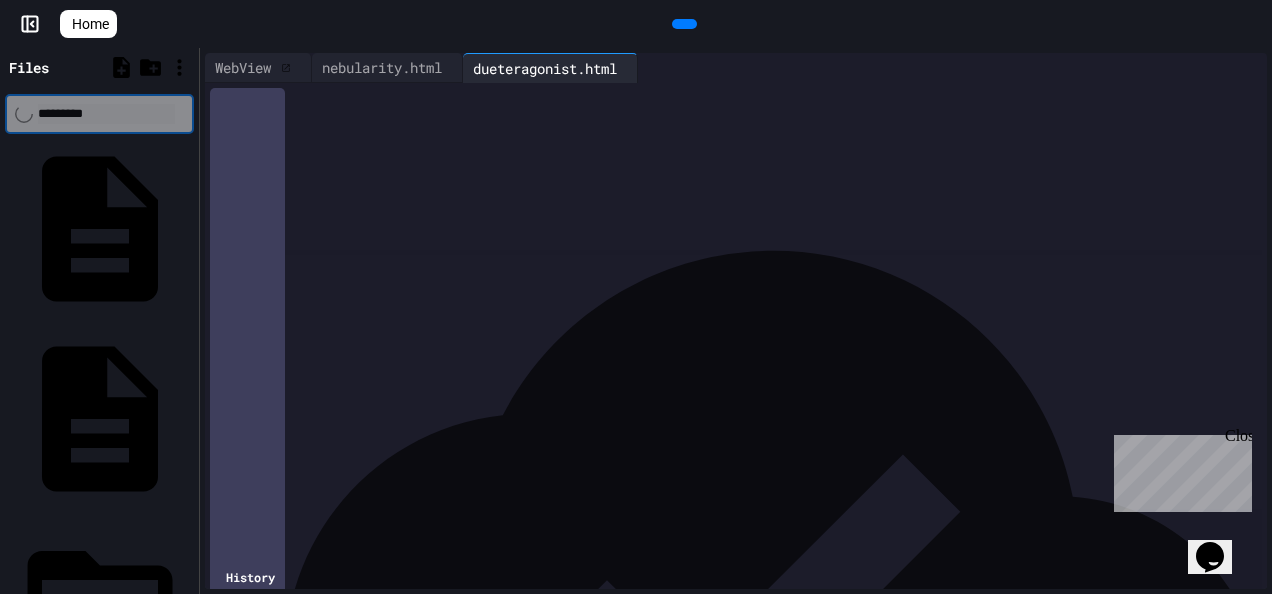 click on "**********" at bounding box center [731, 373] 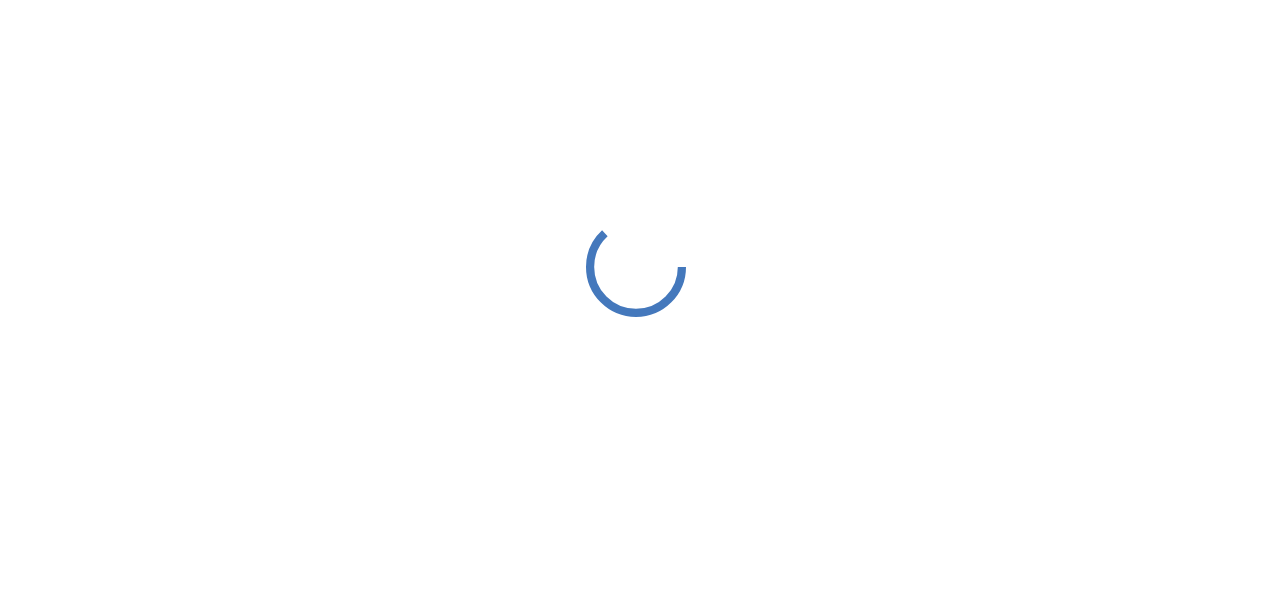 scroll, scrollTop: 0, scrollLeft: 0, axis: both 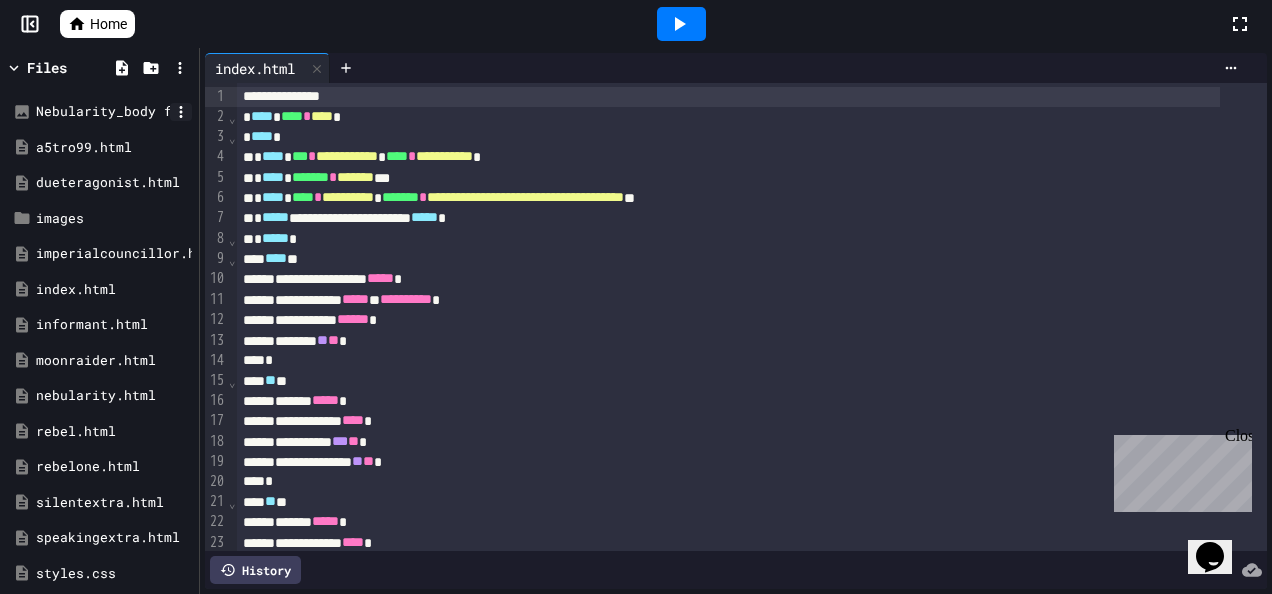 click 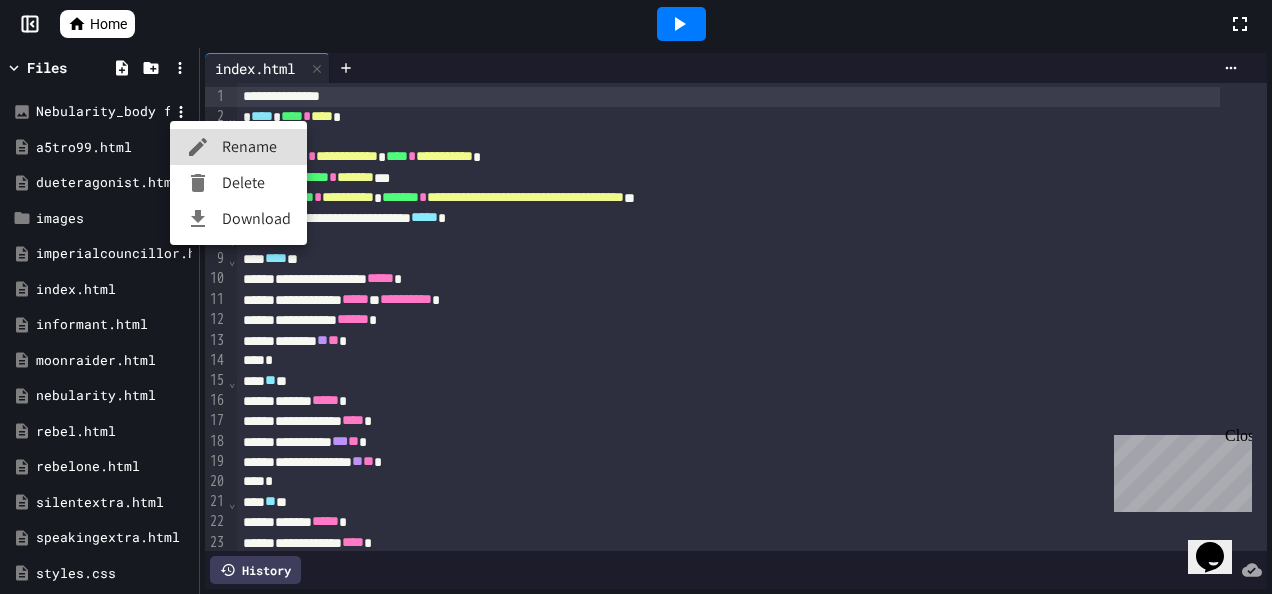 click 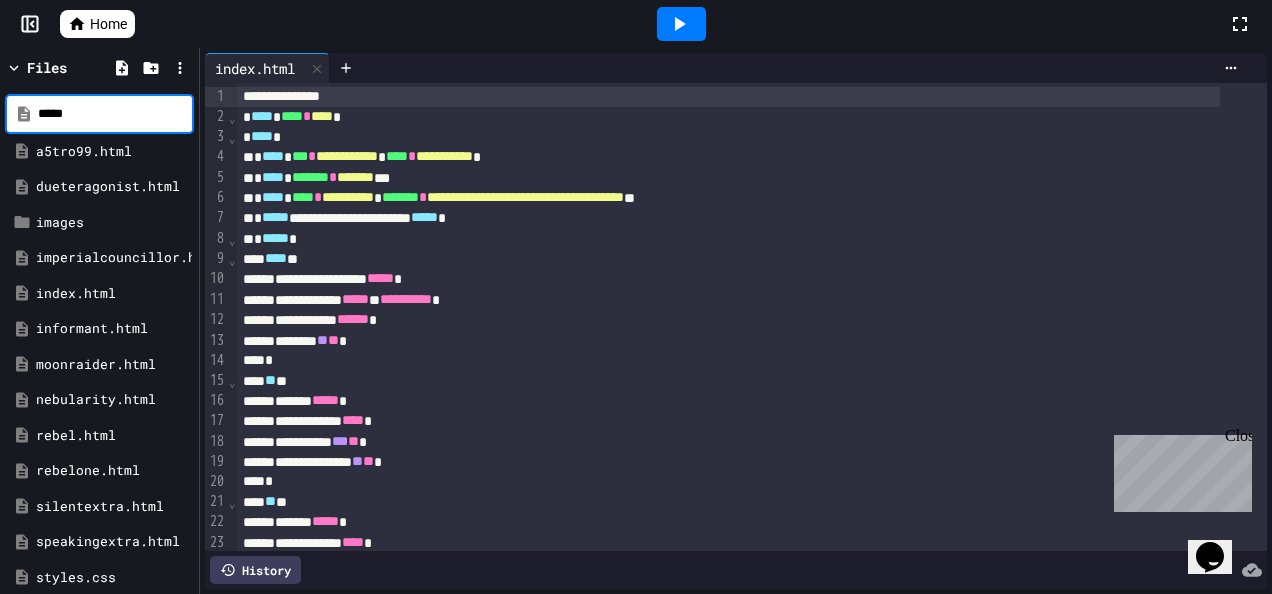 scroll, scrollTop: 0, scrollLeft: 0, axis: both 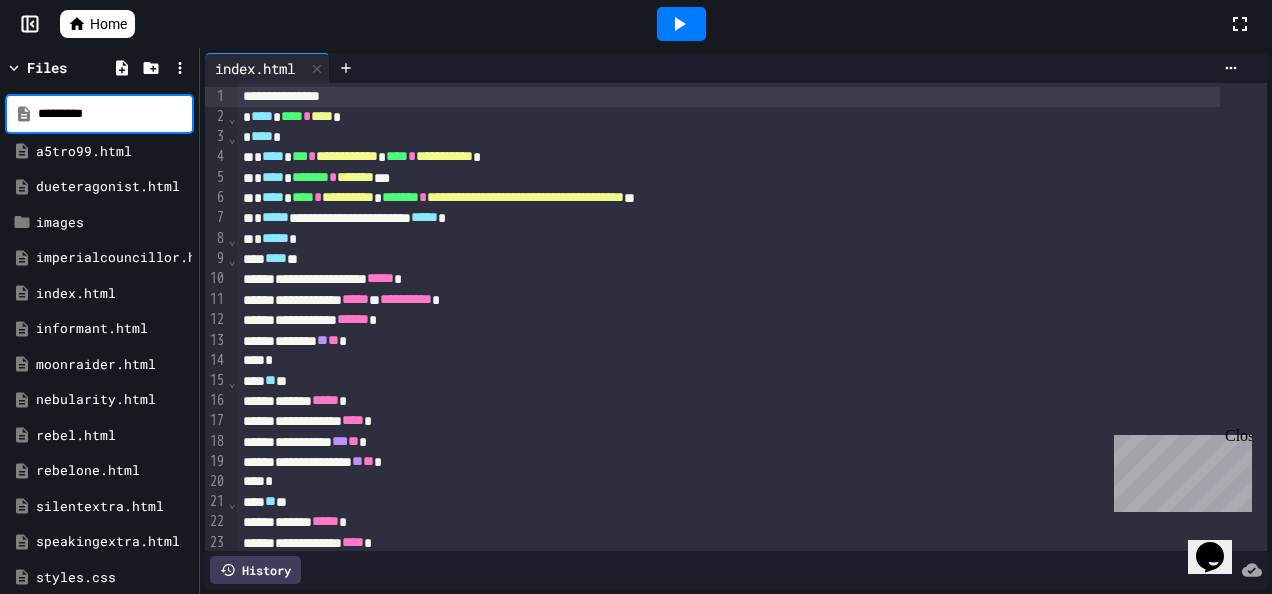 type on "*********" 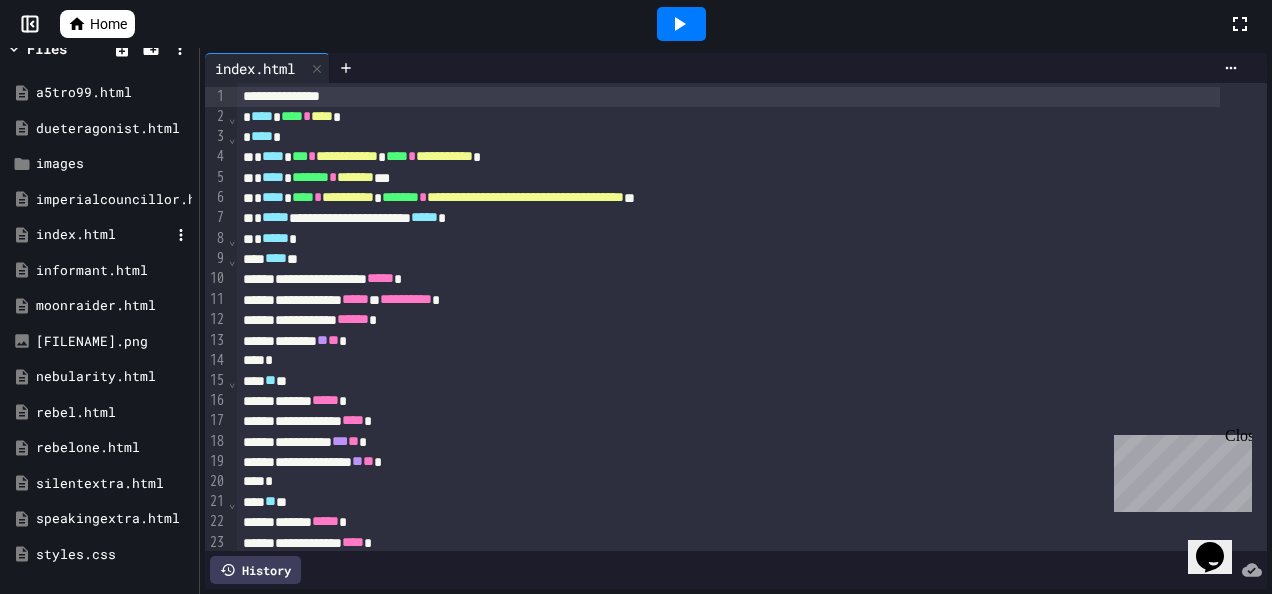 scroll, scrollTop: 0, scrollLeft: 0, axis: both 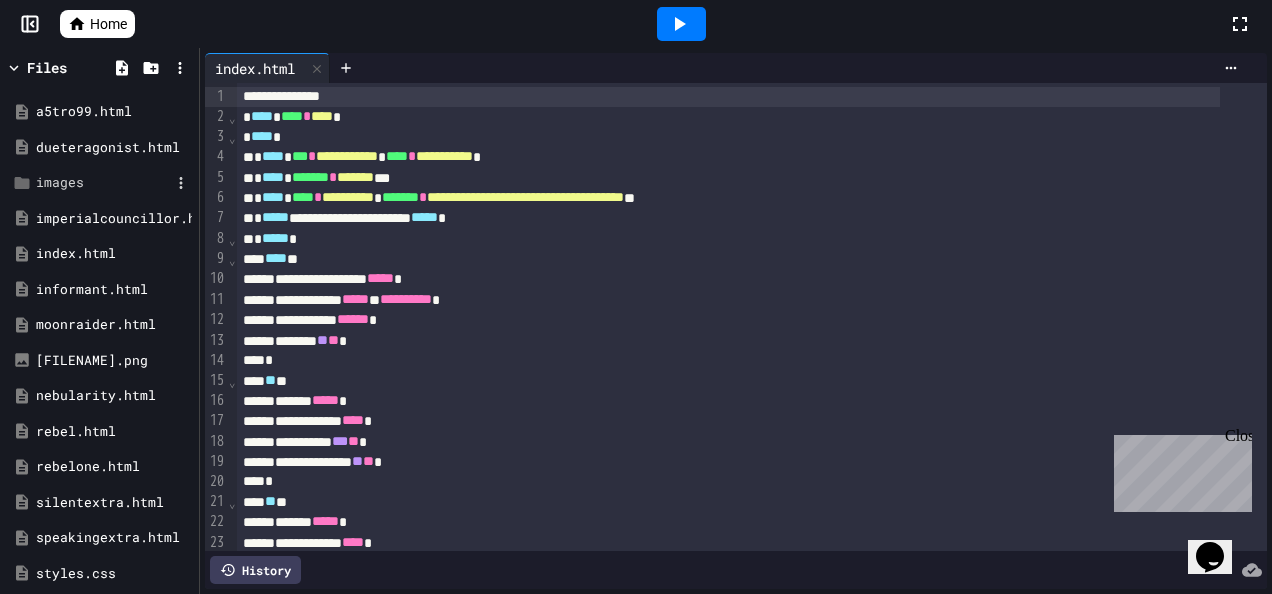 click on "images" at bounding box center (103, 183) 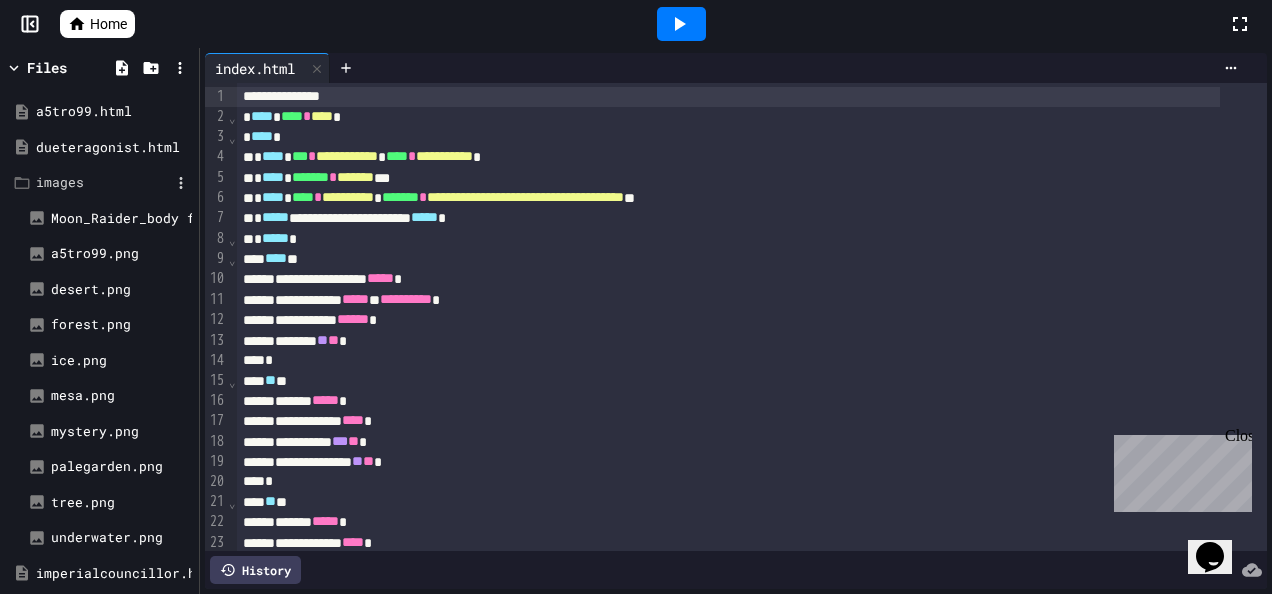 click on "images" at bounding box center [103, 183] 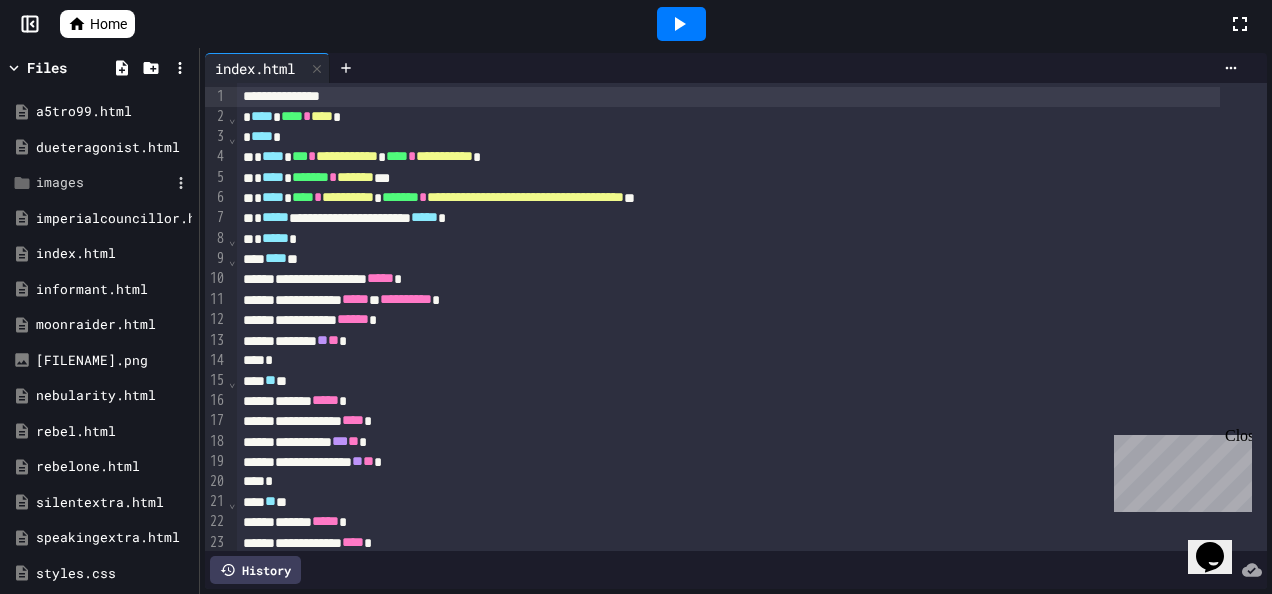 click on "images" at bounding box center (103, 183) 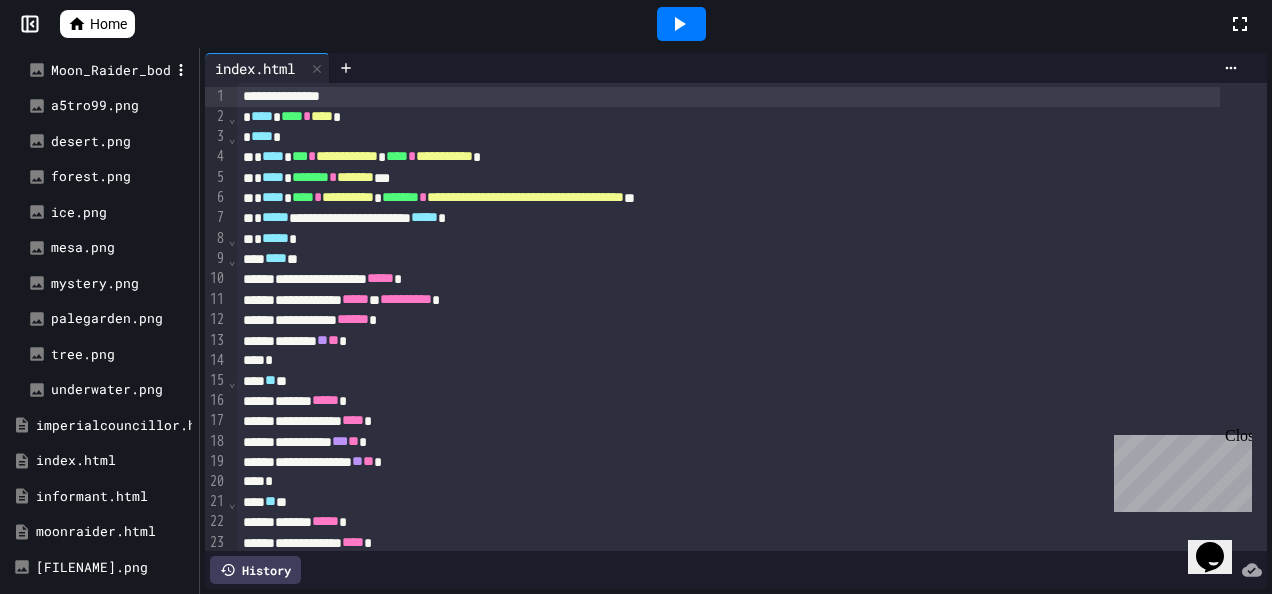 scroll, scrollTop: 400, scrollLeft: 0, axis: vertical 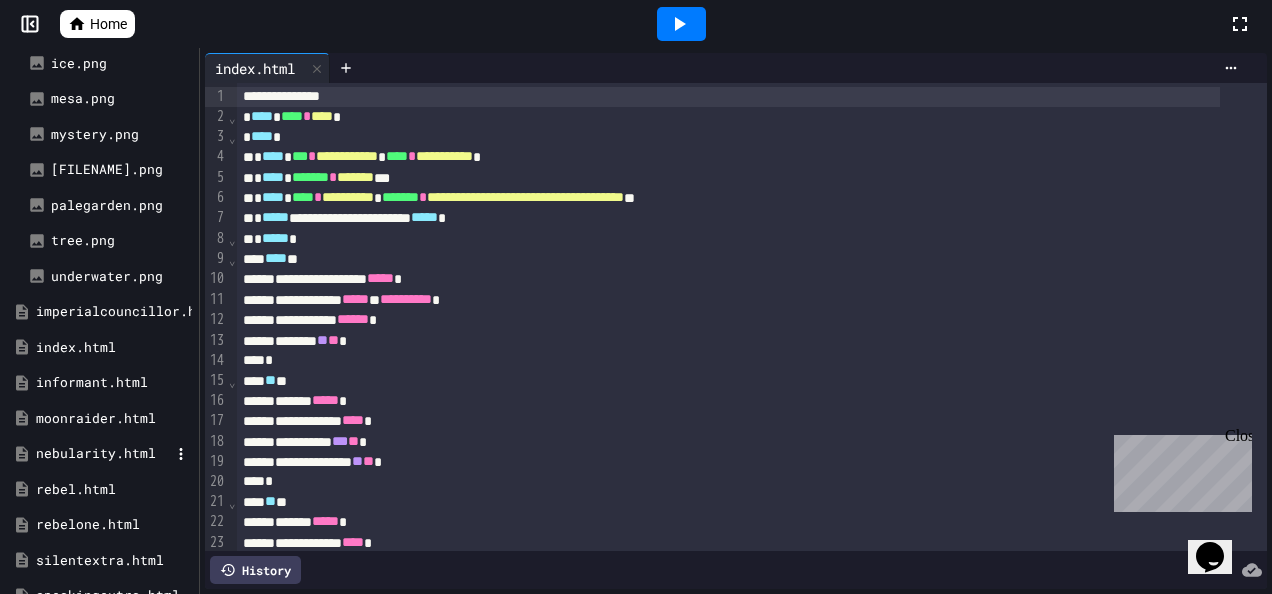 click on "nebularity.html" at bounding box center [103, 454] 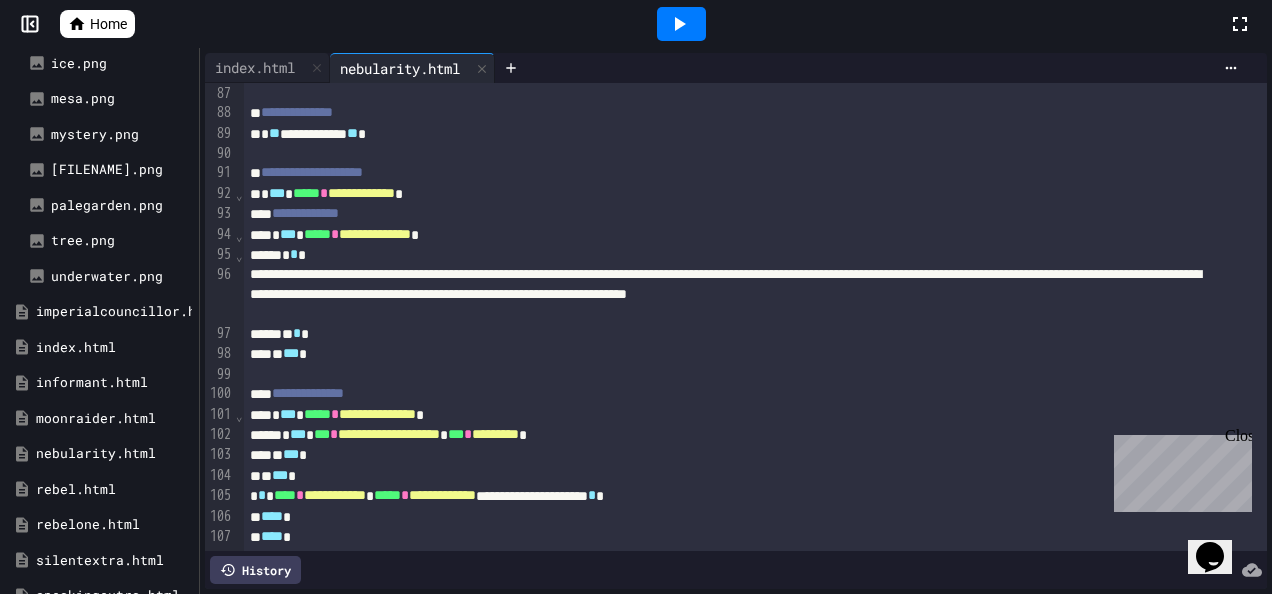 scroll, scrollTop: 1770, scrollLeft: 0, axis: vertical 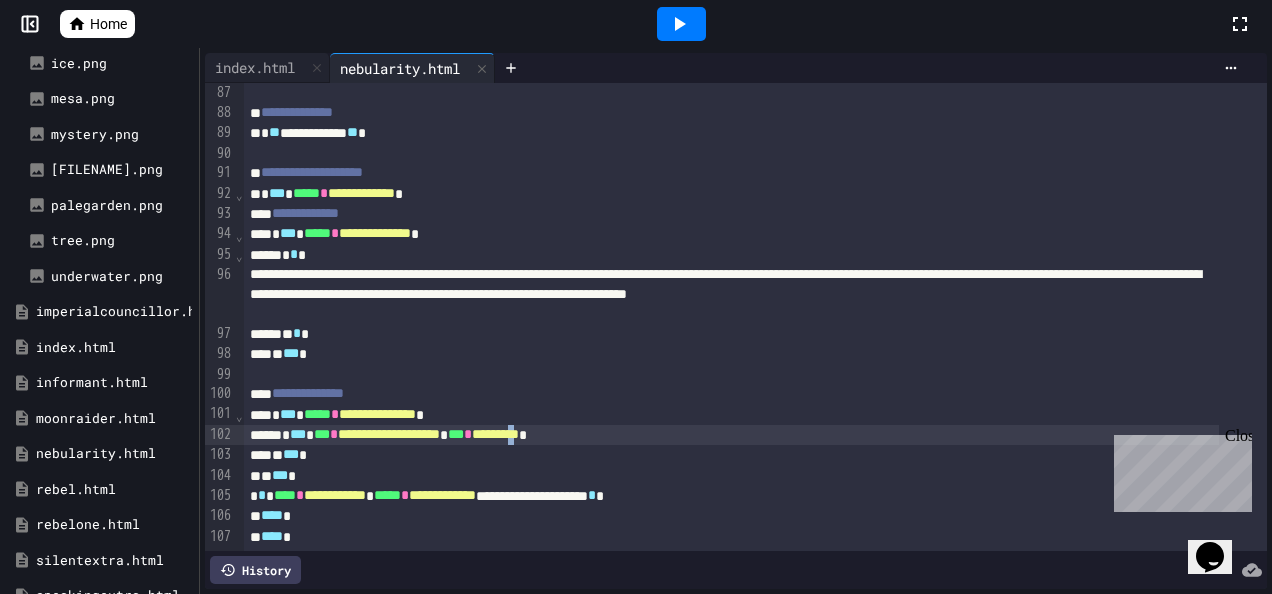 click on "*********" at bounding box center (495, 434) 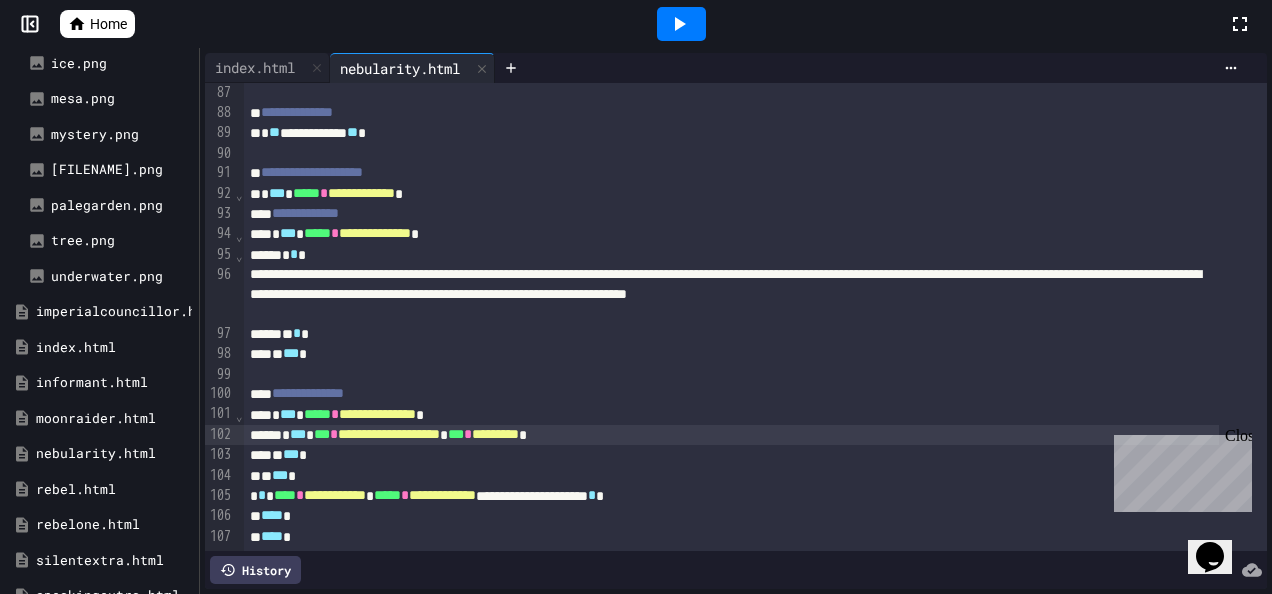 click on "** *** *" at bounding box center [731, 455] 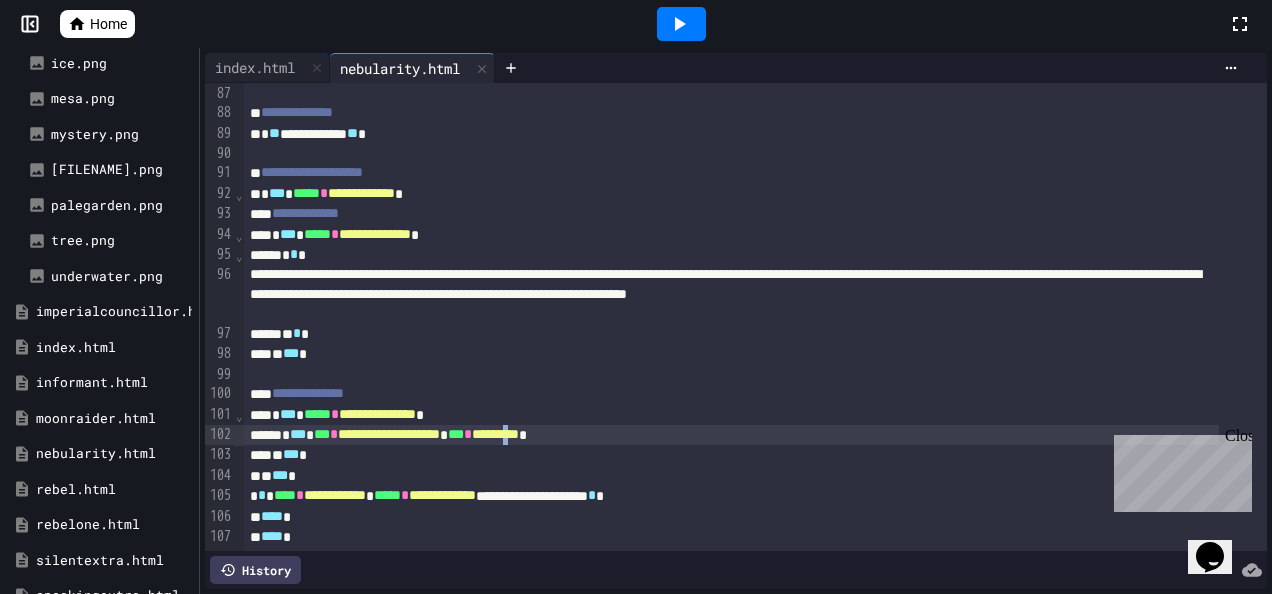 click on "*********" at bounding box center [495, 434] 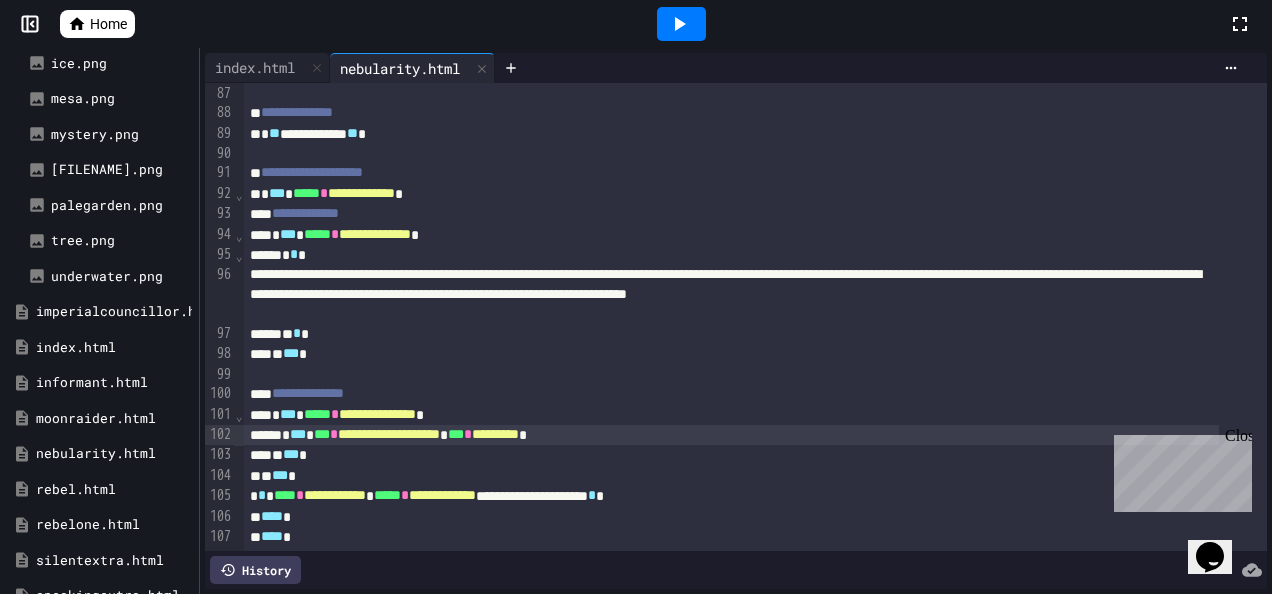 click on "*********" at bounding box center (495, 434) 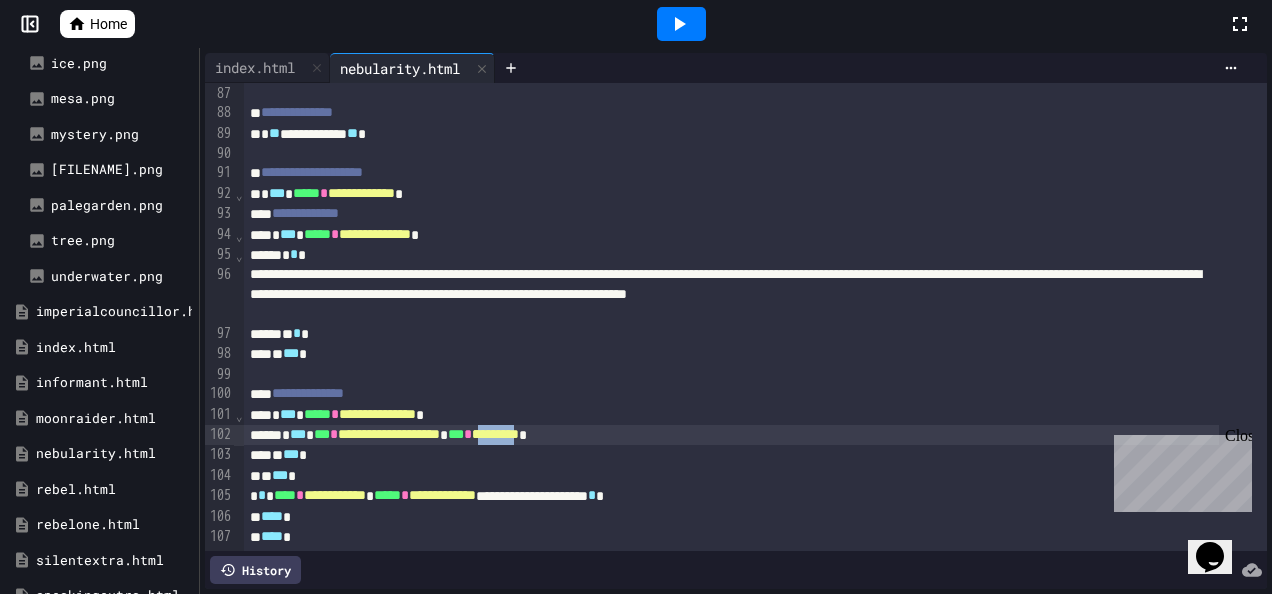 drag, startPoint x: 620, startPoint y: 406, endPoint x: 567, endPoint y: 404, distance: 53.037724 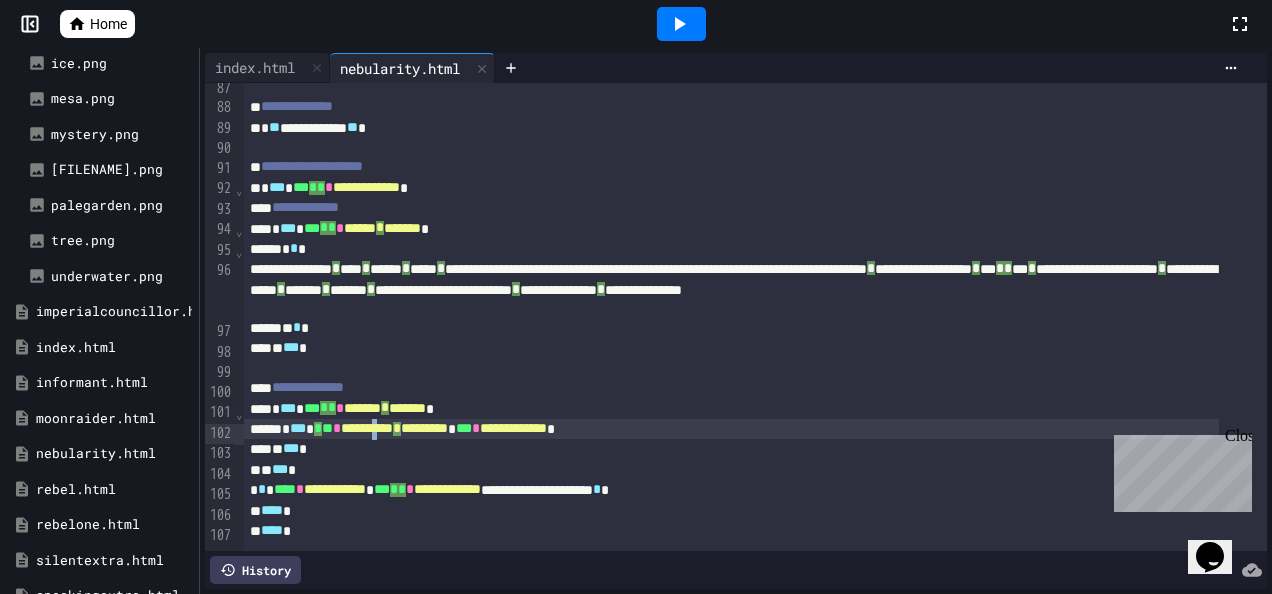 scroll, scrollTop: 1771, scrollLeft: 0, axis: vertical 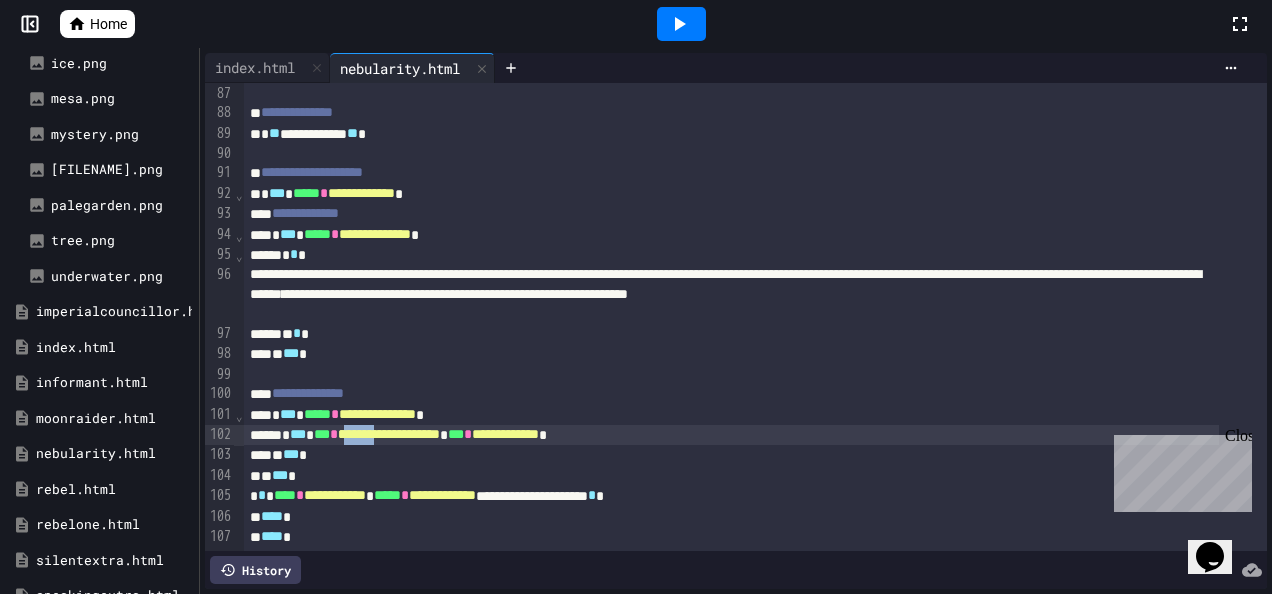drag, startPoint x: 418, startPoint y: 406, endPoint x: 377, endPoint y: 402, distance: 41.19466 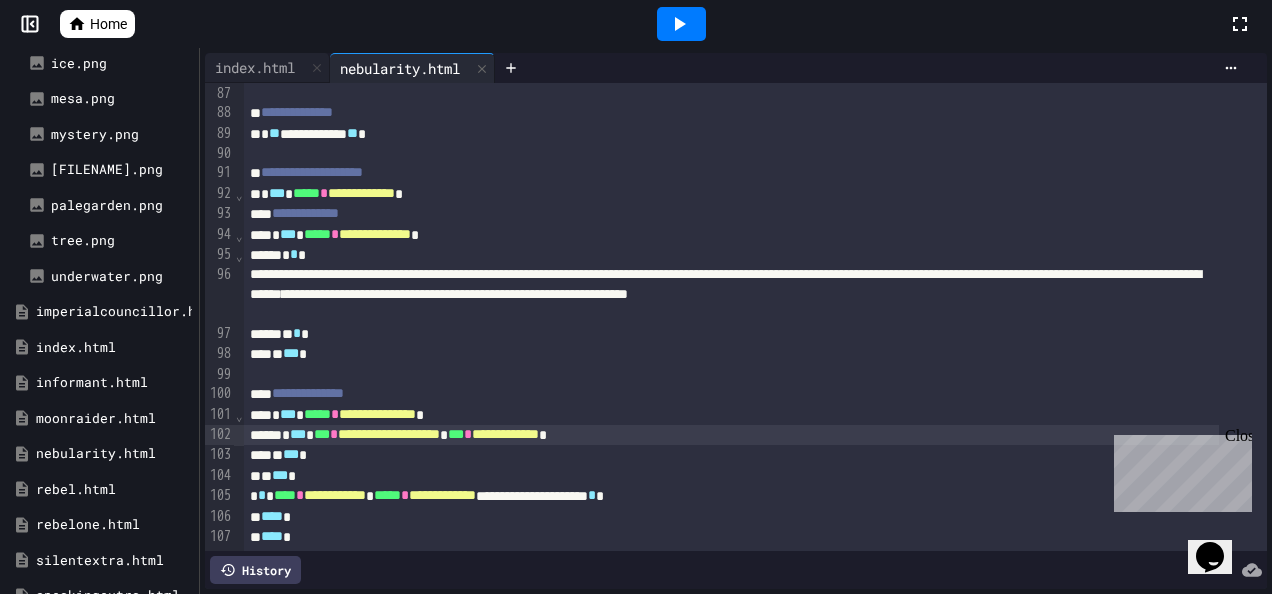 click on "**********" at bounding box center [389, 434] 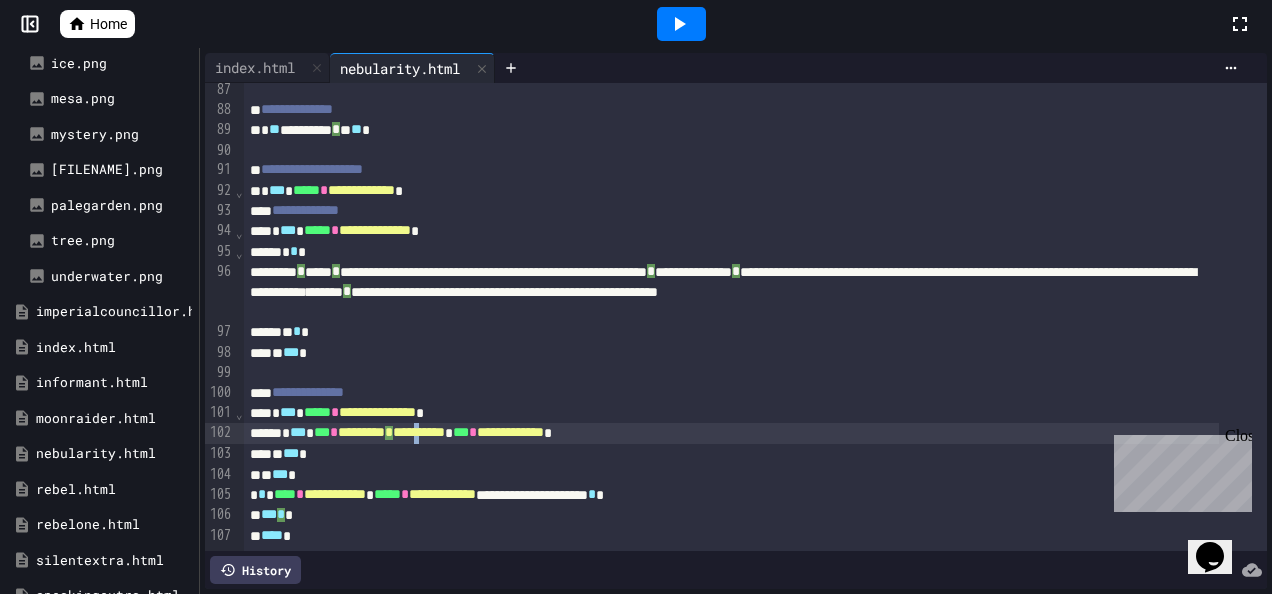 scroll, scrollTop: 1770, scrollLeft: 0, axis: vertical 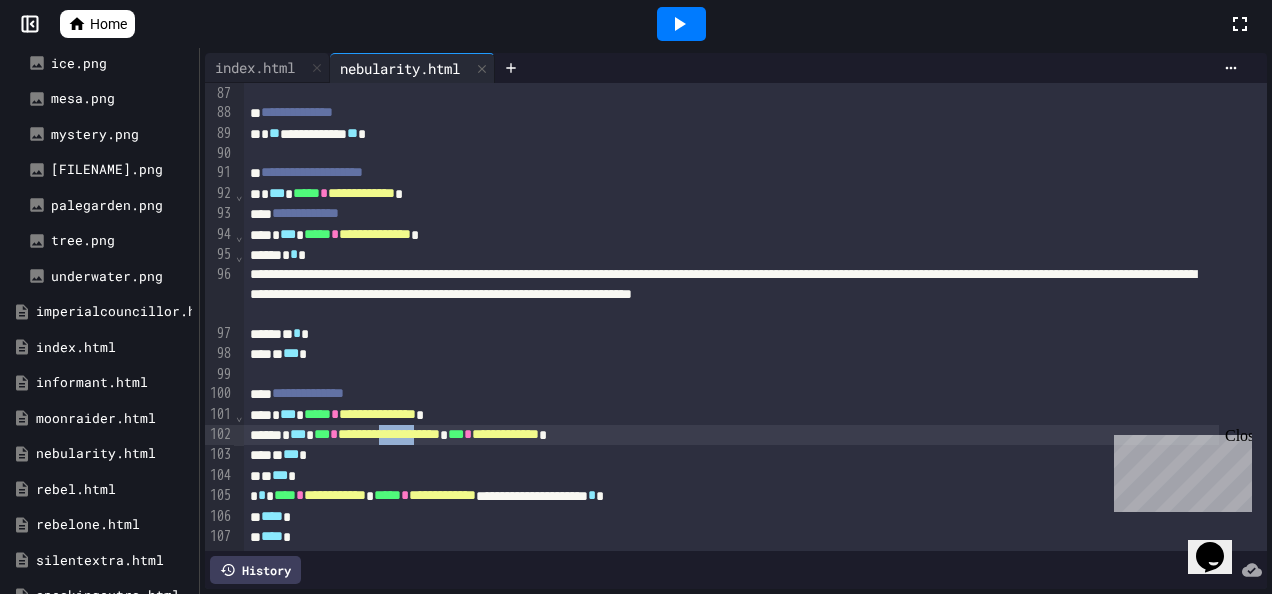 drag, startPoint x: 482, startPoint y: 403, endPoint x: 430, endPoint y: 400, distance: 52.086468 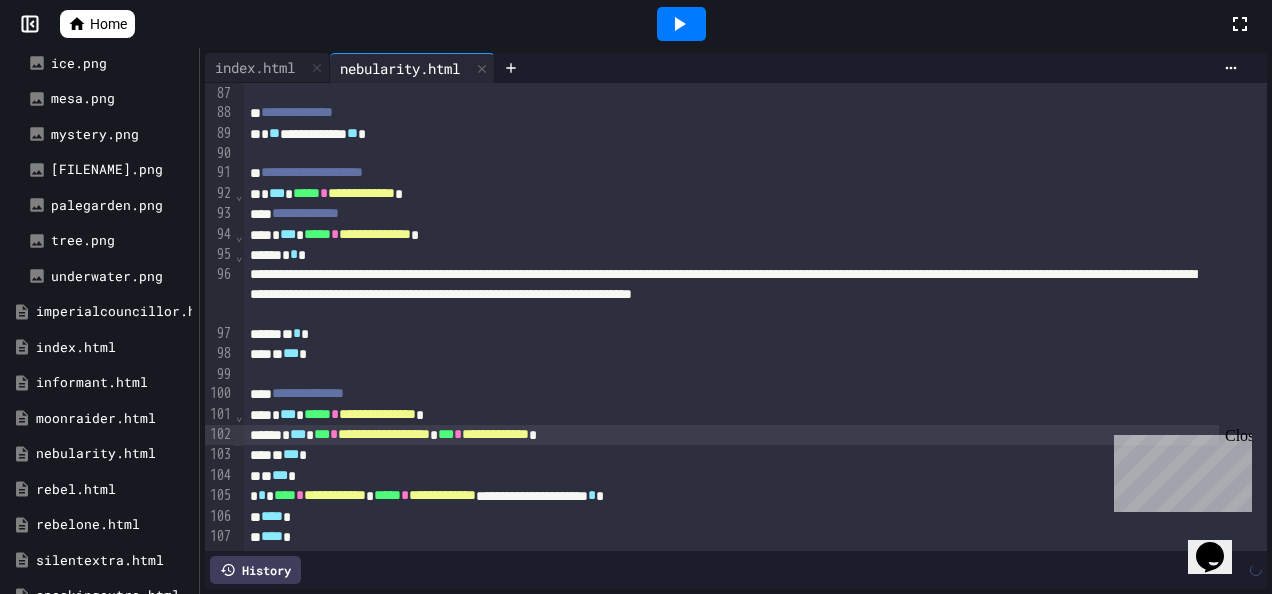 click on "** *** *" at bounding box center [731, 354] 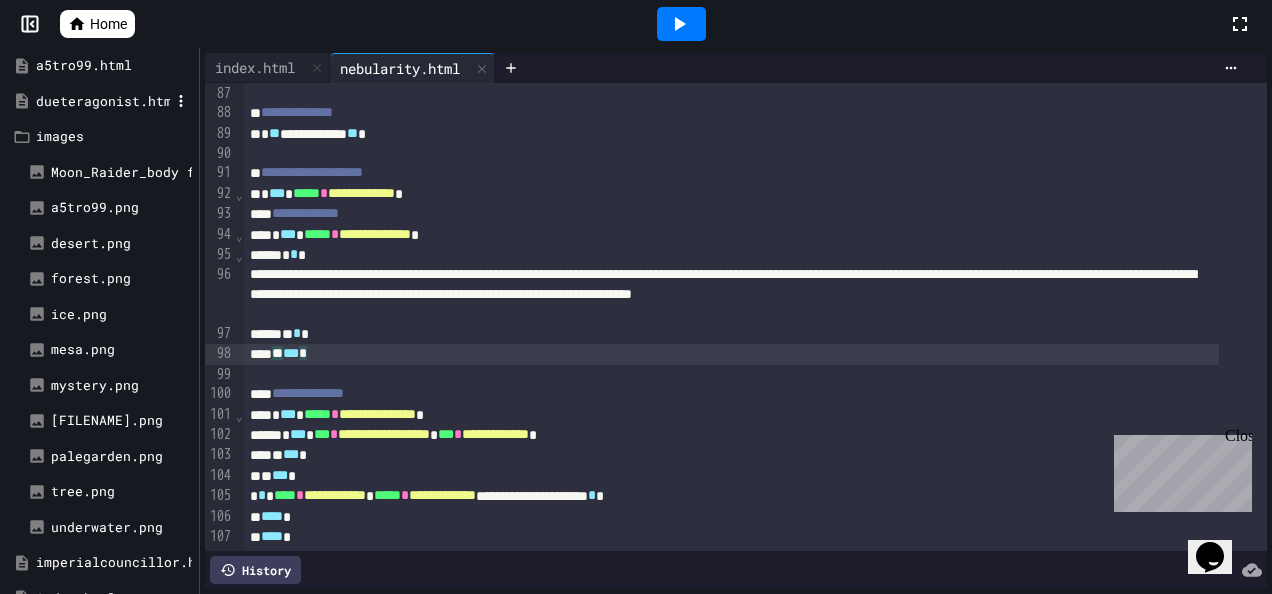 scroll, scrollTop: 0, scrollLeft: 0, axis: both 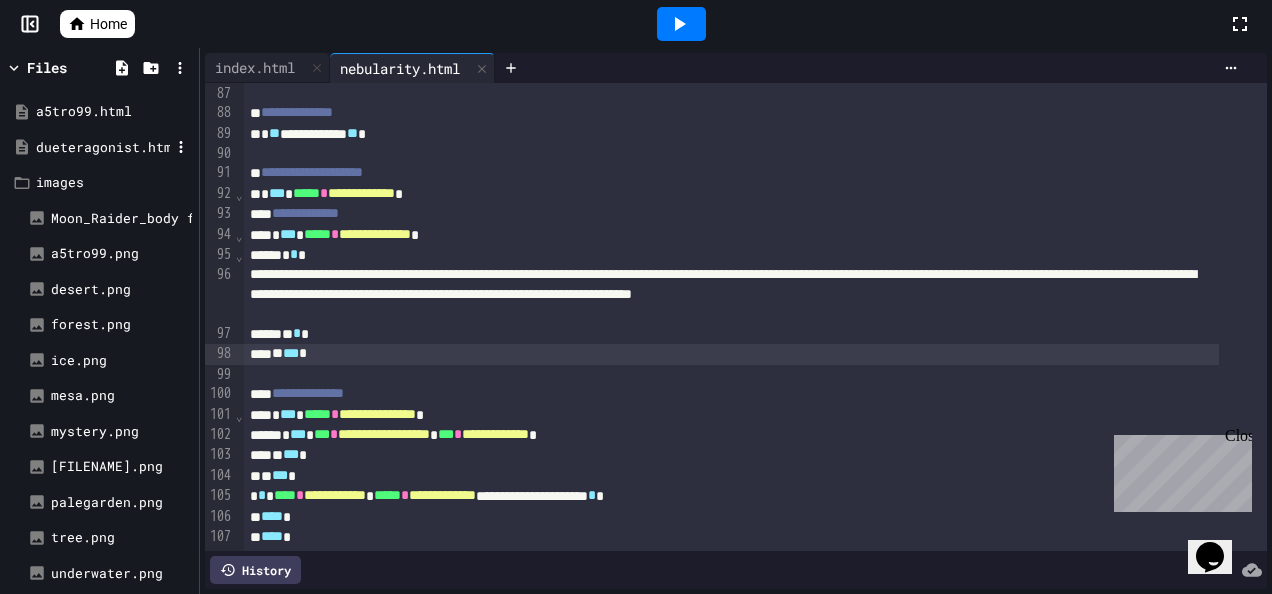 click on "dueteragonist.html" at bounding box center [103, 148] 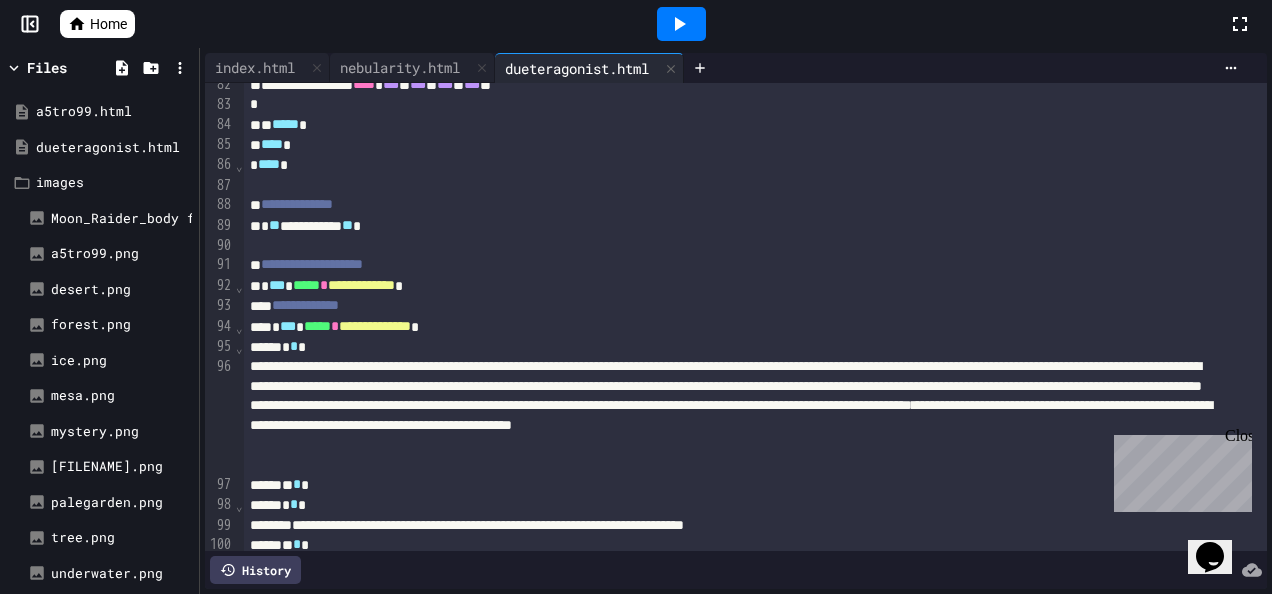 scroll, scrollTop: 1680, scrollLeft: 0, axis: vertical 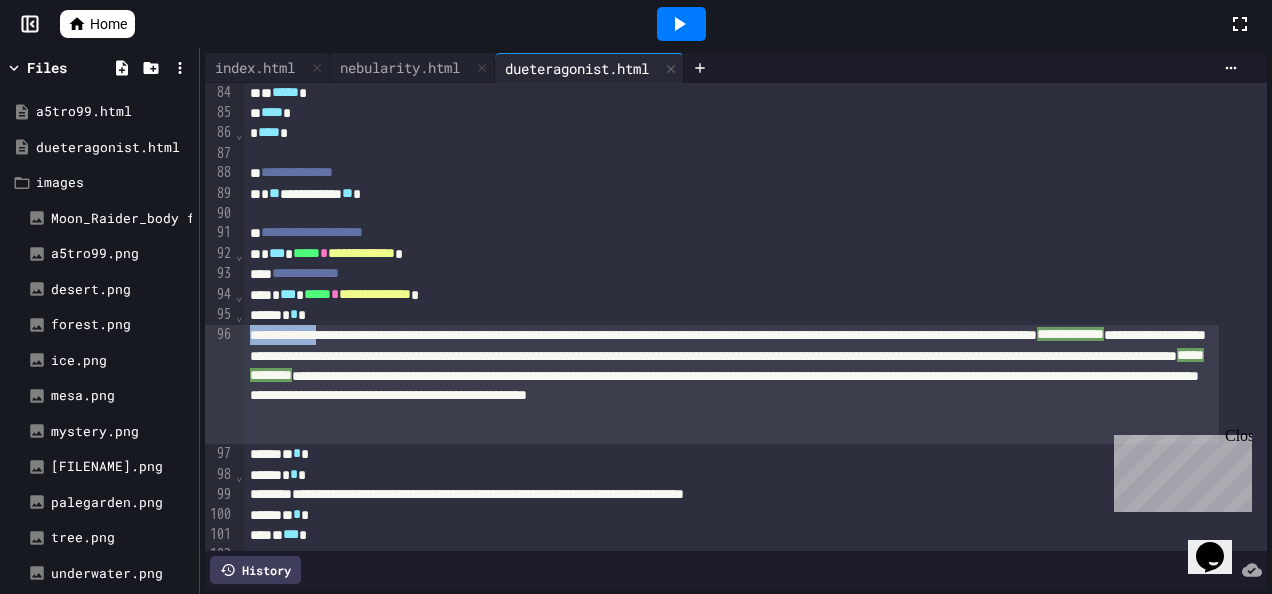 drag, startPoint x: 350, startPoint y: 332, endPoint x: 248, endPoint y: 328, distance: 102.0784 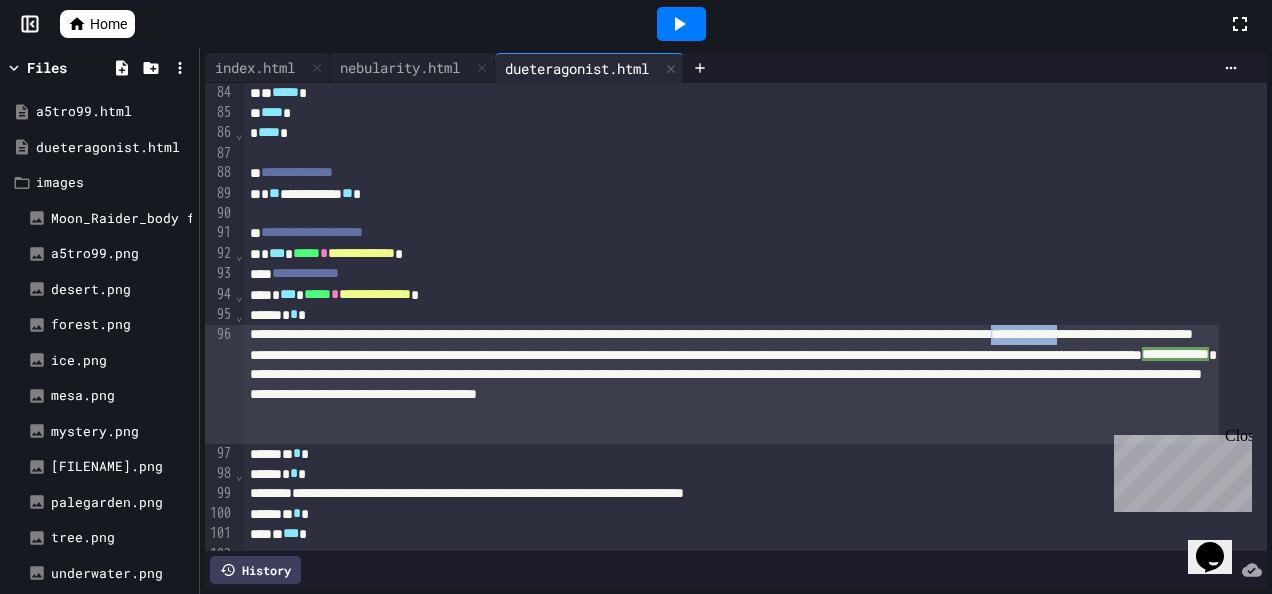 drag, startPoint x: 596, startPoint y: 354, endPoint x: 500, endPoint y: 352, distance: 96.02083 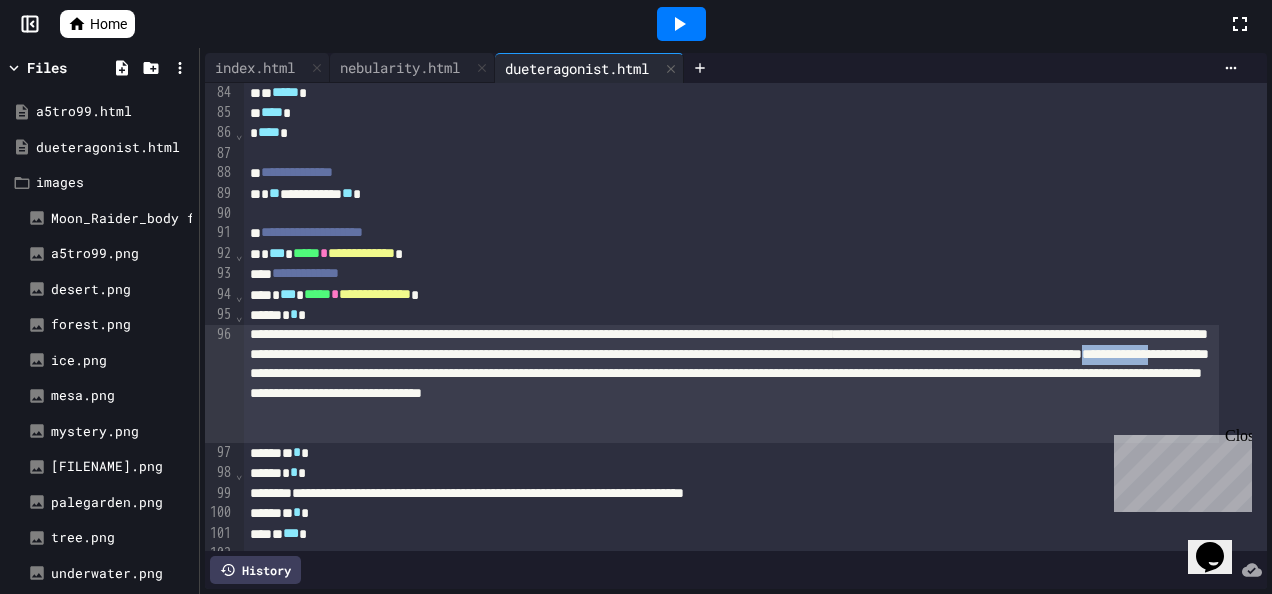 drag, startPoint x: 351, startPoint y: 394, endPoint x: 248, endPoint y: 393, distance: 103.00485 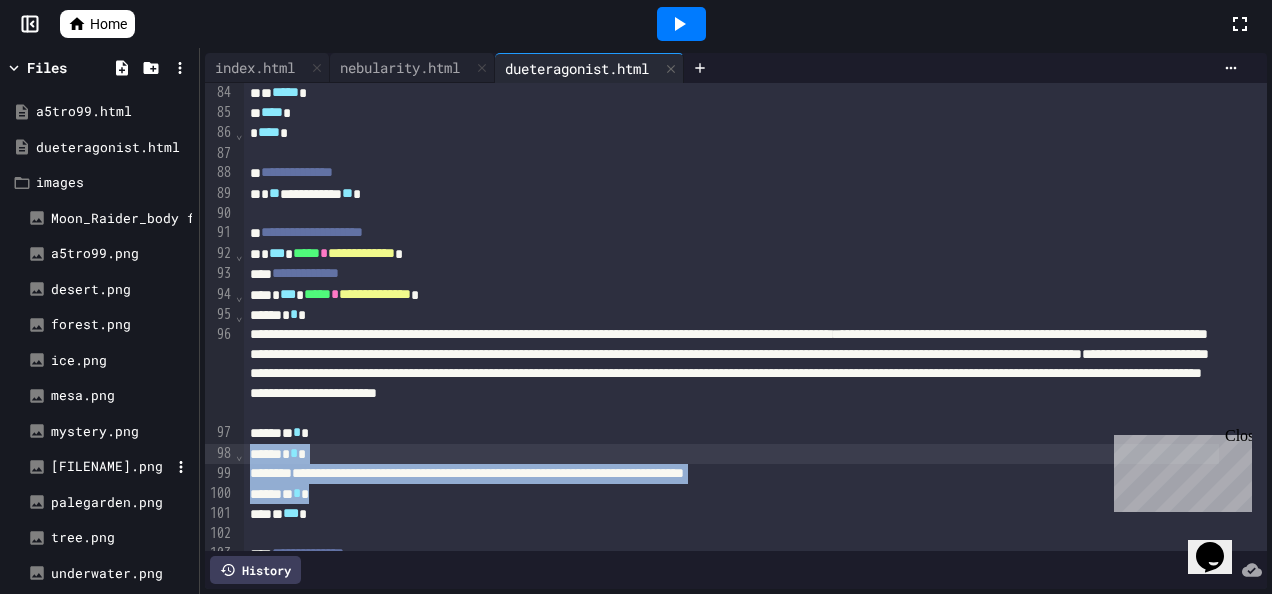 drag, startPoint x: 343, startPoint y: 493, endPoint x: 176, endPoint y: 455, distance: 171.2688 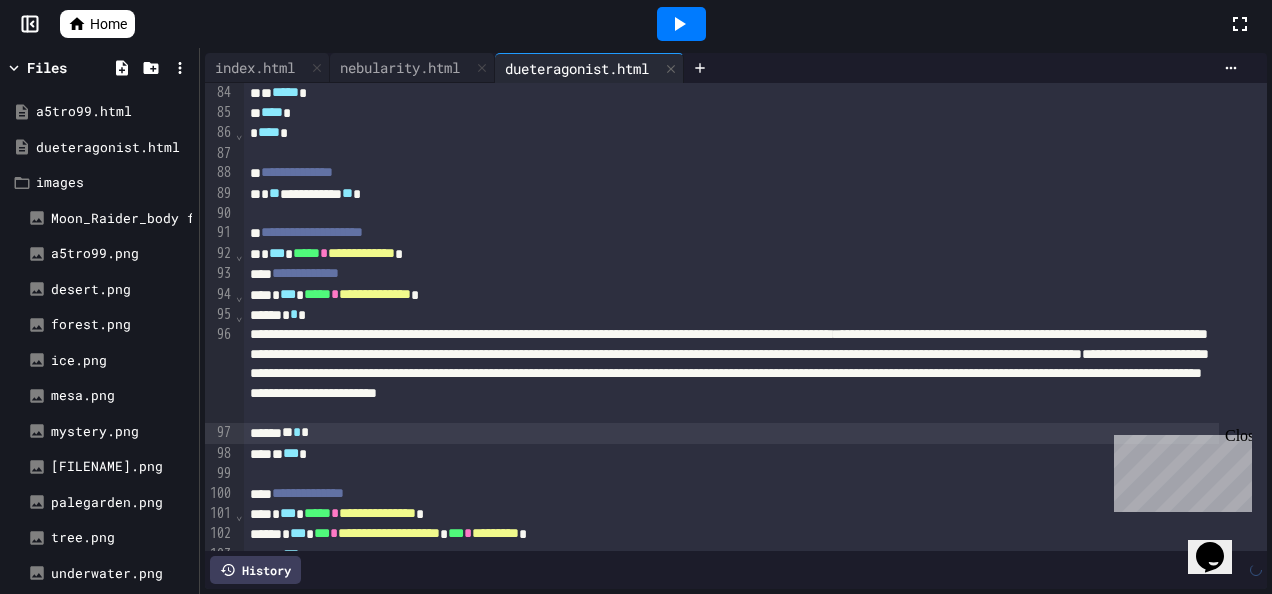 click at bounding box center [681, 24] 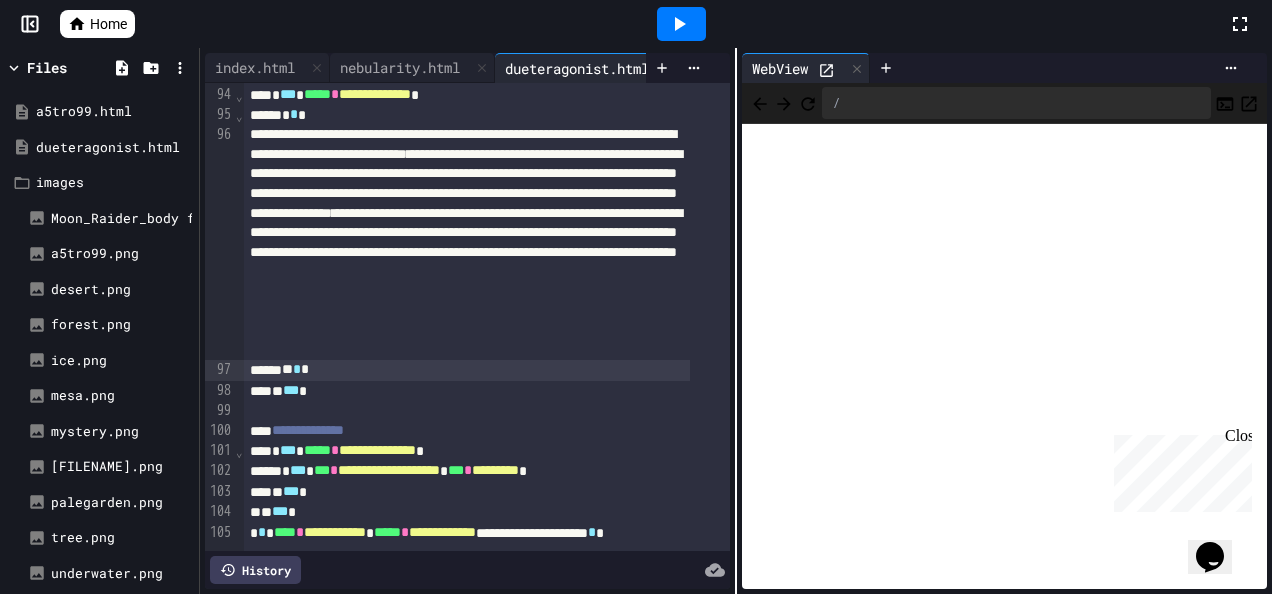 scroll, scrollTop: 1880, scrollLeft: 0, axis: vertical 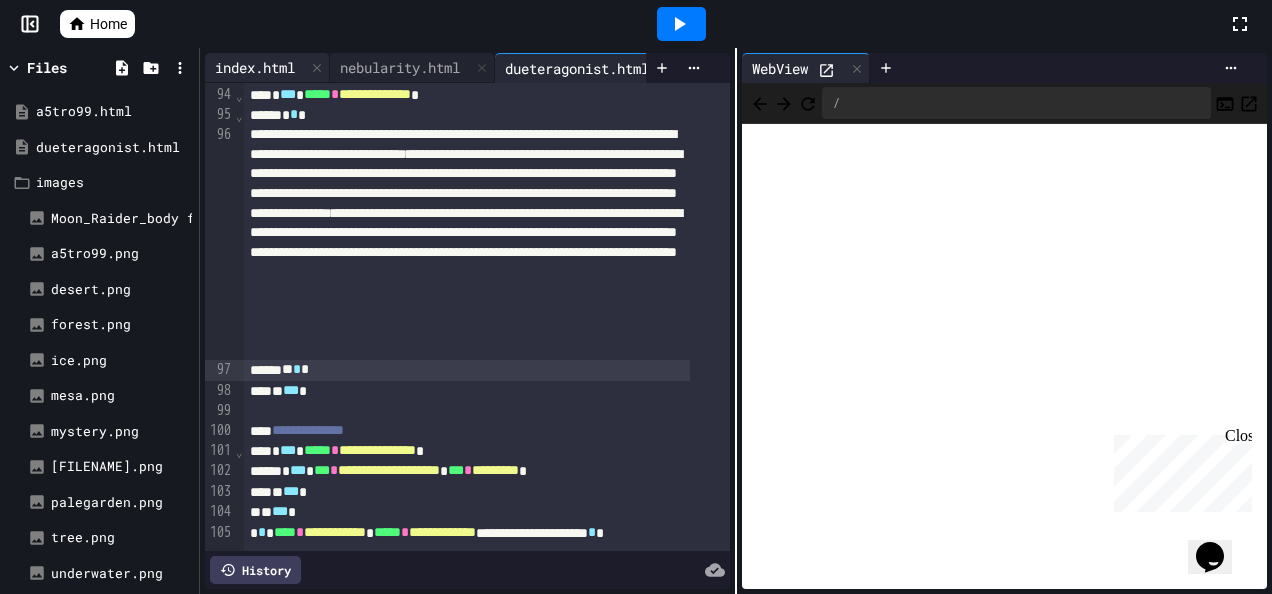 click on "index.html" at bounding box center (255, 67) 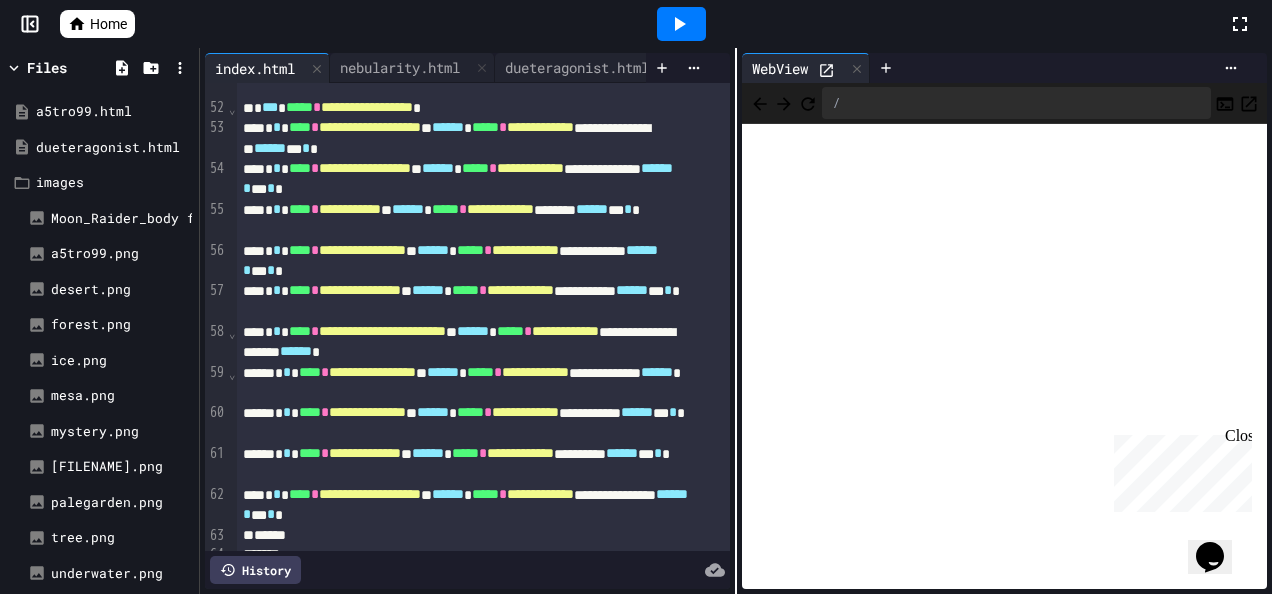 scroll, scrollTop: 1130, scrollLeft: 0, axis: vertical 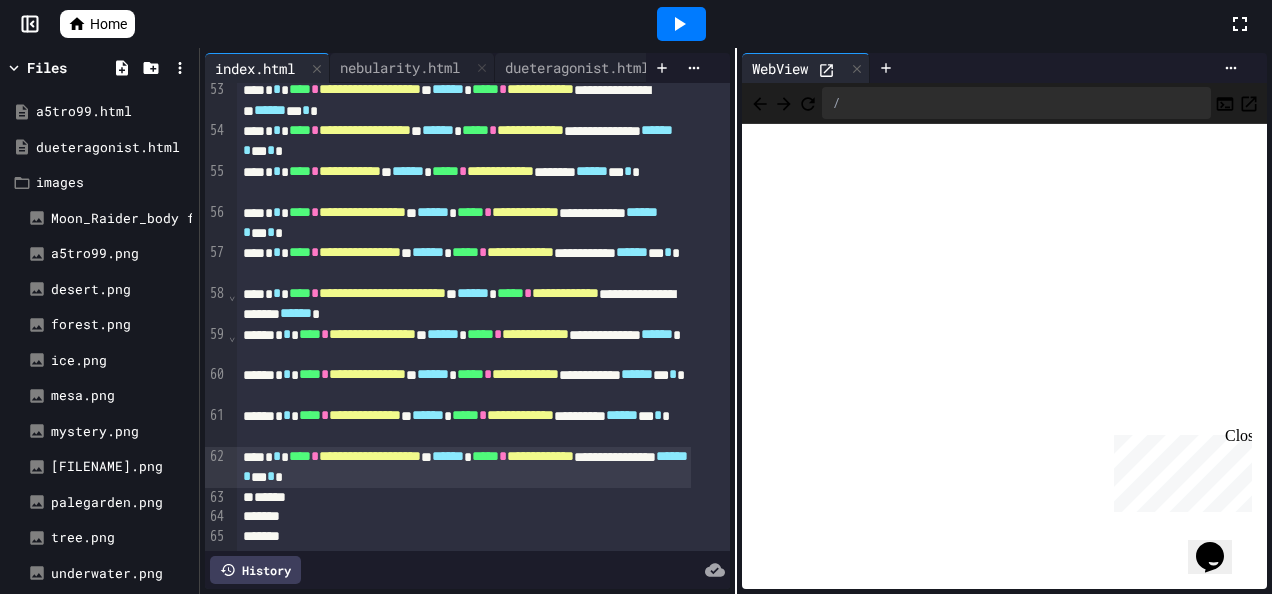 click on "**********" at bounding box center [370, 456] 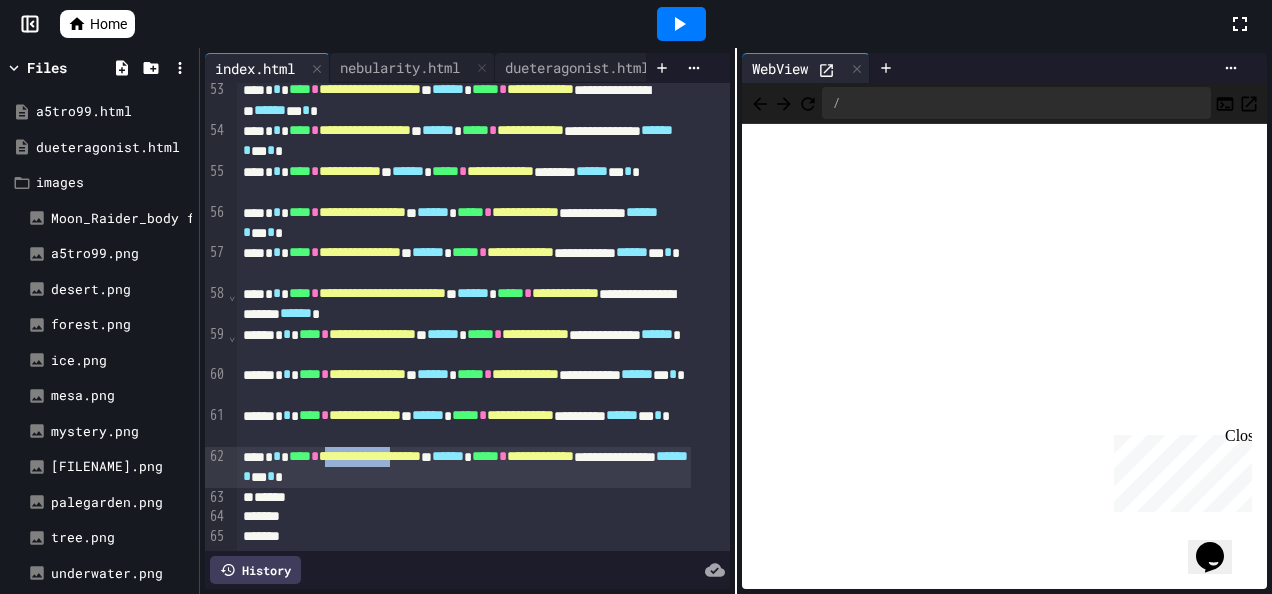 drag, startPoint x: 443, startPoint y: 426, endPoint x: 347, endPoint y: 425, distance: 96.00521 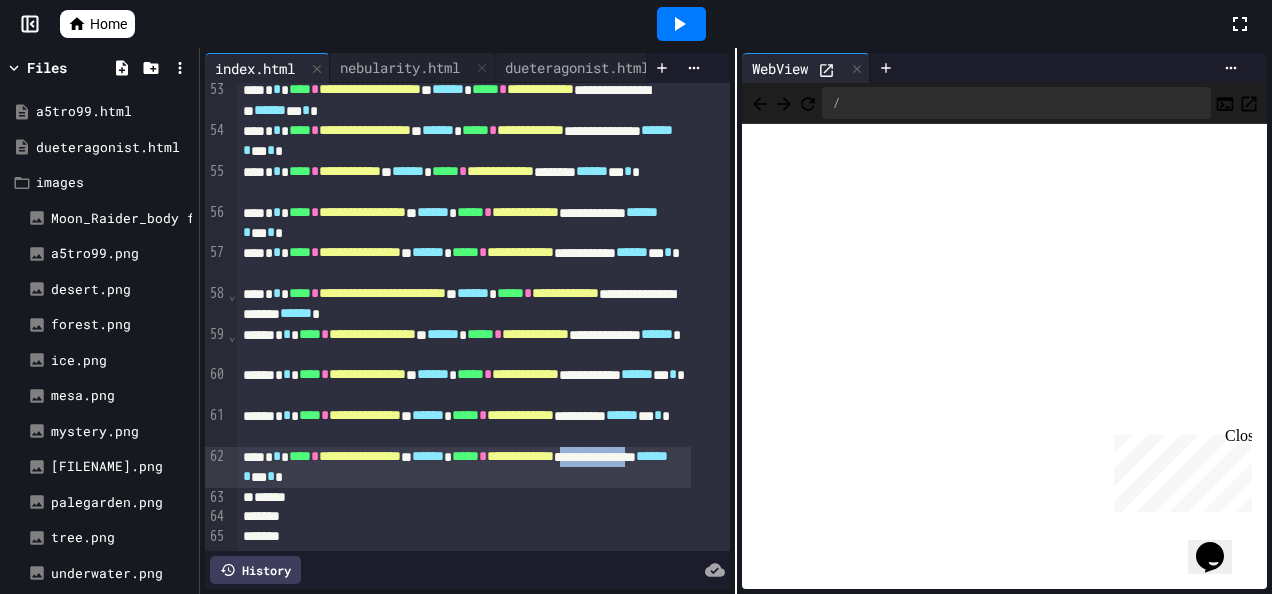 drag, startPoint x: 403, startPoint y: 448, endPoint x: 304, endPoint y: 445, distance: 99.04544 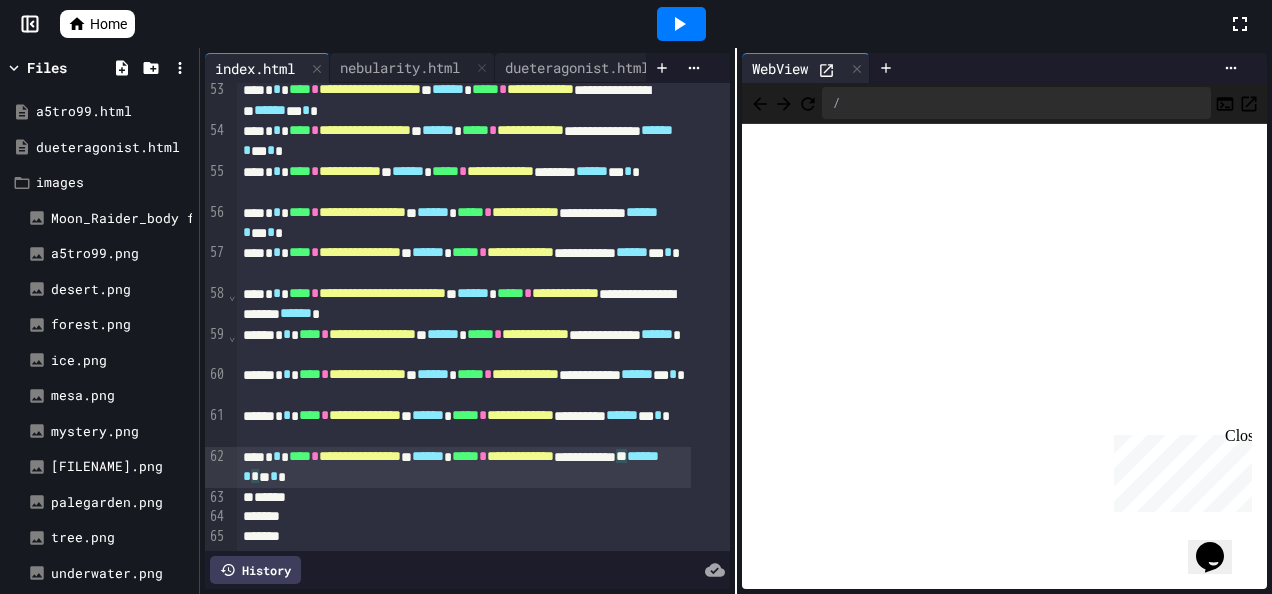 click on "**********" at bounding box center (464, 426) 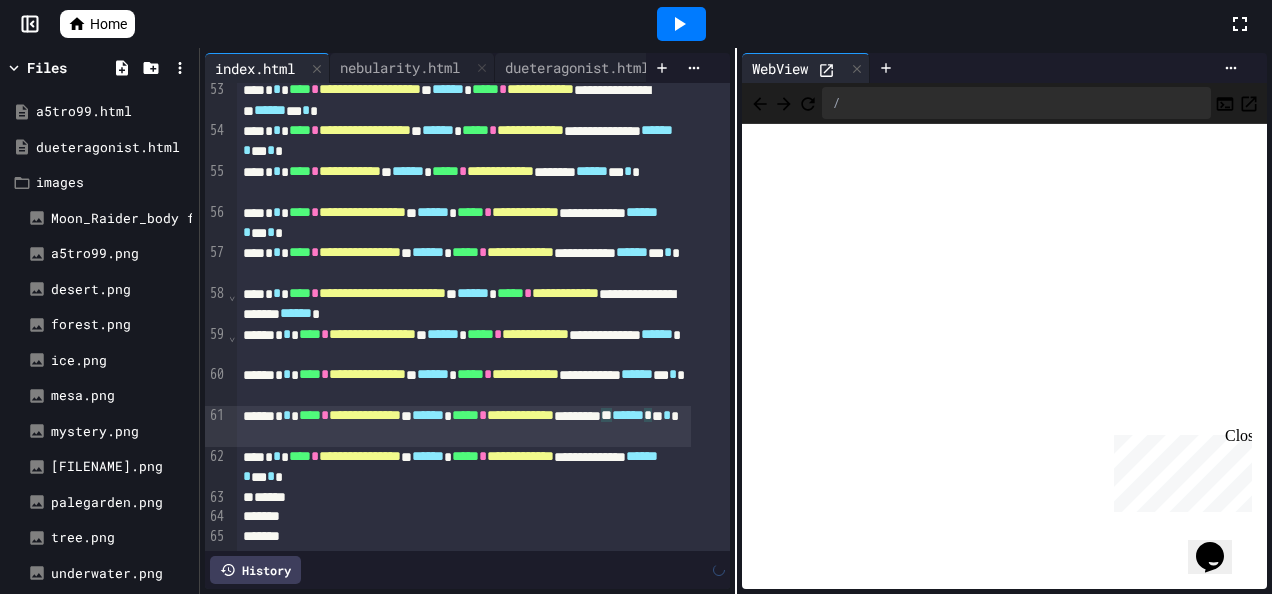 click on "**********" at bounding box center (464, 345) 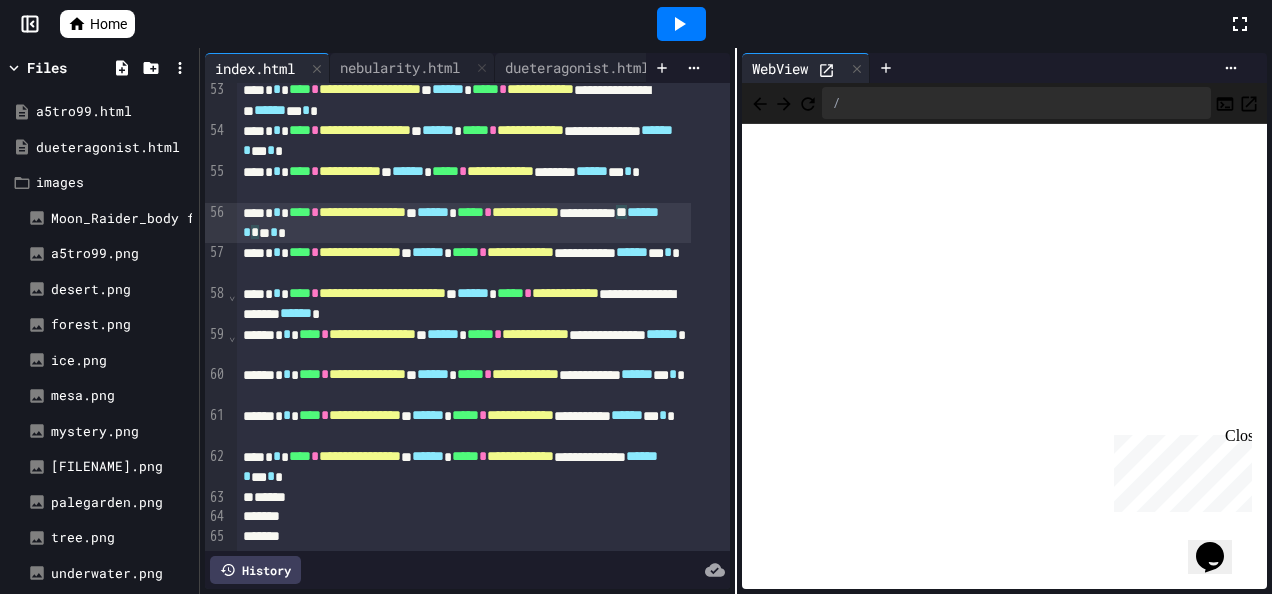 click on "**********" at bounding box center [464, 223] 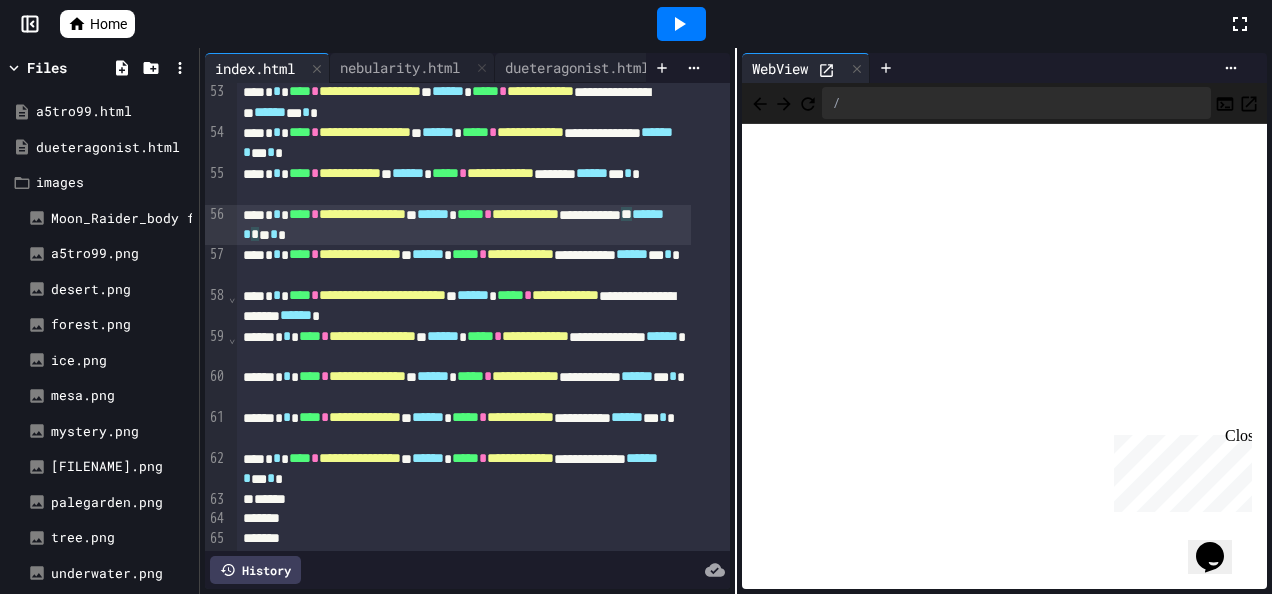 scroll, scrollTop: 1130, scrollLeft: 0, axis: vertical 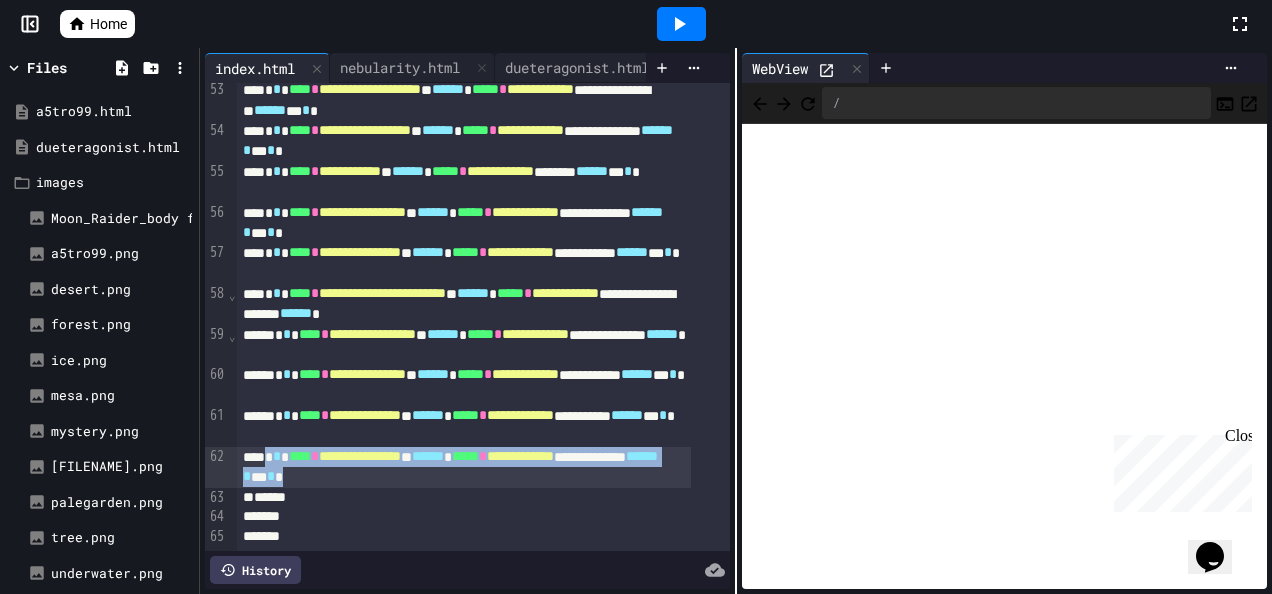 drag, startPoint x: 511, startPoint y: 448, endPoint x: 274, endPoint y: 434, distance: 237.41315 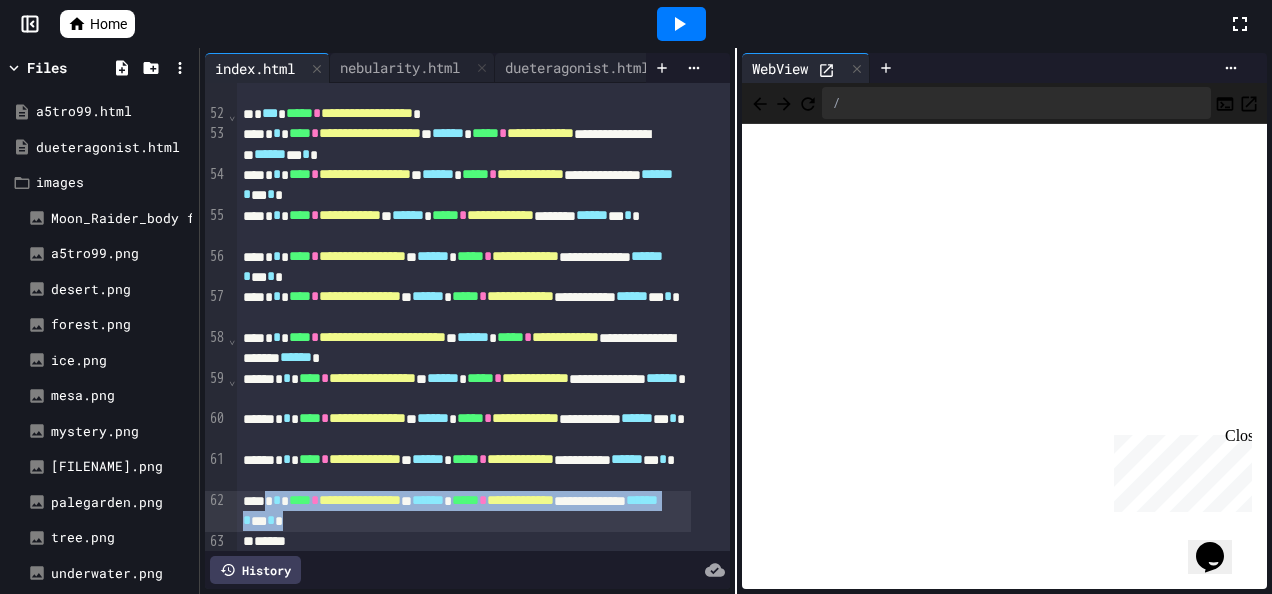 scroll, scrollTop: 930, scrollLeft: 0, axis: vertical 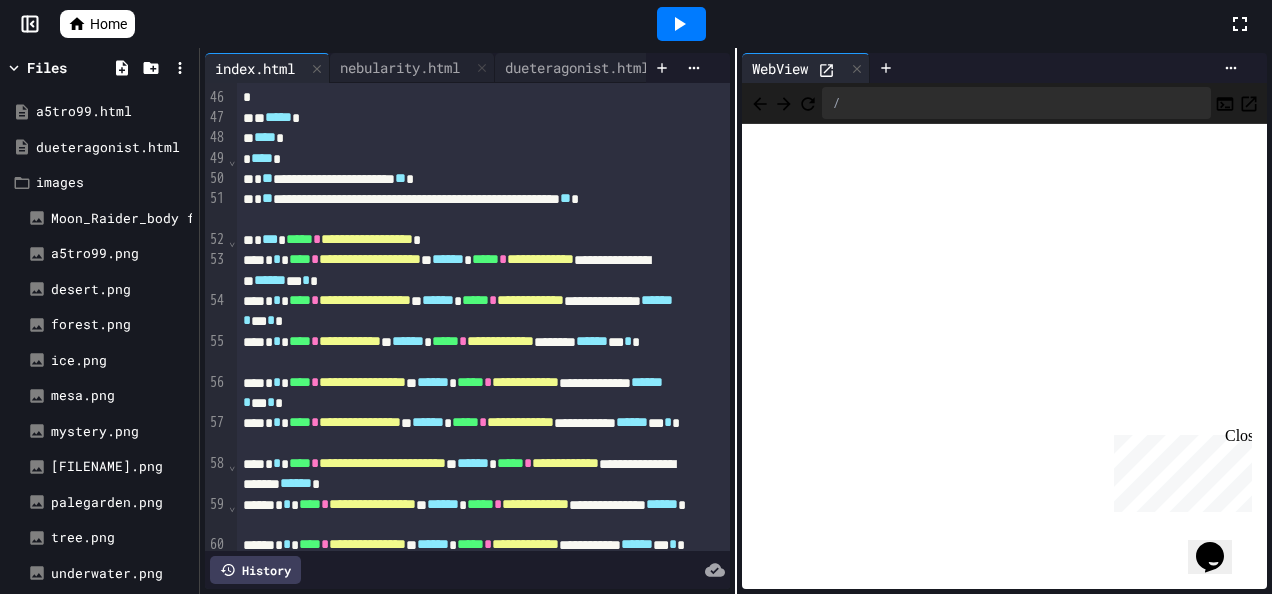 click on "**********" at bounding box center (464, 240) 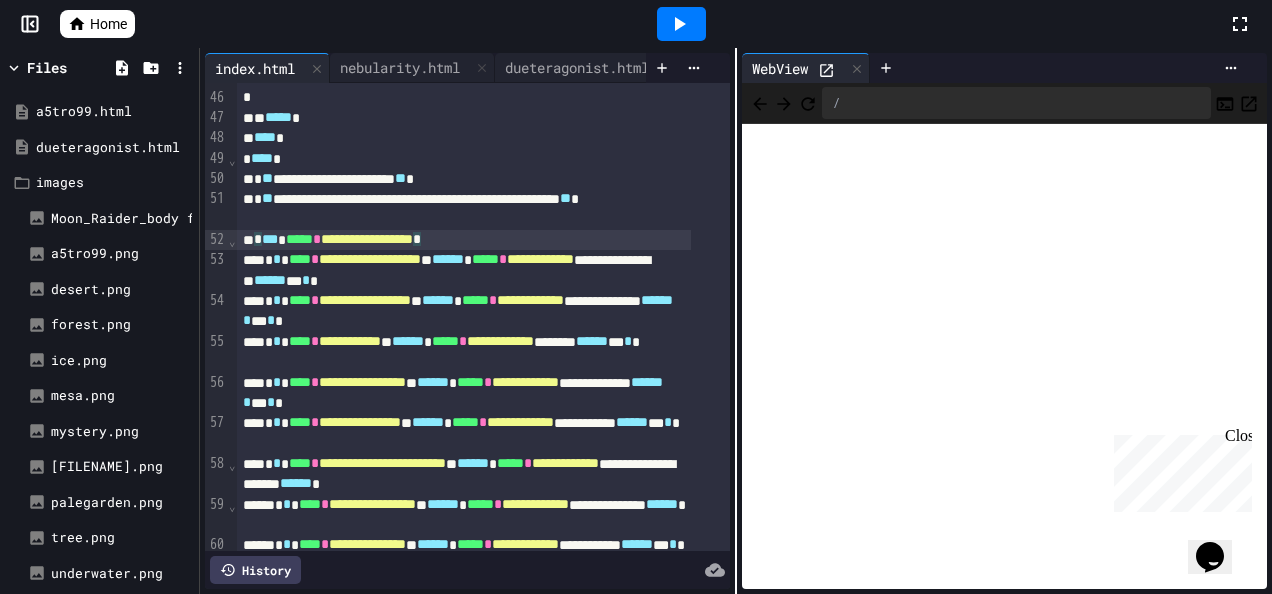 click on "**********" at bounding box center [464, 352] 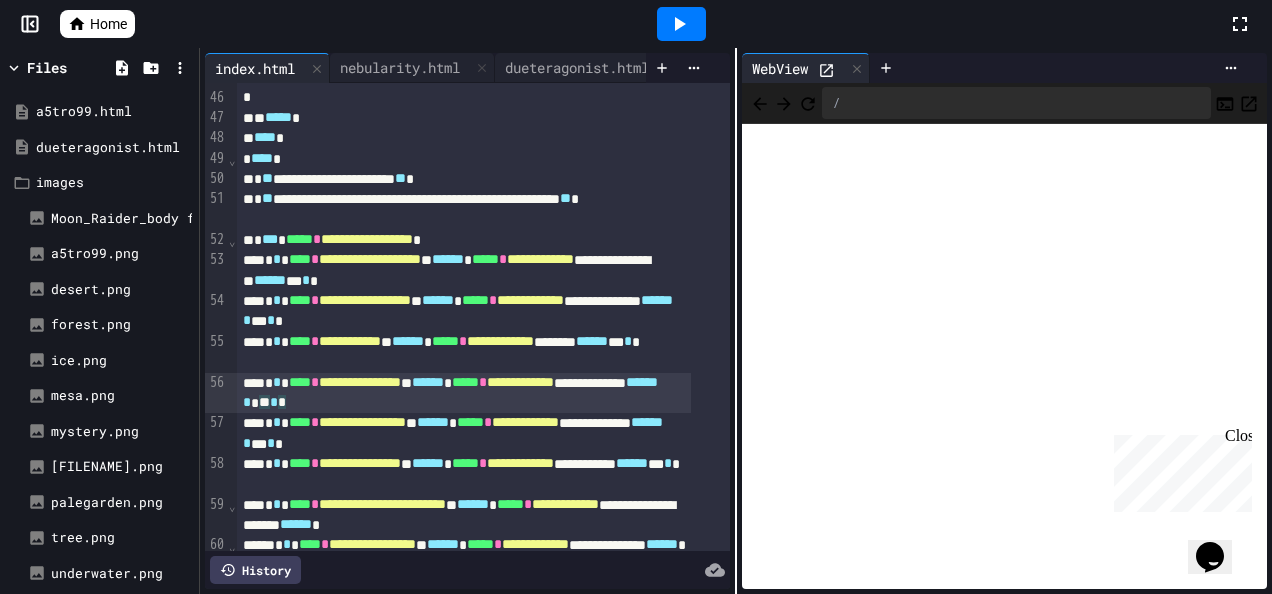scroll, scrollTop: 1170, scrollLeft: 0, axis: vertical 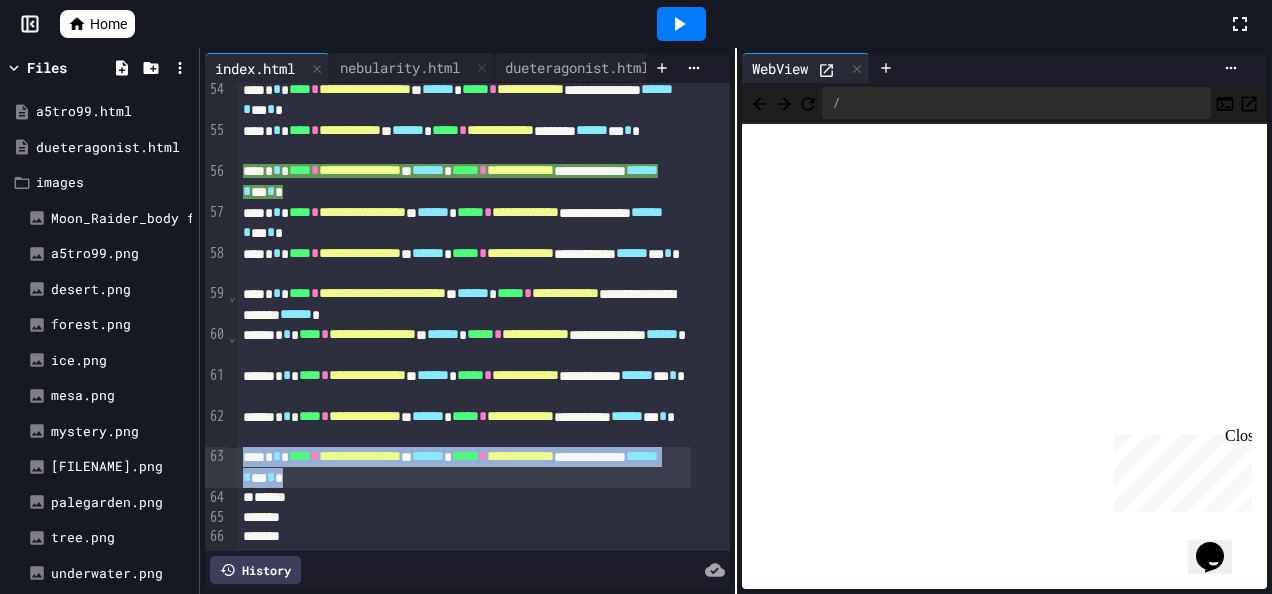 drag, startPoint x: 504, startPoint y: 446, endPoint x: 219, endPoint y: 427, distance: 285.63263 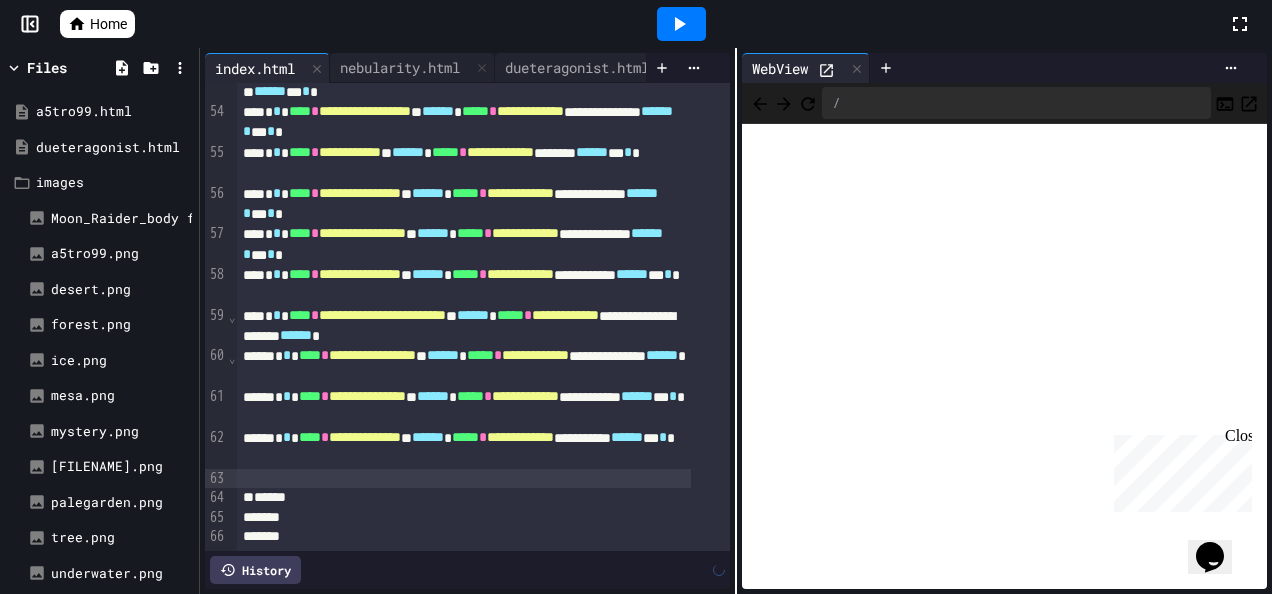scroll, scrollTop: 1130, scrollLeft: 0, axis: vertical 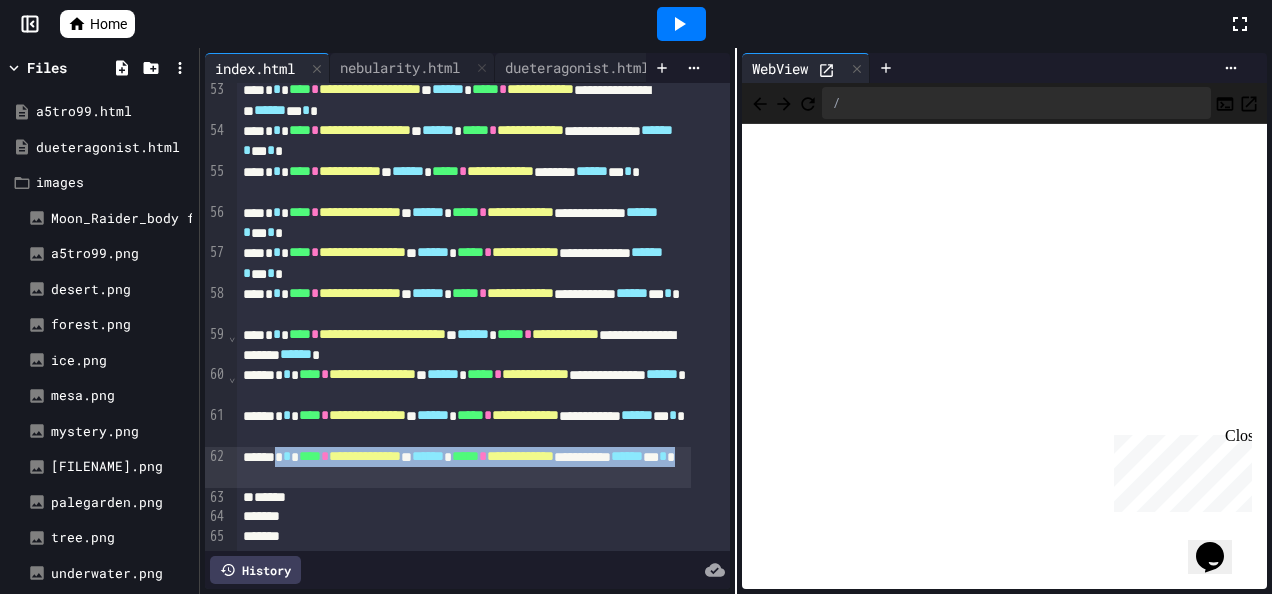 drag, startPoint x: 486, startPoint y: 449, endPoint x: 293, endPoint y: 419, distance: 195.31769 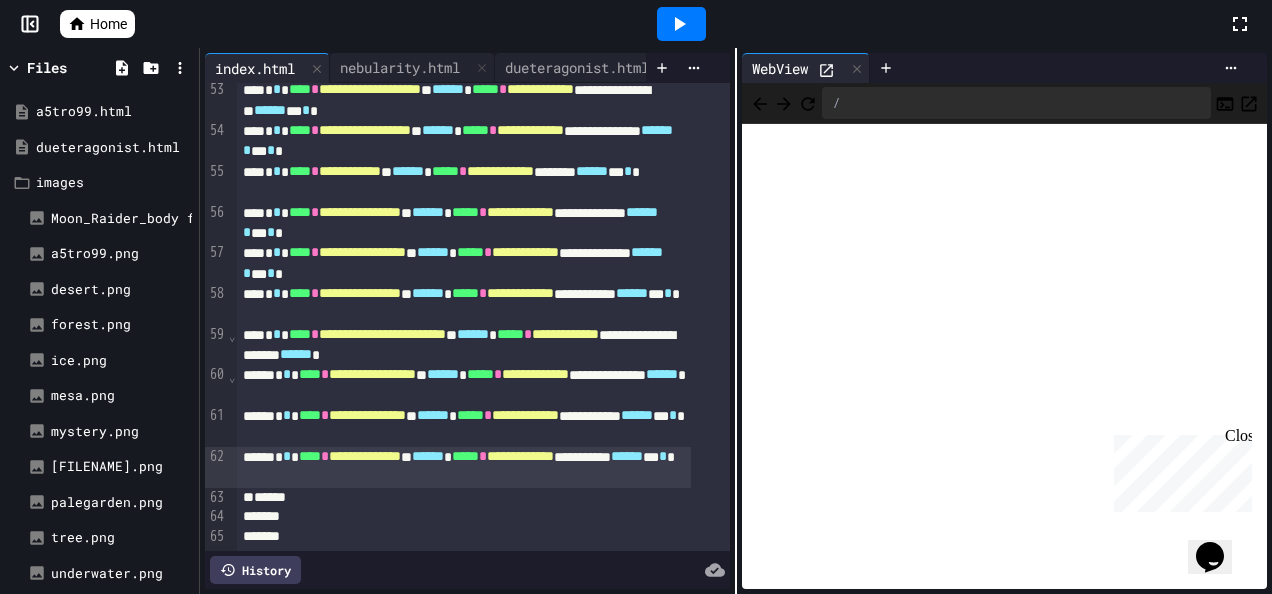 click on "**********" at bounding box center [464, 223] 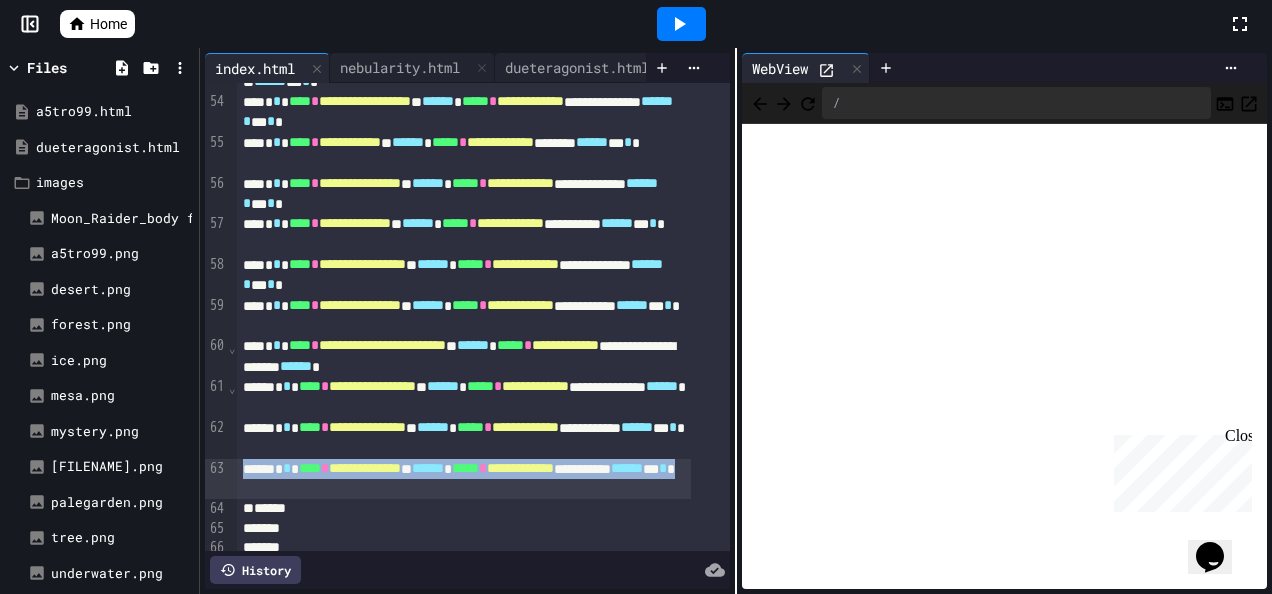 drag, startPoint x: 478, startPoint y: 489, endPoint x: 212, endPoint y: 470, distance: 266.6777 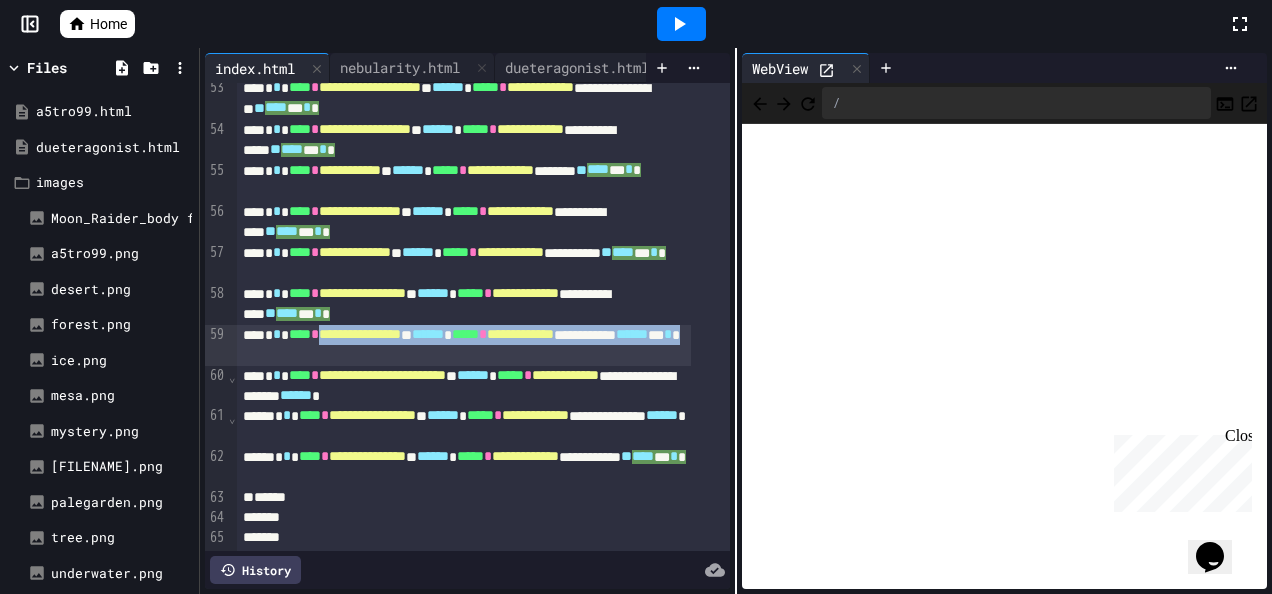 scroll, scrollTop: 1128, scrollLeft: 0, axis: vertical 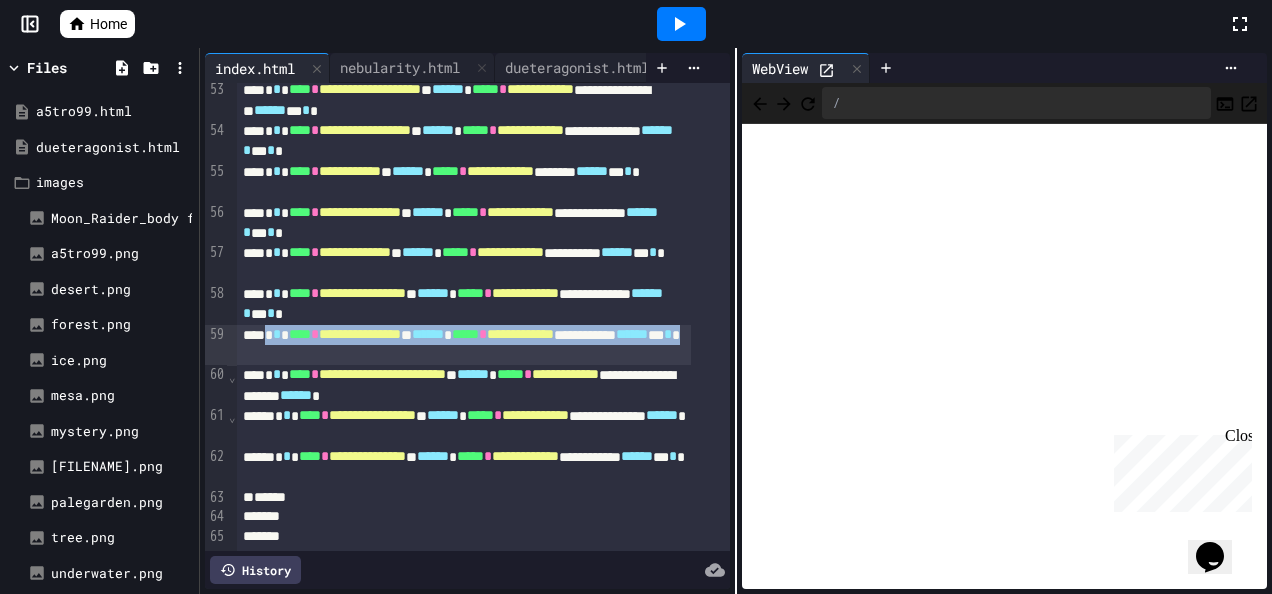 drag, startPoint x: 481, startPoint y: 326, endPoint x: 272, endPoint y: 304, distance: 210.15471 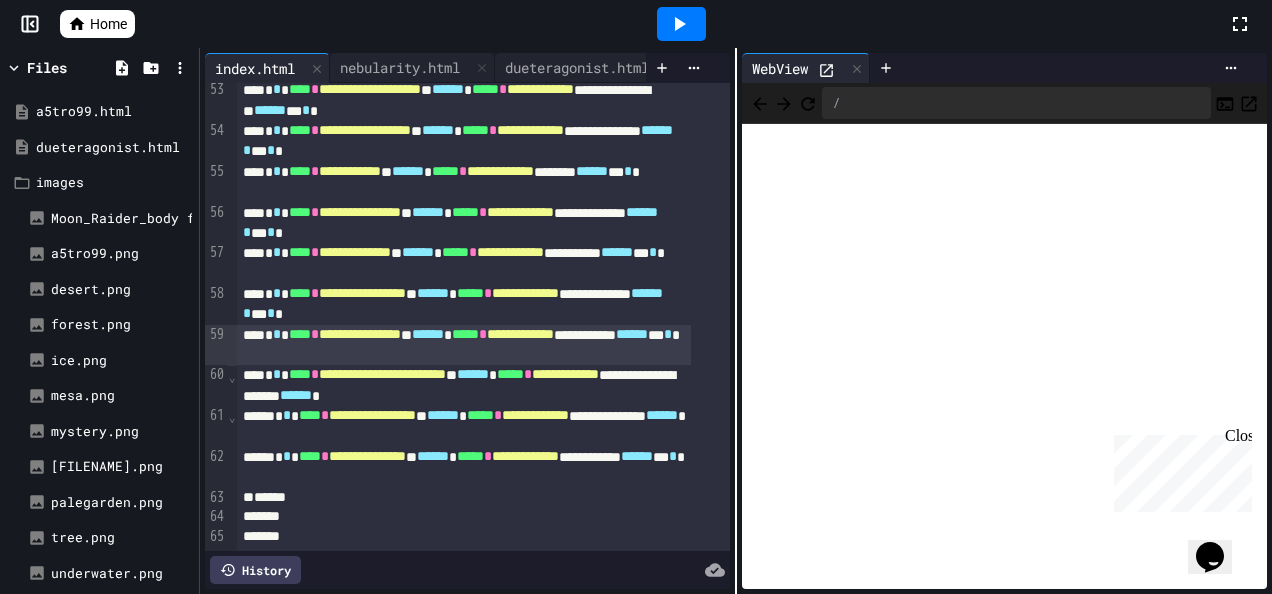 click on "**********" at bounding box center (464, 182) 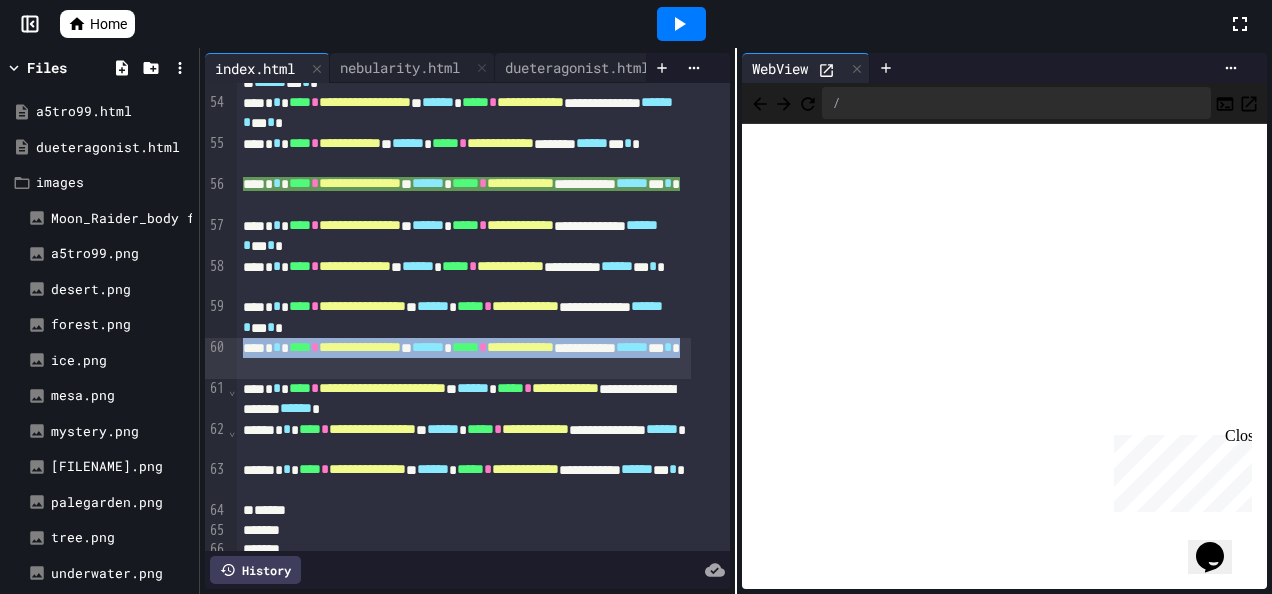 drag, startPoint x: 476, startPoint y: 367, endPoint x: 203, endPoint y: 342, distance: 274.1423 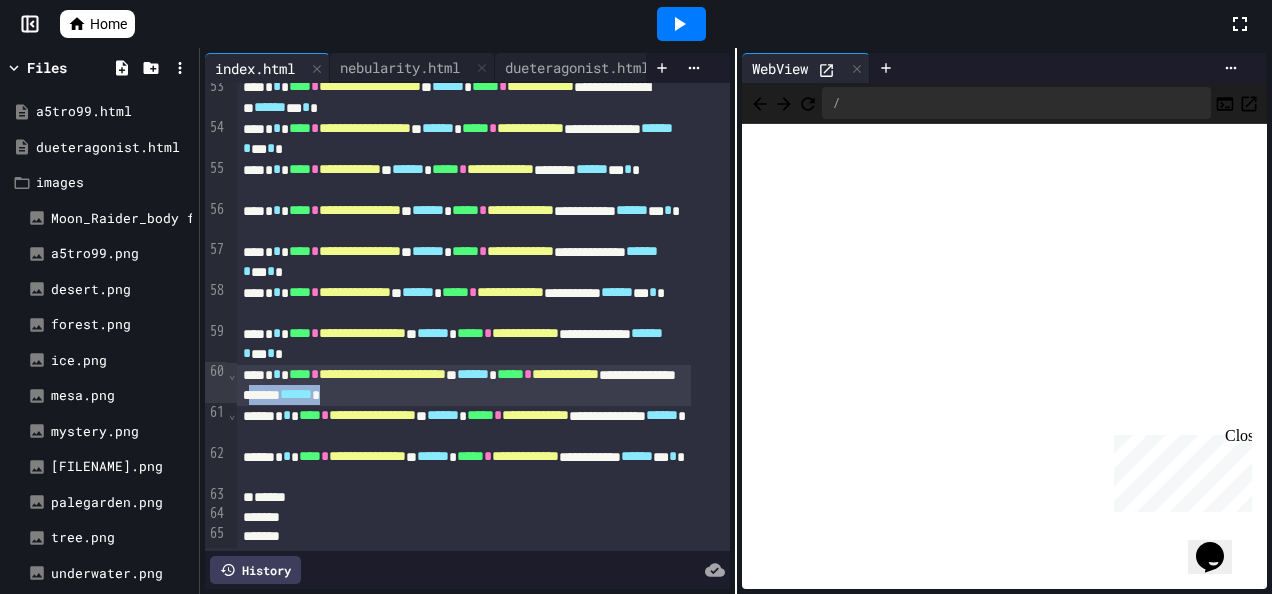 scroll, scrollTop: 1128, scrollLeft: 0, axis: vertical 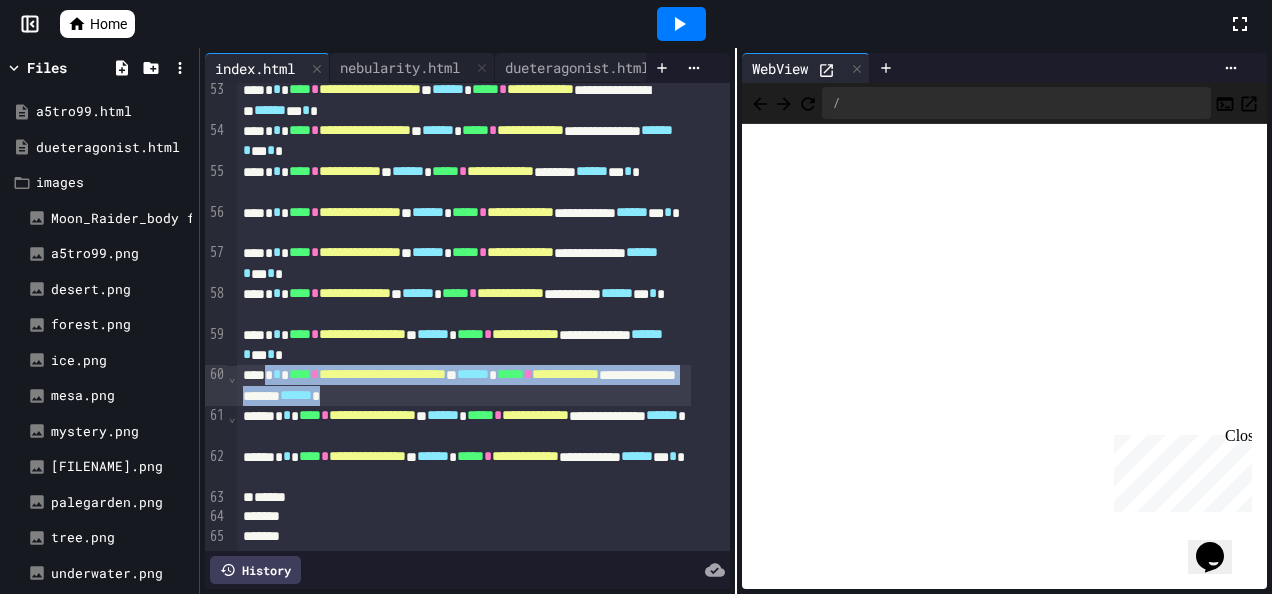 drag, startPoint x: 620, startPoint y: 367, endPoint x: 274, endPoint y: 349, distance: 346.4679 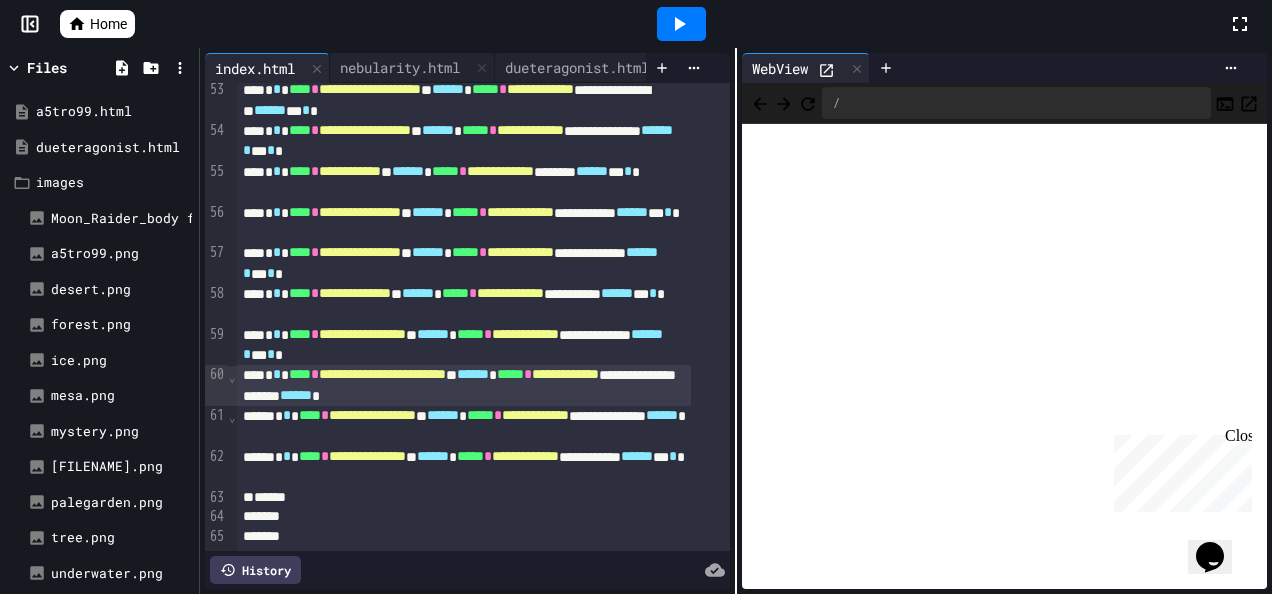 click on "**********" at bounding box center (464, 223) 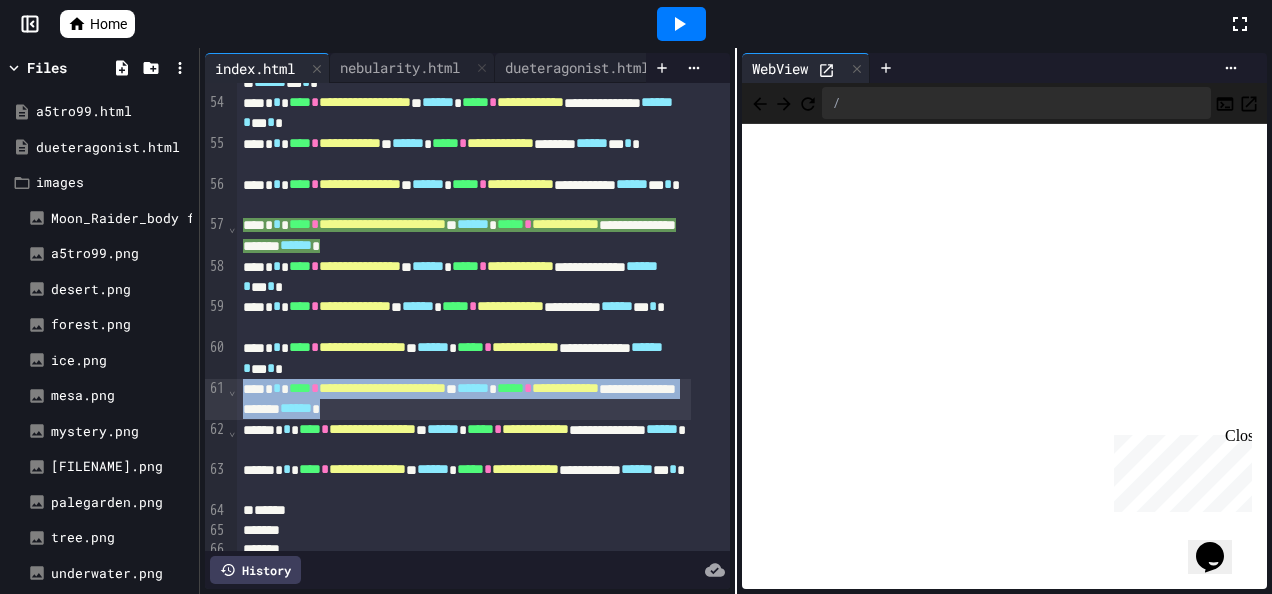 drag, startPoint x: 622, startPoint y: 405, endPoint x: 214, endPoint y: 392, distance: 408.20706 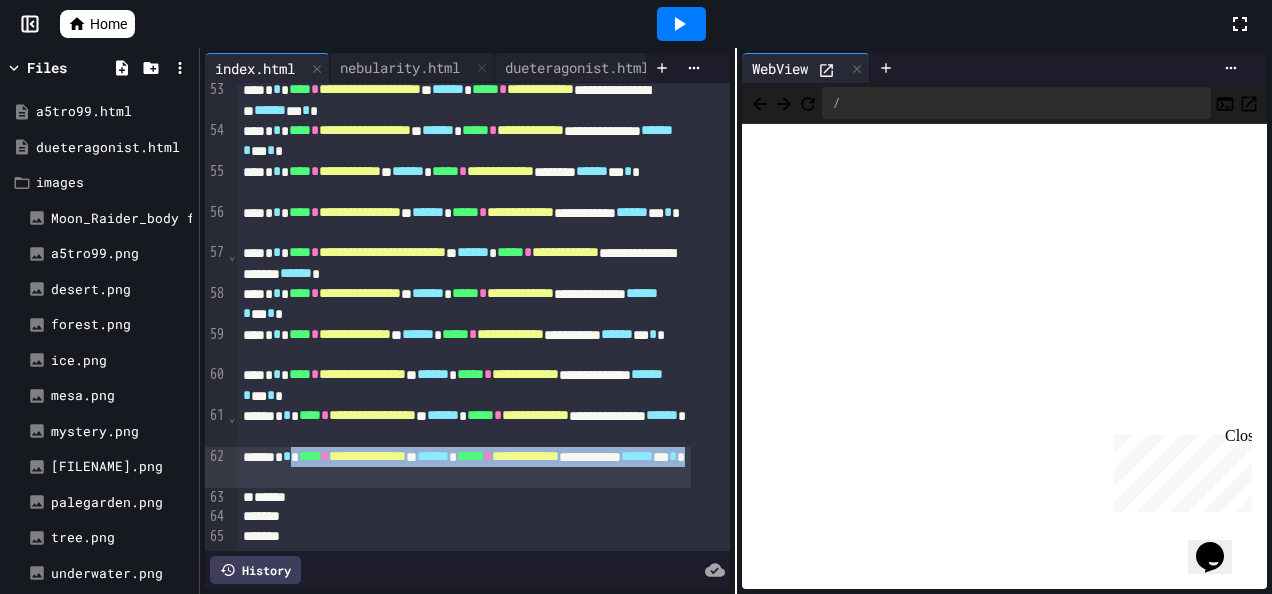 scroll, scrollTop: 1128, scrollLeft: 0, axis: vertical 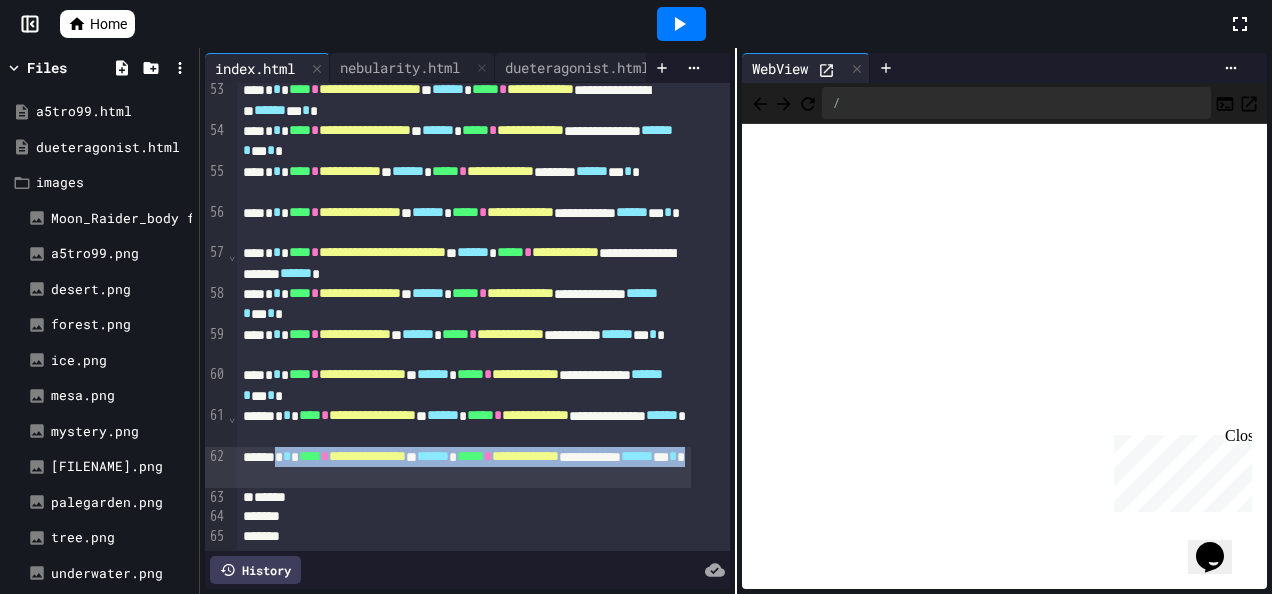 drag, startPoint x: 533, startPoint y: 451, endPoint x: 290, endPoint y: 432, distance: 243.74167 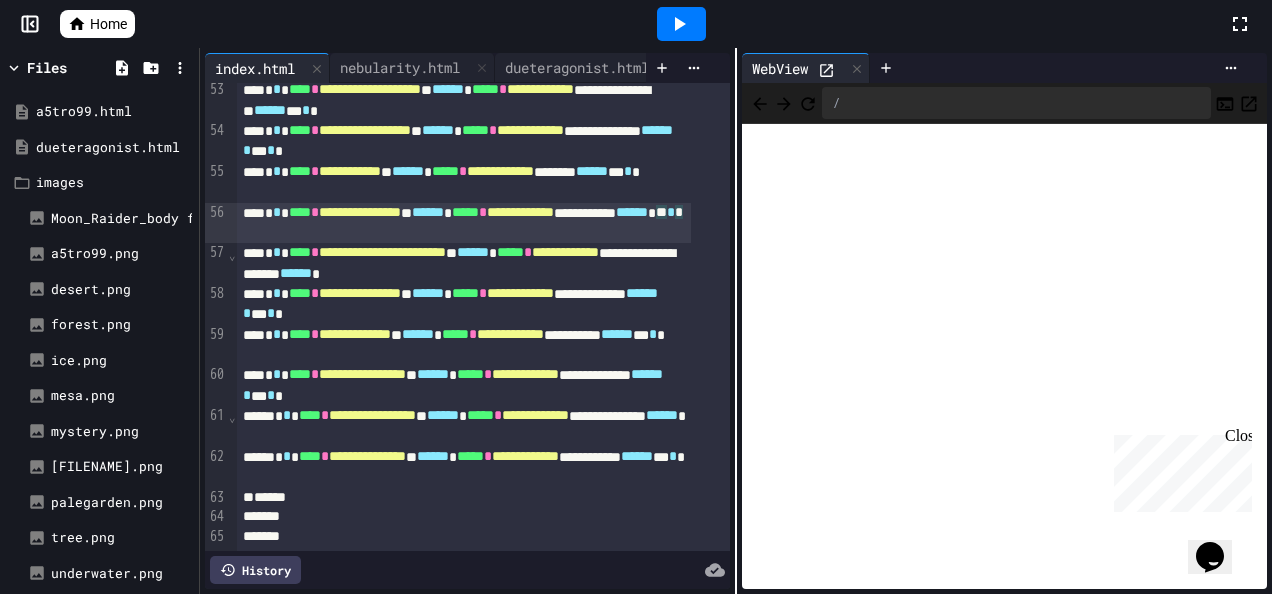 click on "**********" at bounding box center (464, 223) 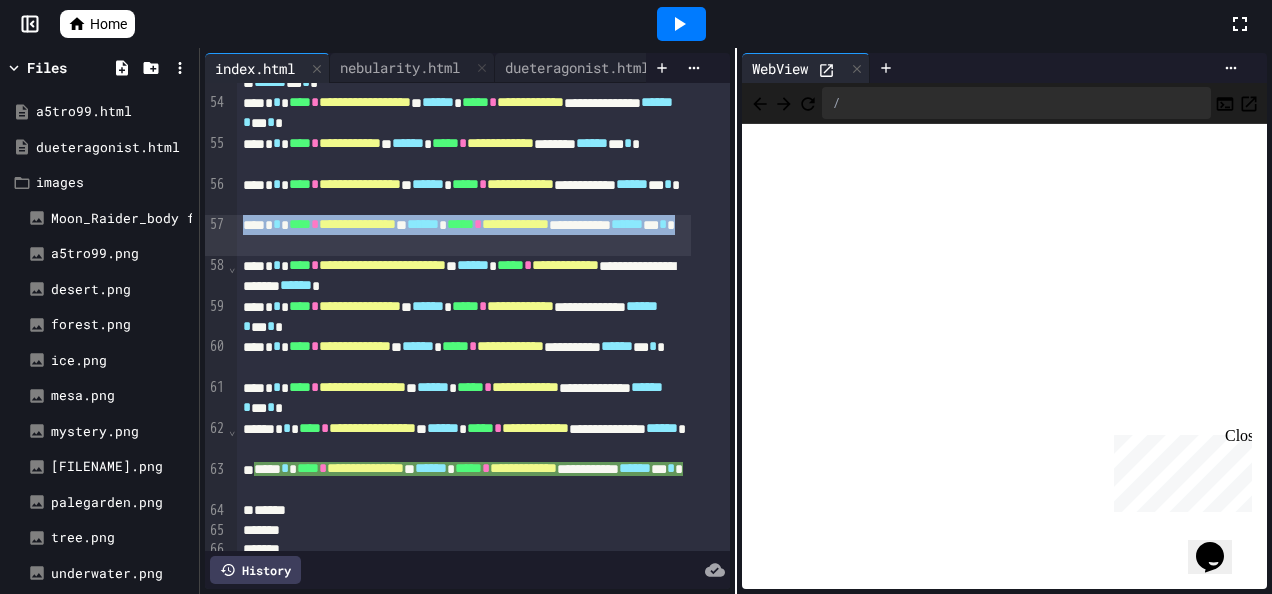 drag, startPoint x: 488, startPoint y: 244, endPoint x: 206, endPoint y: 231, distance: 282.2995 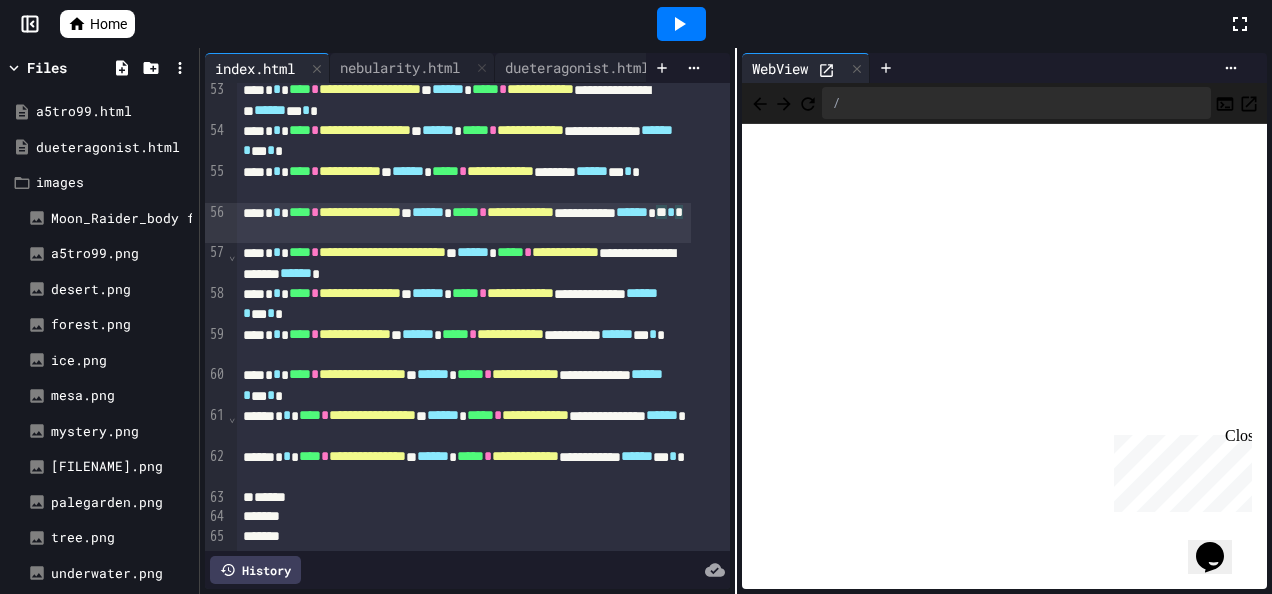 click on "**********" at bounding box center [464, 263] 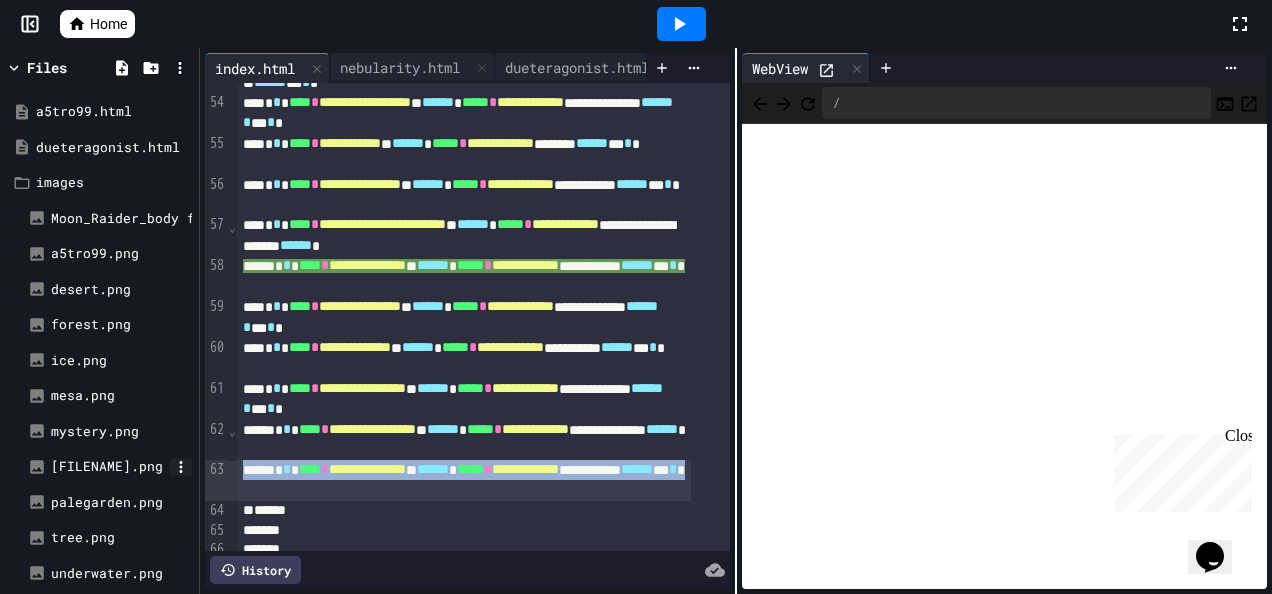 drag, startPoint x: 522, startPoint y: 486, endPoint x: 183, endPoint y: 474, distance: 339.2123 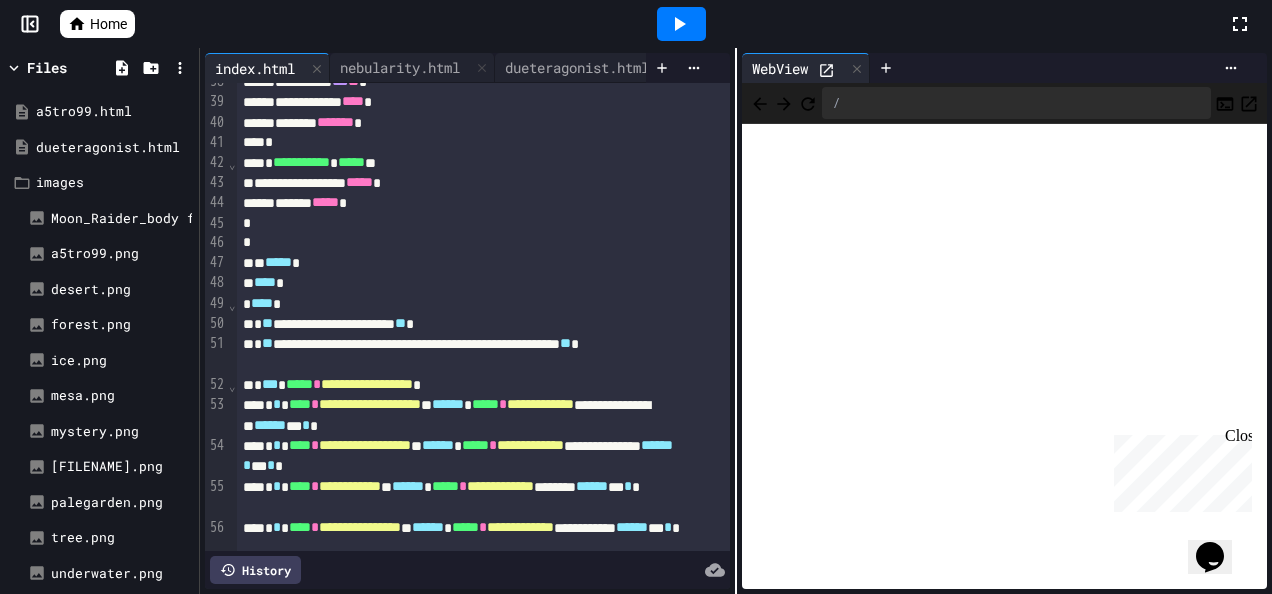 scroll, scrollTop: 828, scrollLeft: 0, axis: vertical 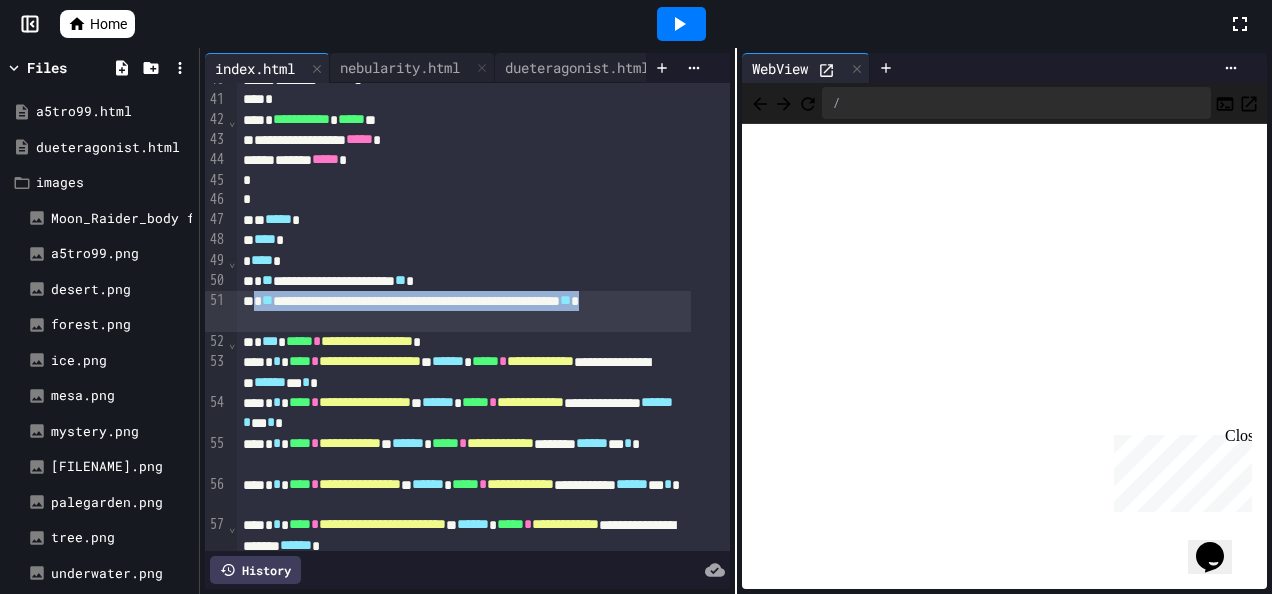 drag, startPoint x: 328, startPoint y: 319, endPoint x: 259, endPoint y: 302, distance: 71.063354 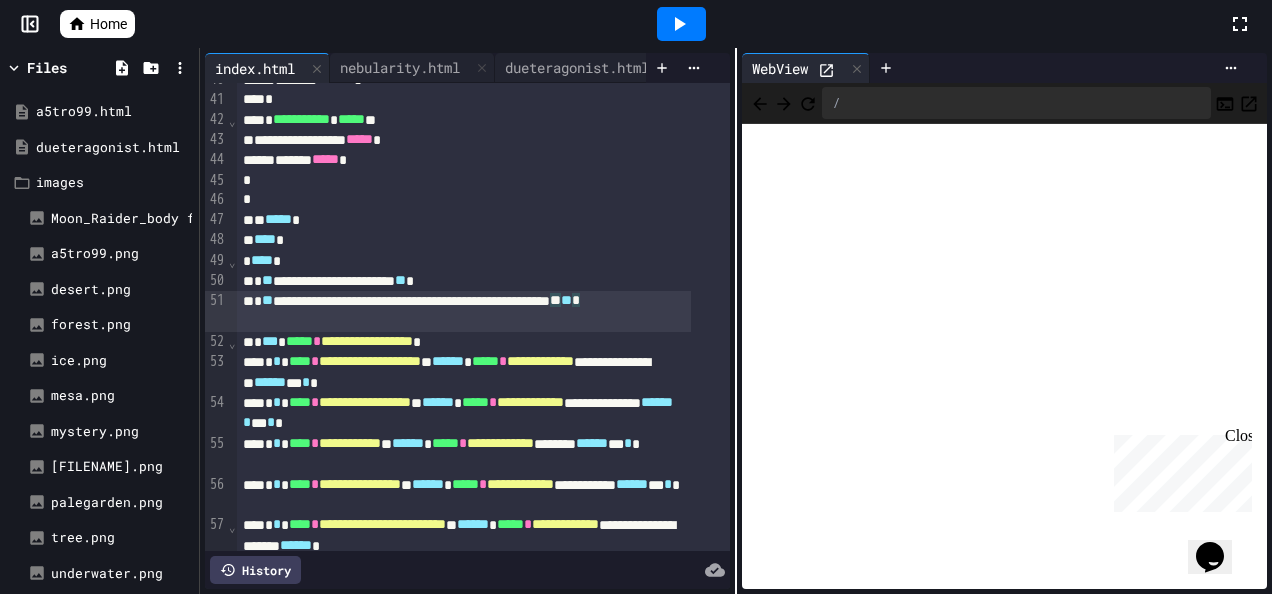 click on "**********" at bounding box center [464, 311] 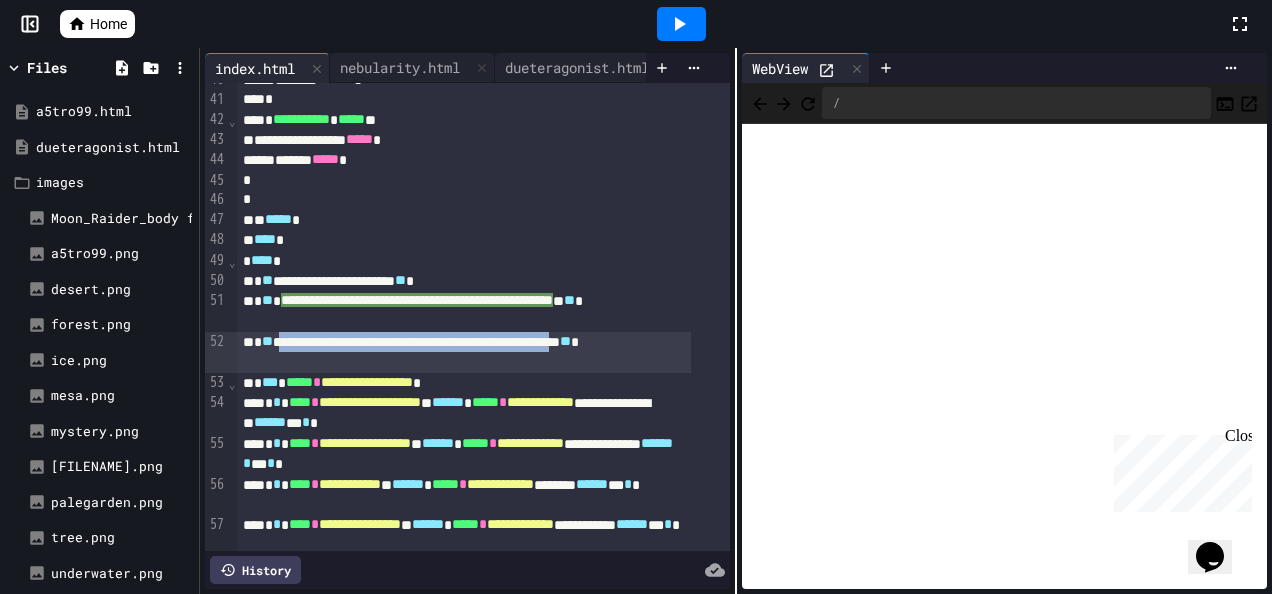 drag, startPoint x: 281, startPoint y: 364, endPoint x: 288, endPoint y: 339, distance: 25.96151 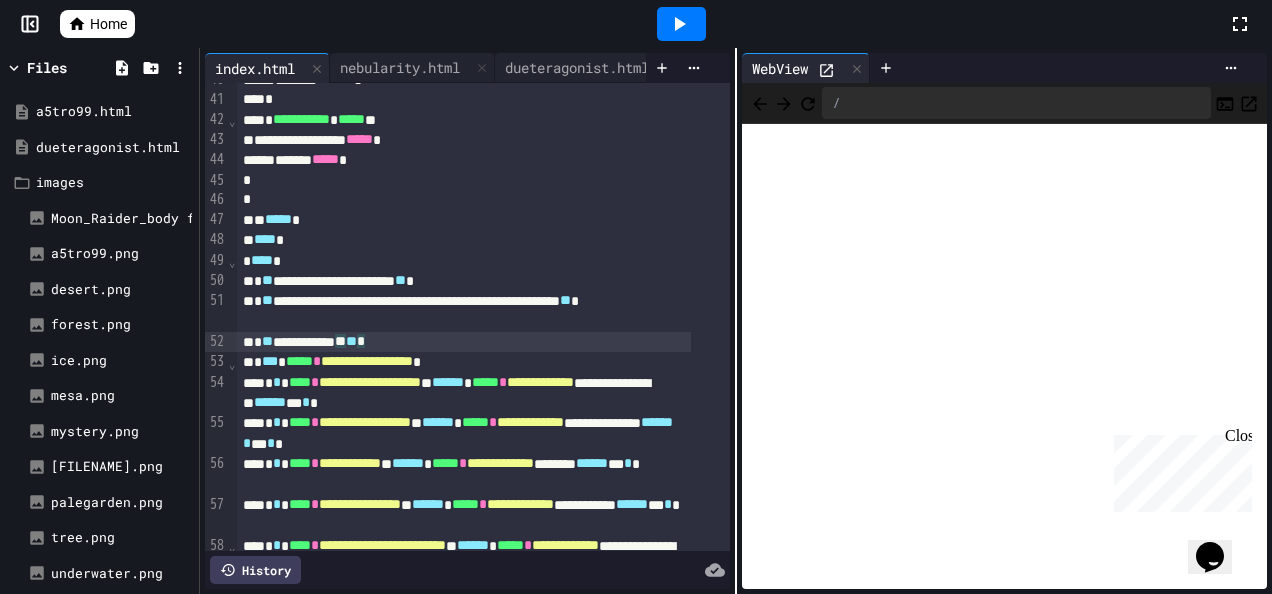 click 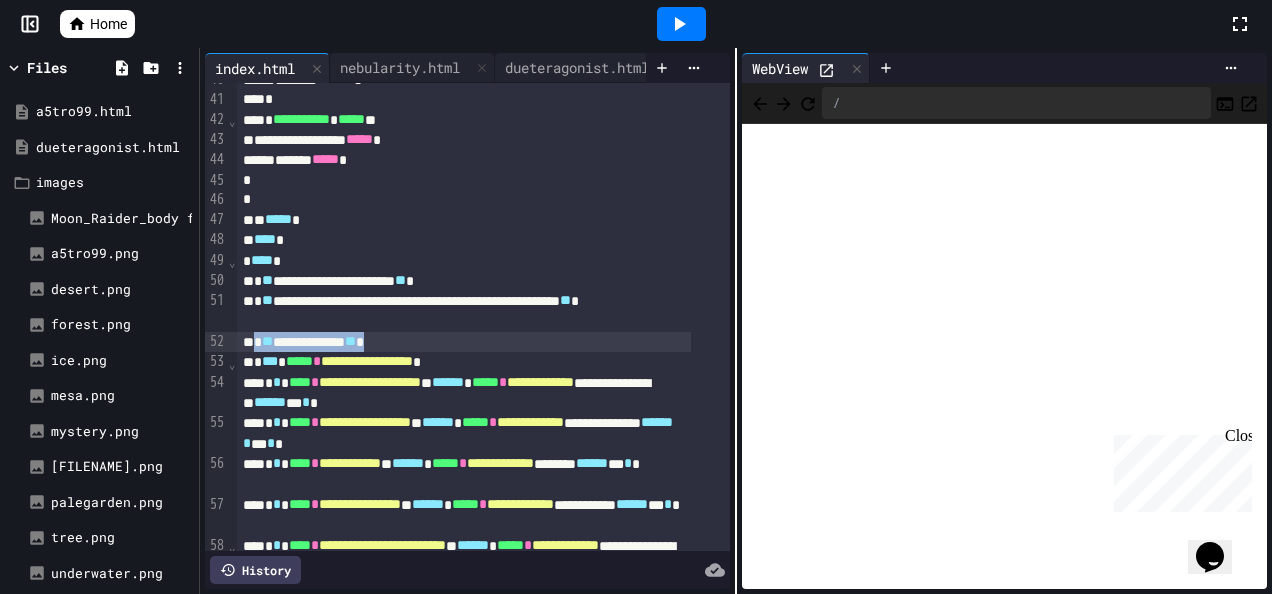 drag, startPoint x: 420, startPoint y: 340, endPoint x: 260, endPoint y: 340, distance: 160 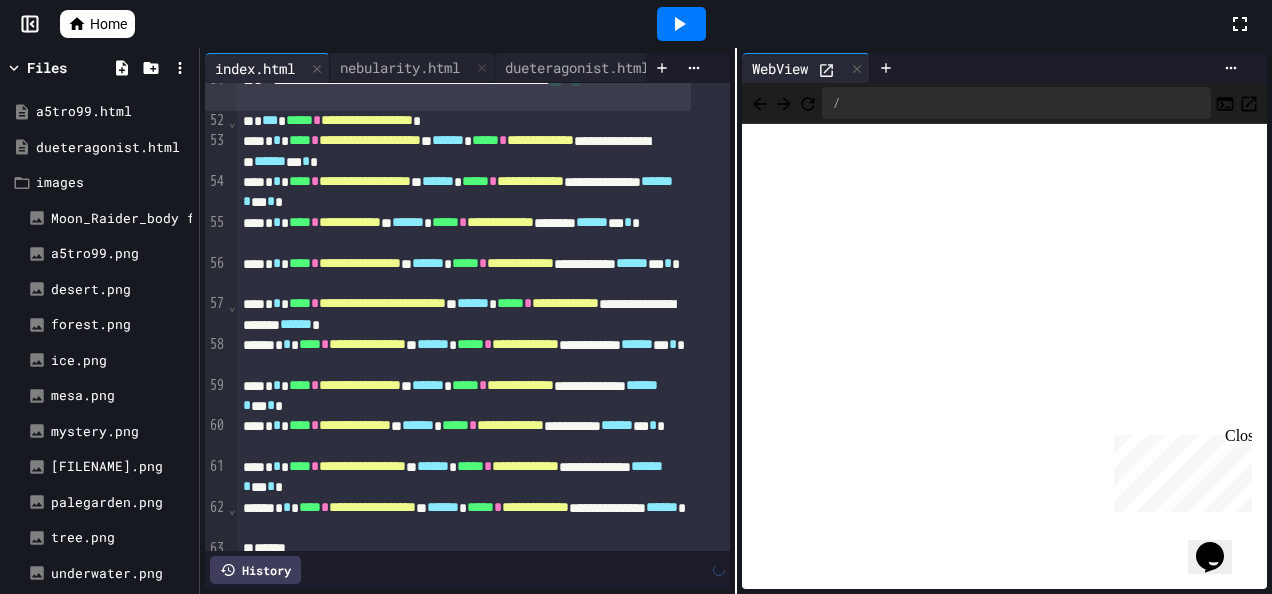 scroll, scrollTop: 1130, scrollLeft: 0, axis: vertical 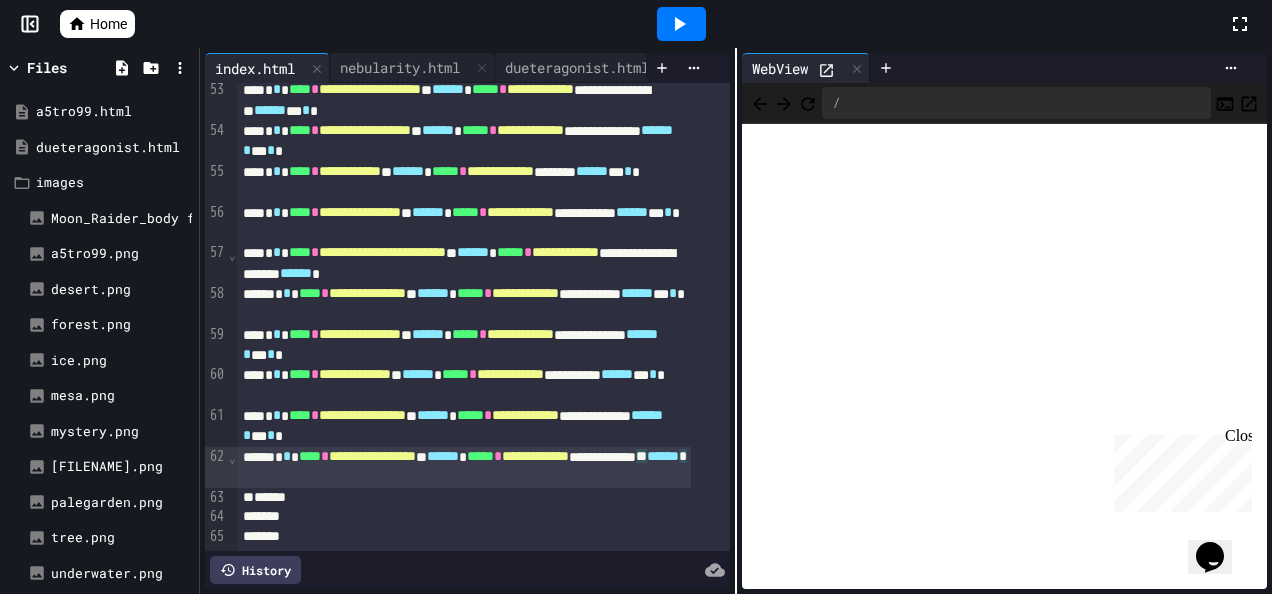 click on "**********" at bounding box center [464, 467] 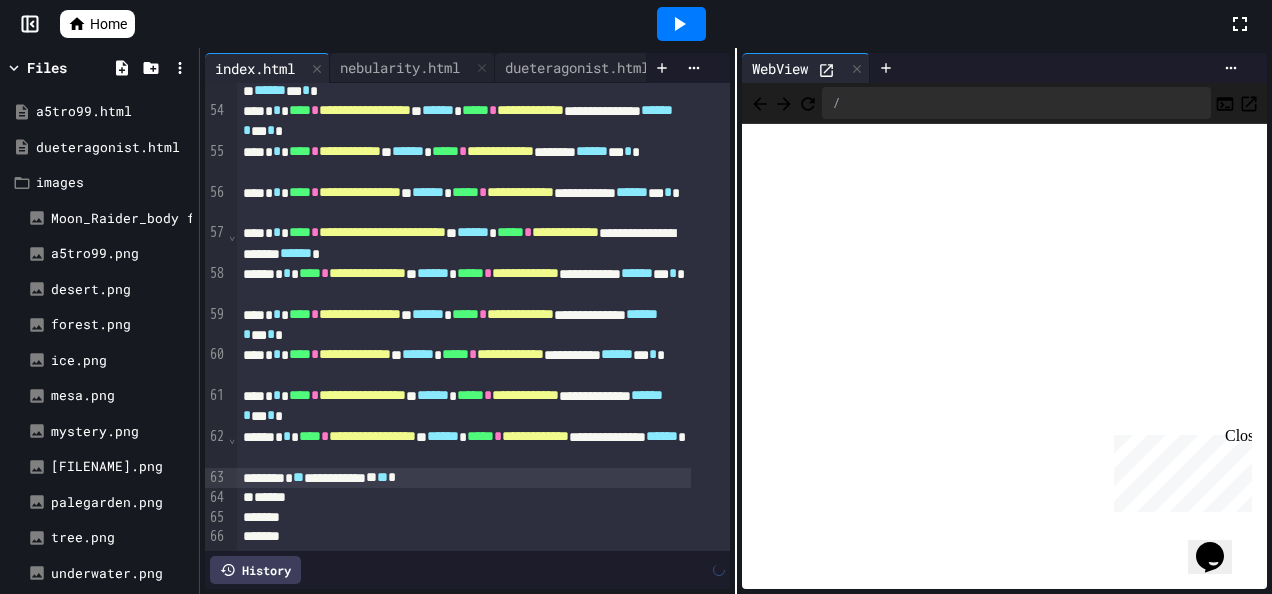 click at bounding box center [681, 24] 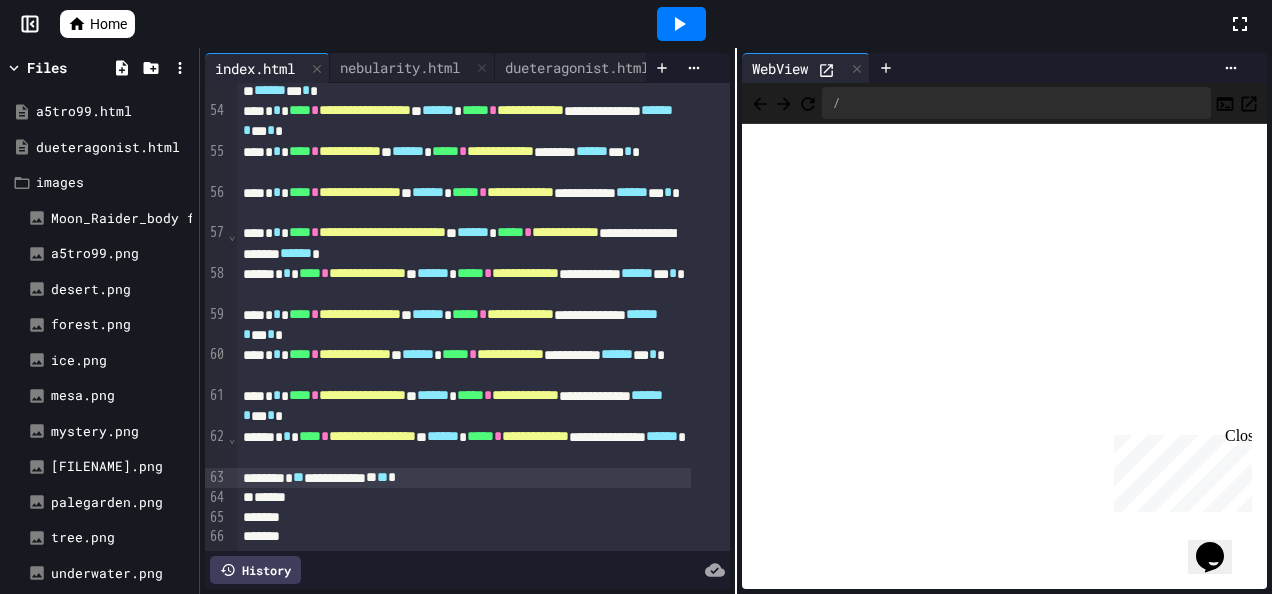 click on "**********" at bounding box center [464, 447] 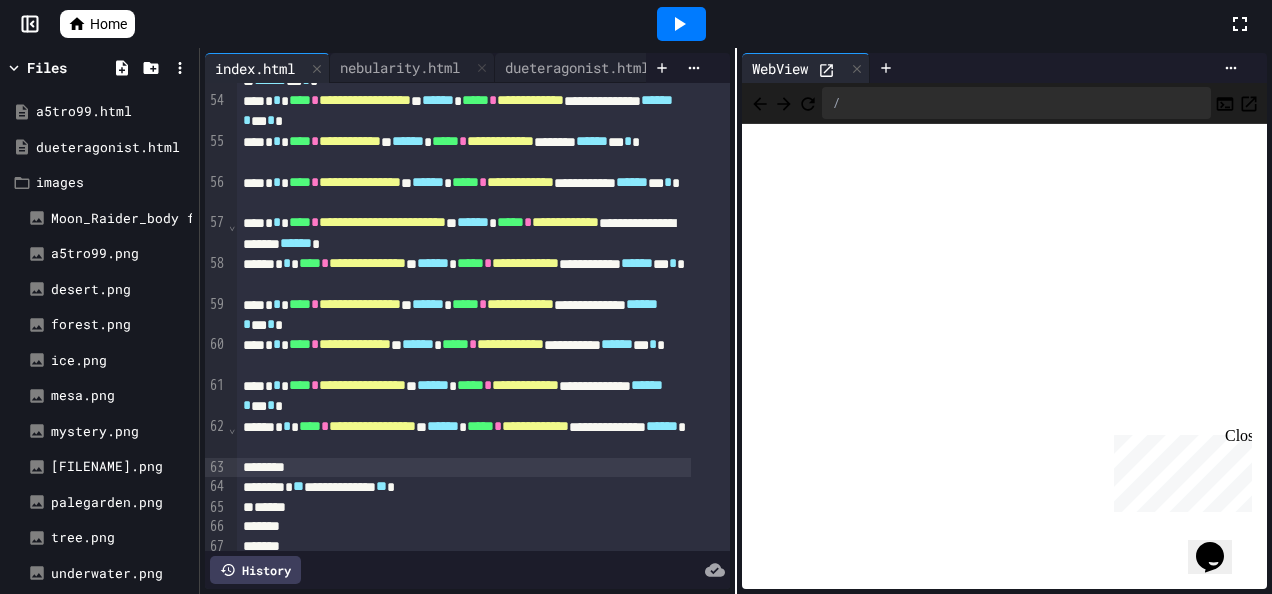 click 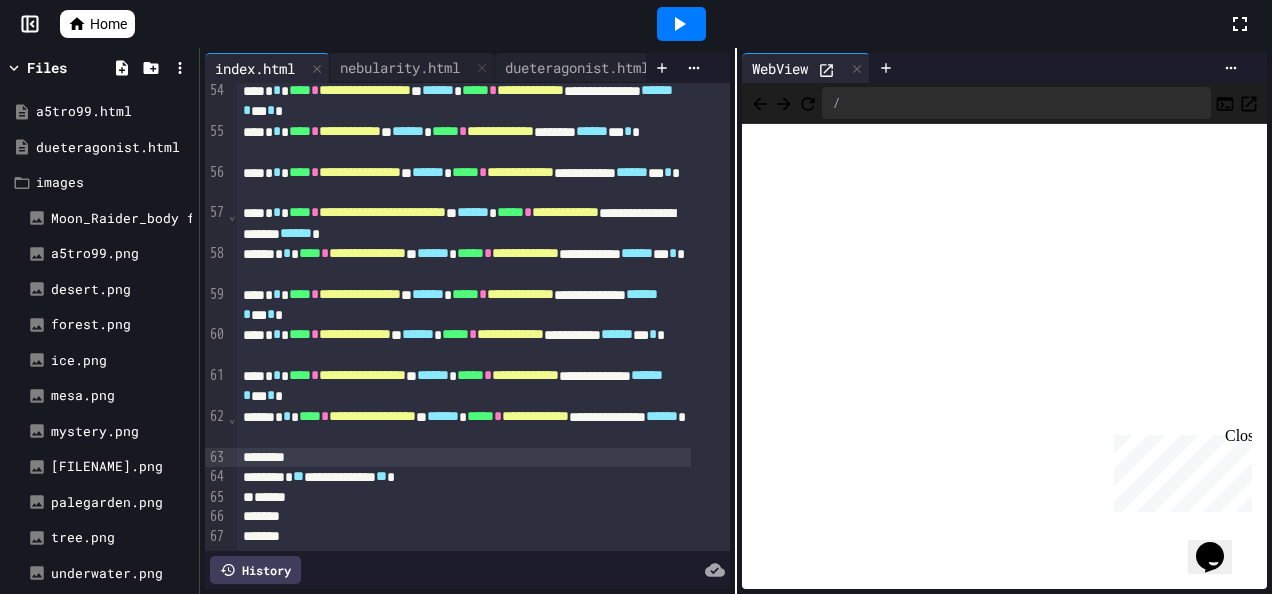 scroll, scrollTop: 1170, scrollLeft: 0, axis: vertical 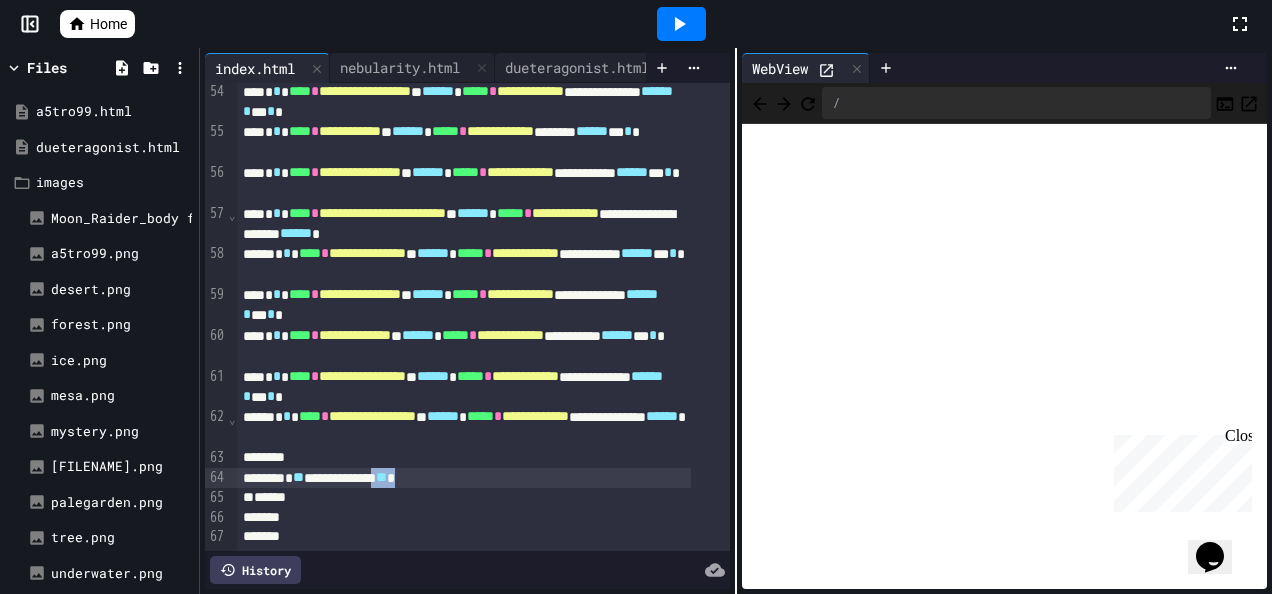 drag, startPoint x: 461, startPoint y: 445, endPoint x: 429, endPoint y: 442, distance: 32.140316 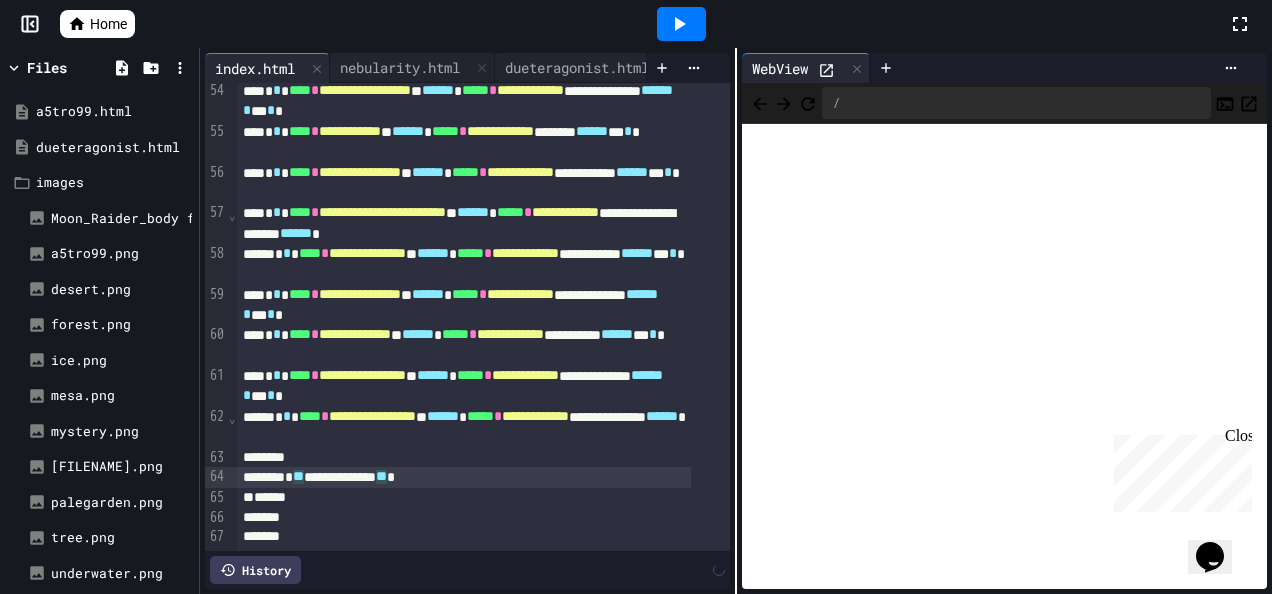 scroll, scrollTop: 1170, scrollLeft: 0, axis: vertical 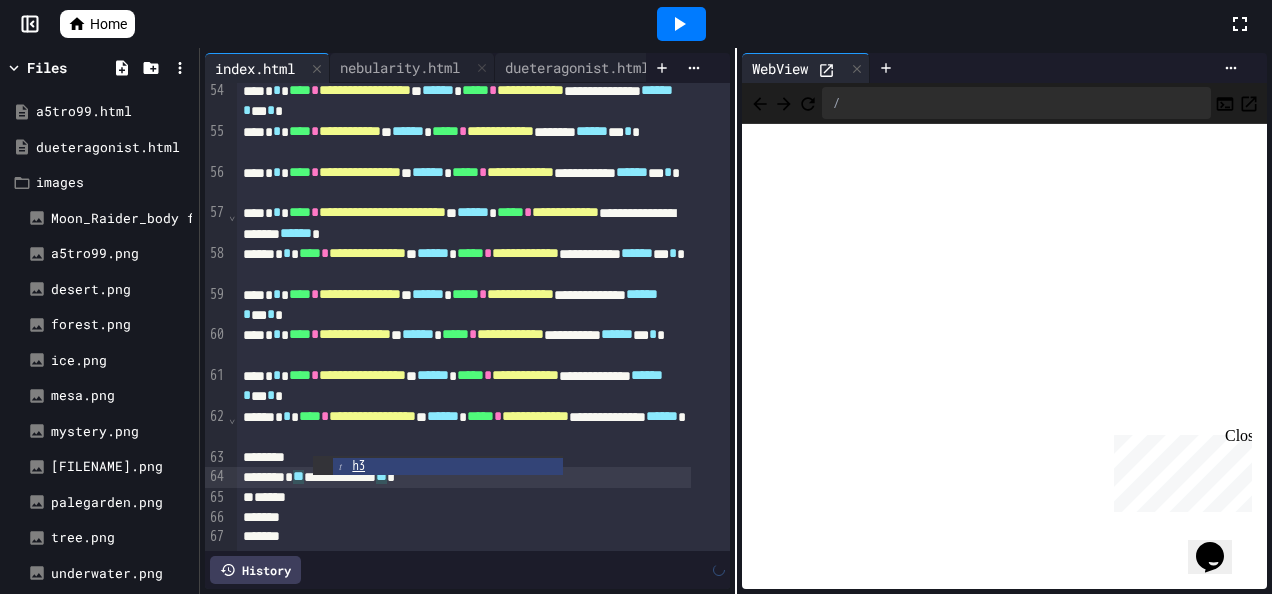 click on "**********" at bounding box center (464, 477) 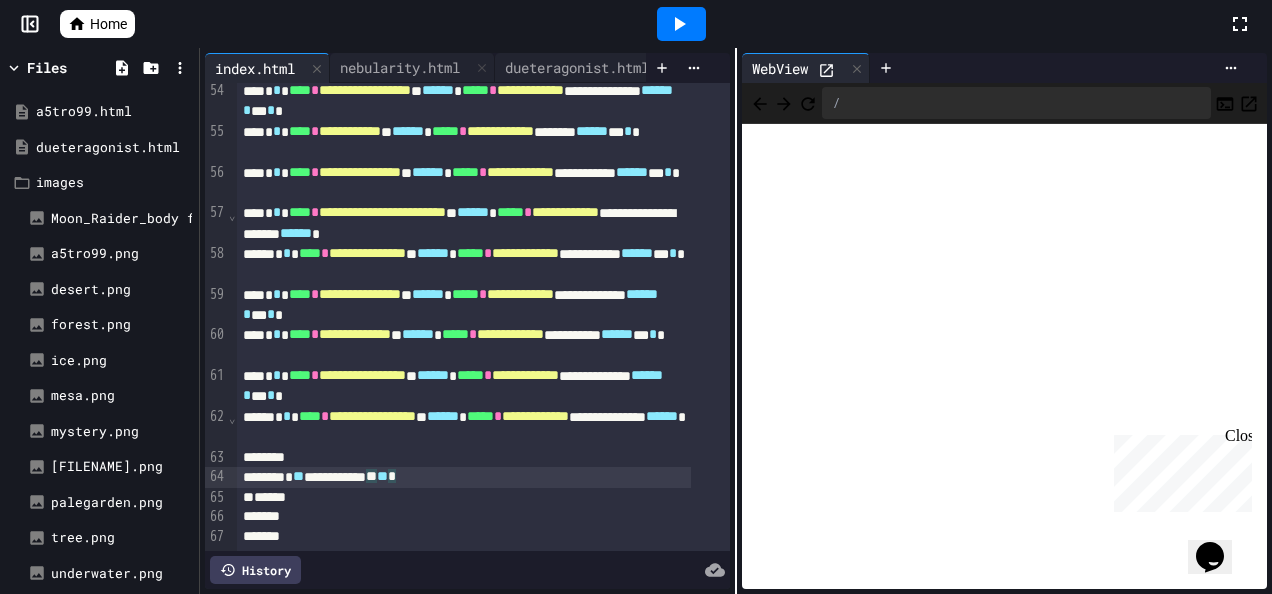 click 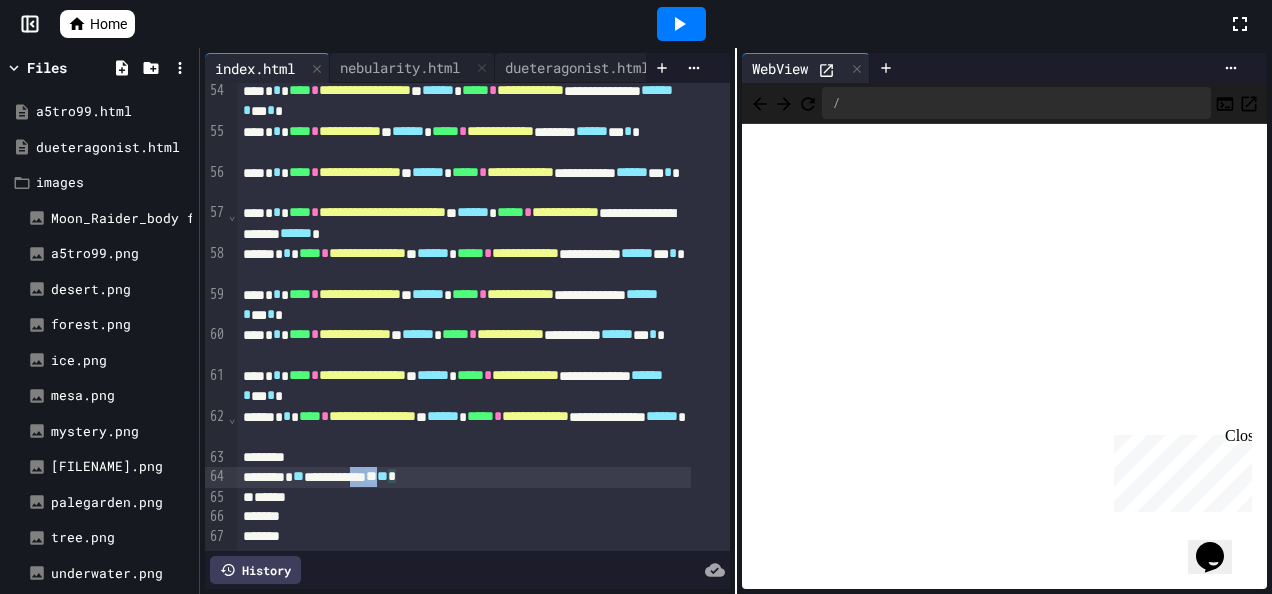 scroll, scrollTop: 1170, scrollLeft: 0, axis: vertical 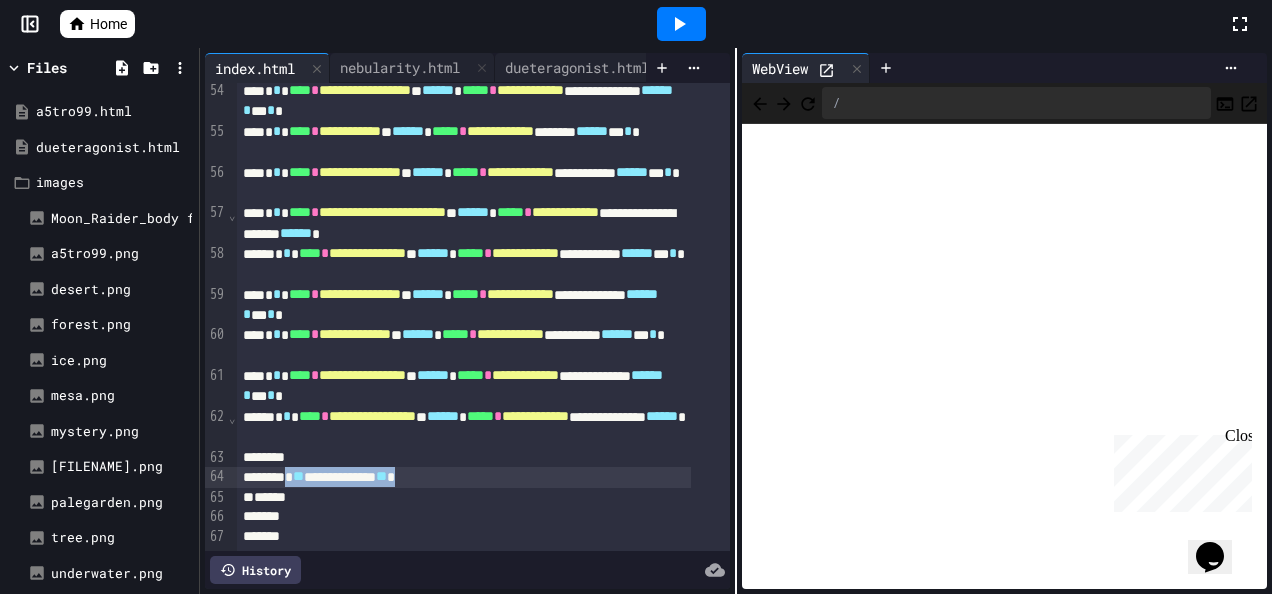 drag, startPoint x: 469, startPoint y: 452, endPoint x: 306, endPoint y: 445, distance: 163.15024 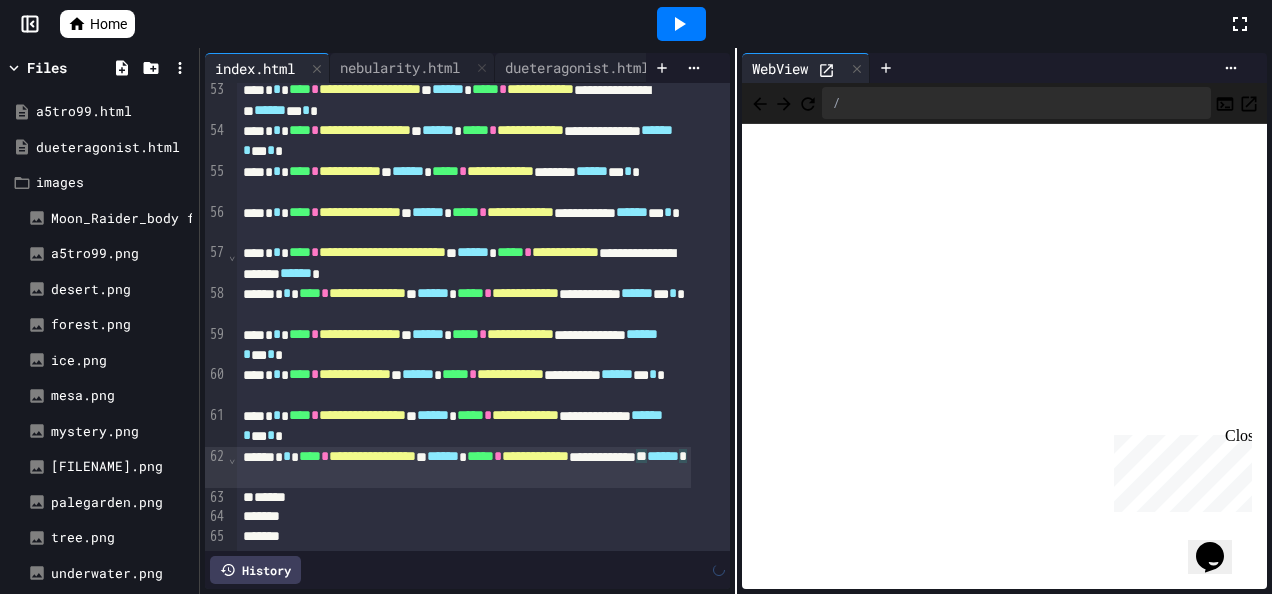 scroll, scrollTop: 1130, scrollLeft: 0, axis: vertical 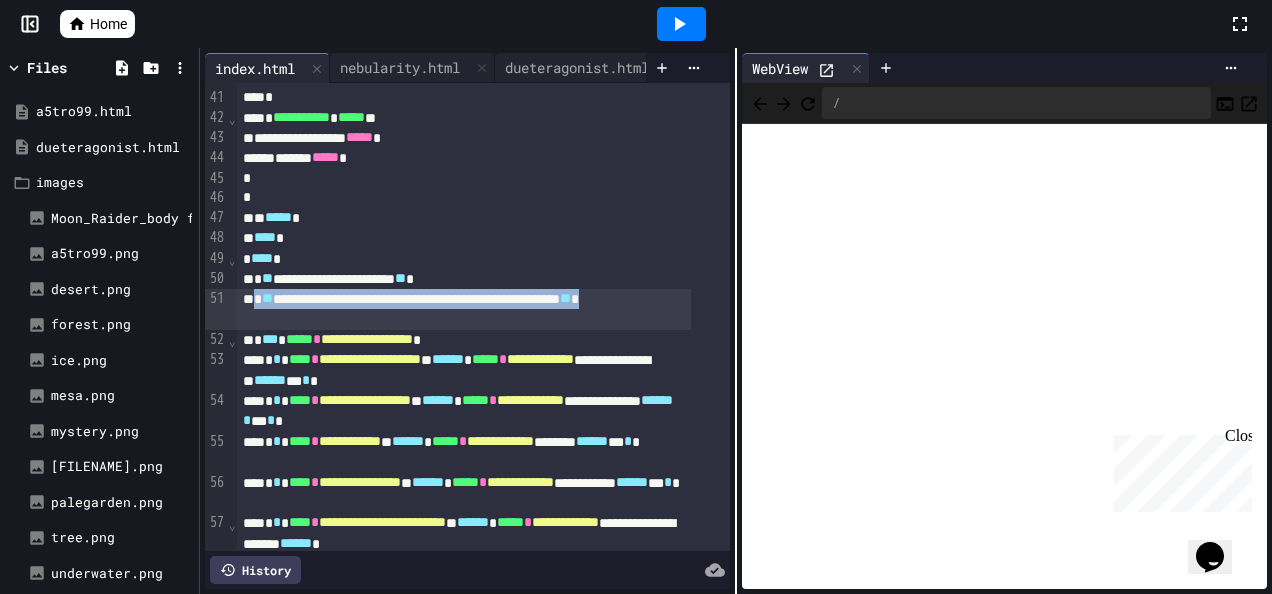 drag, startPoint x: 322, startPoint y: 319, endPoint x: 258, endPoint y: 301, distance: 66.48308 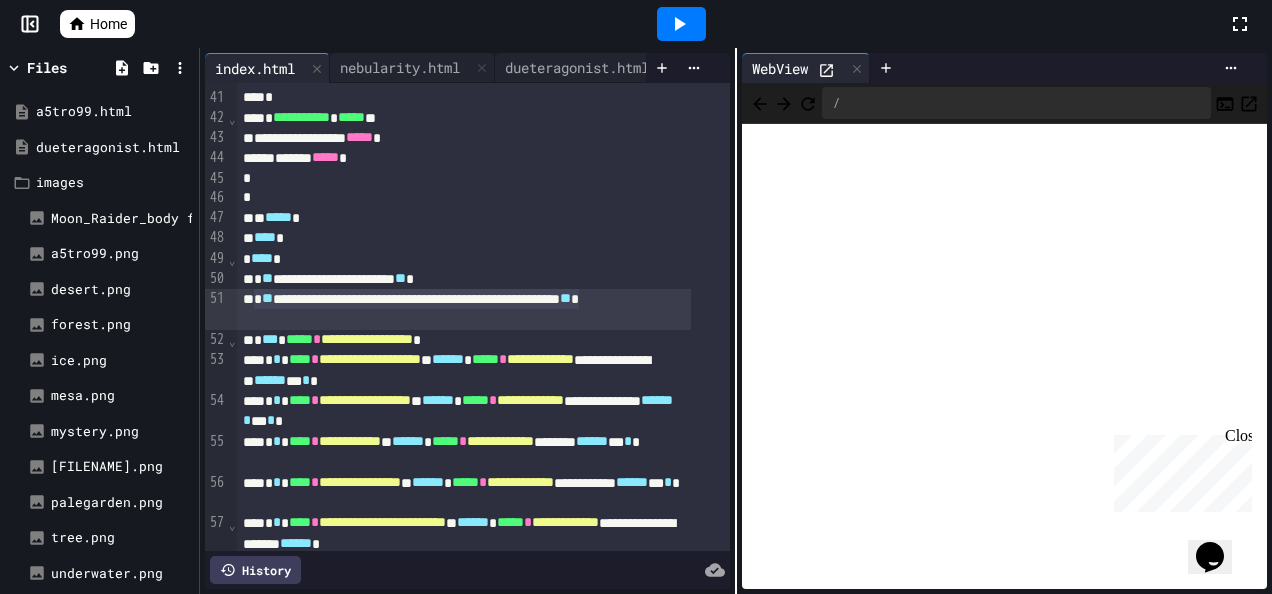 click on "Close" at bounding box center [1237, 439] 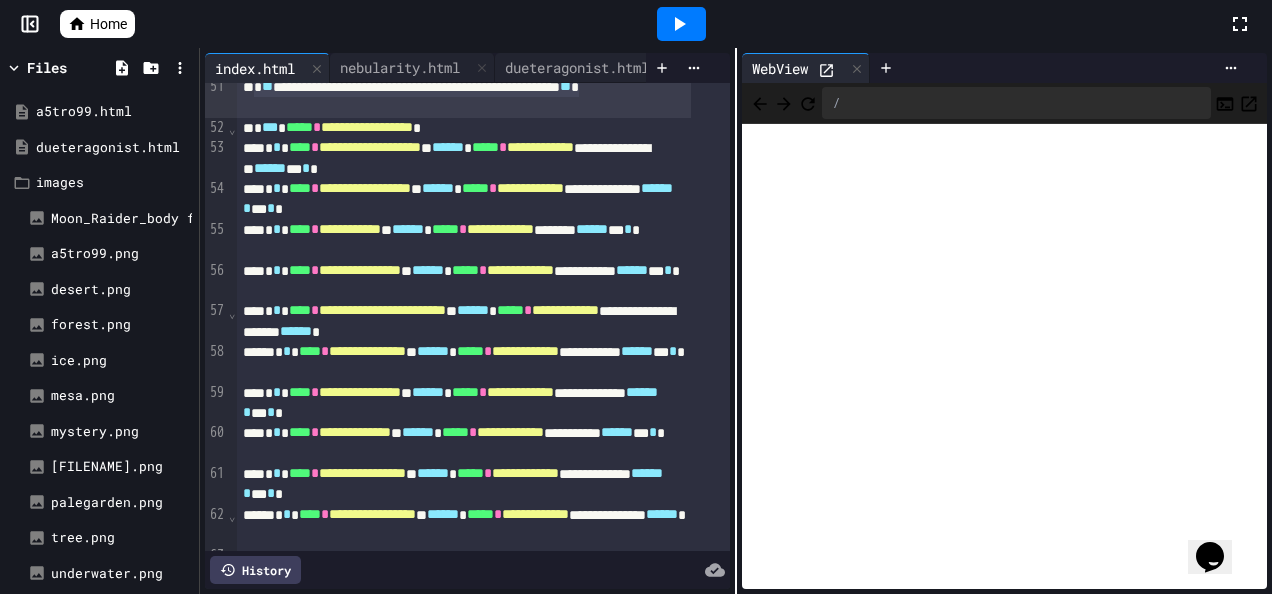 scroll, scrollTop: 1130, scrollLeft: 0, axis: vertical 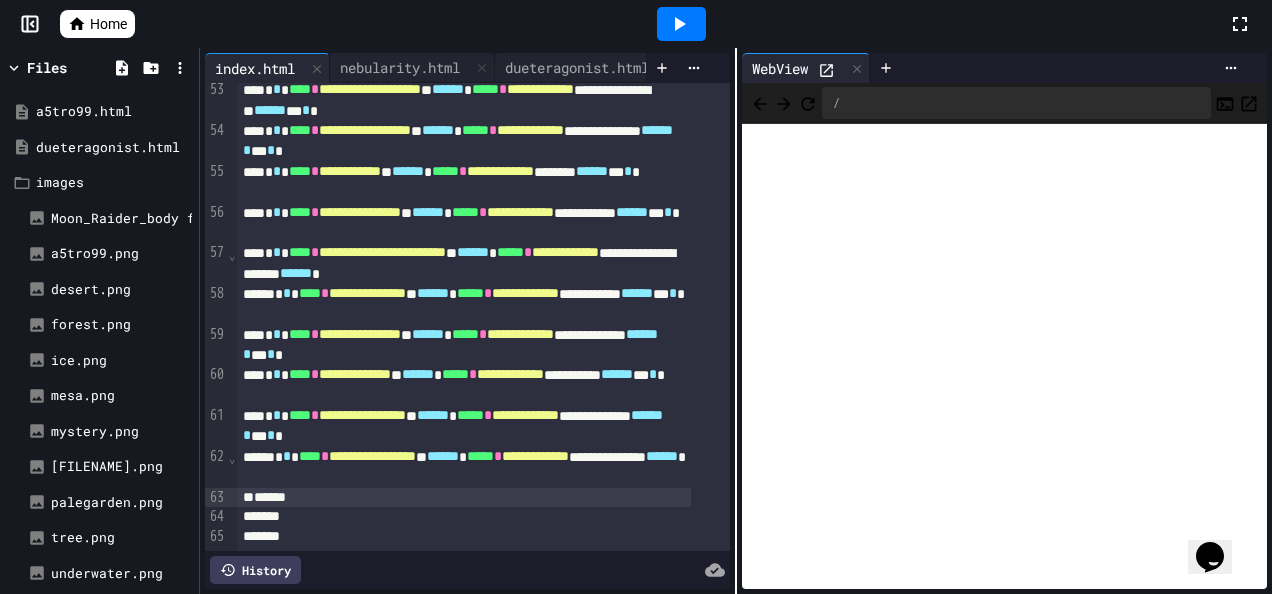 click on "******" at bounding box center [464, 498] 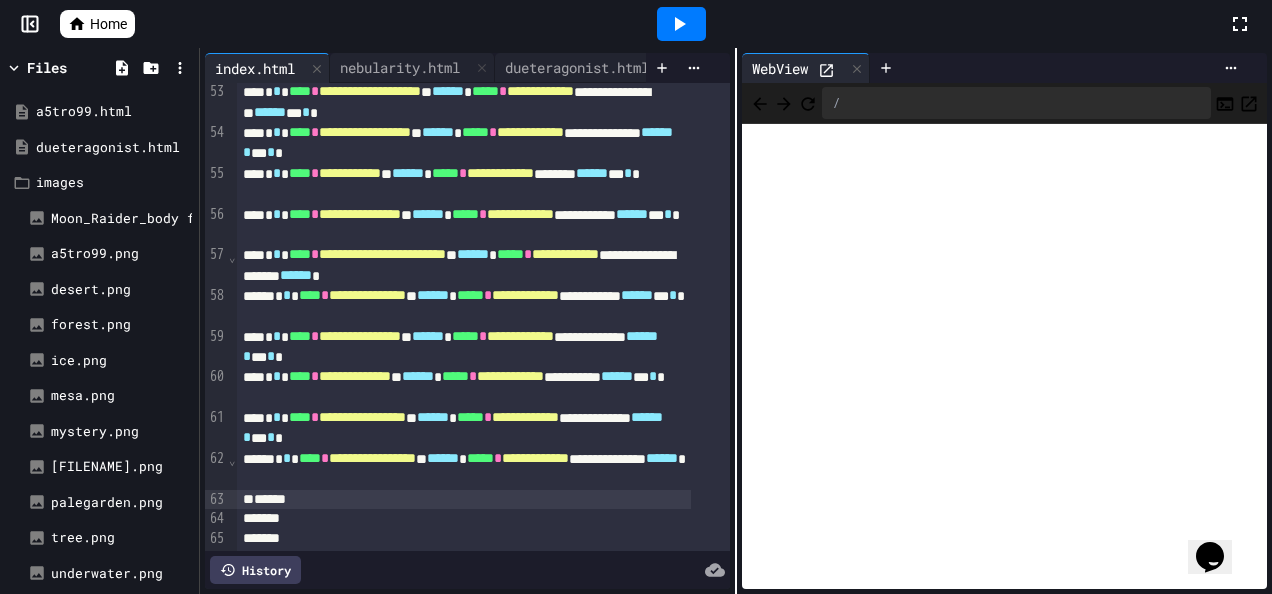 scroll, scrollTop: 1130, scrollLeft: 0, axis: vertical 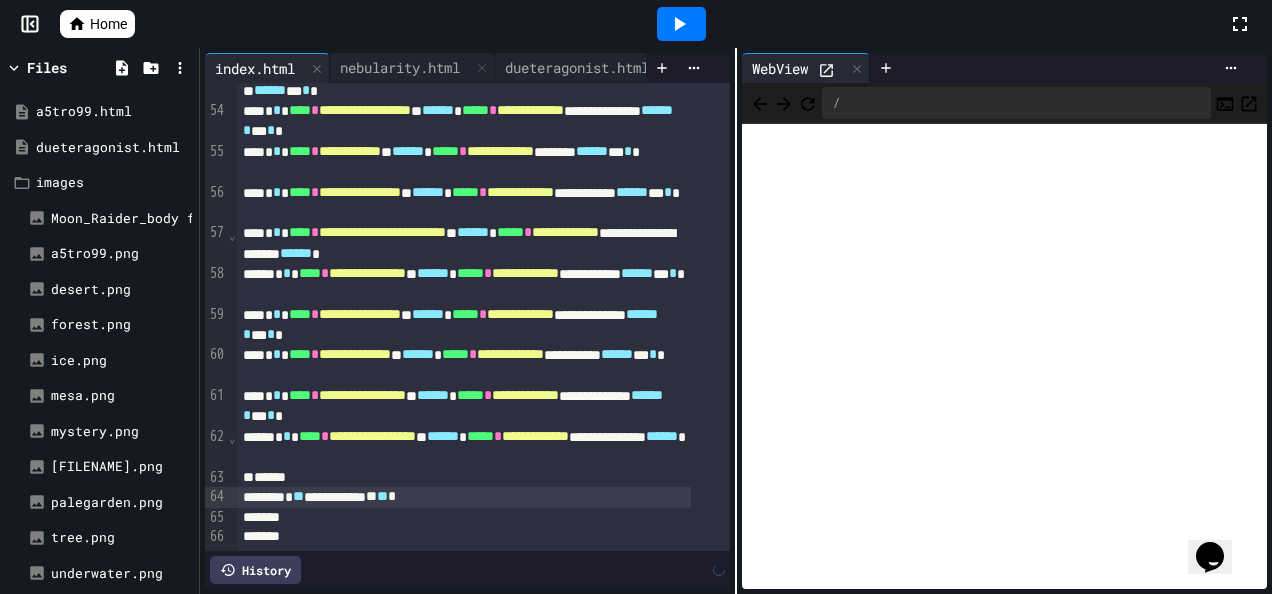 click at bounding box center (681, 24) 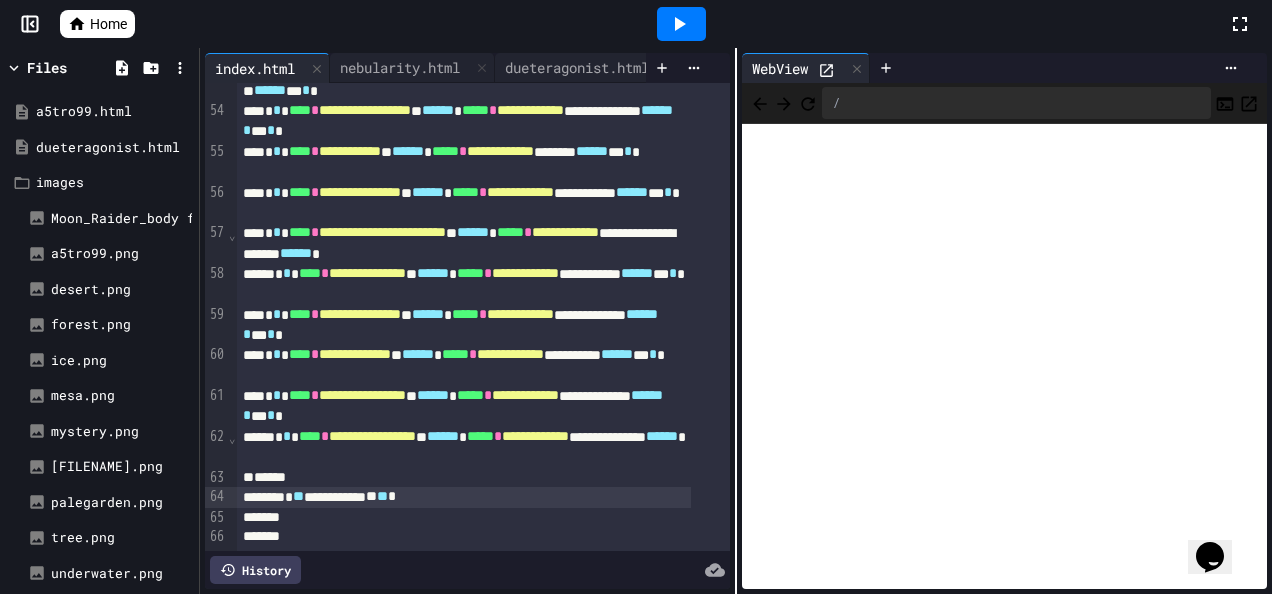 scroll, scrollTop: 1150, scrollLeft: 0, axis: vertical 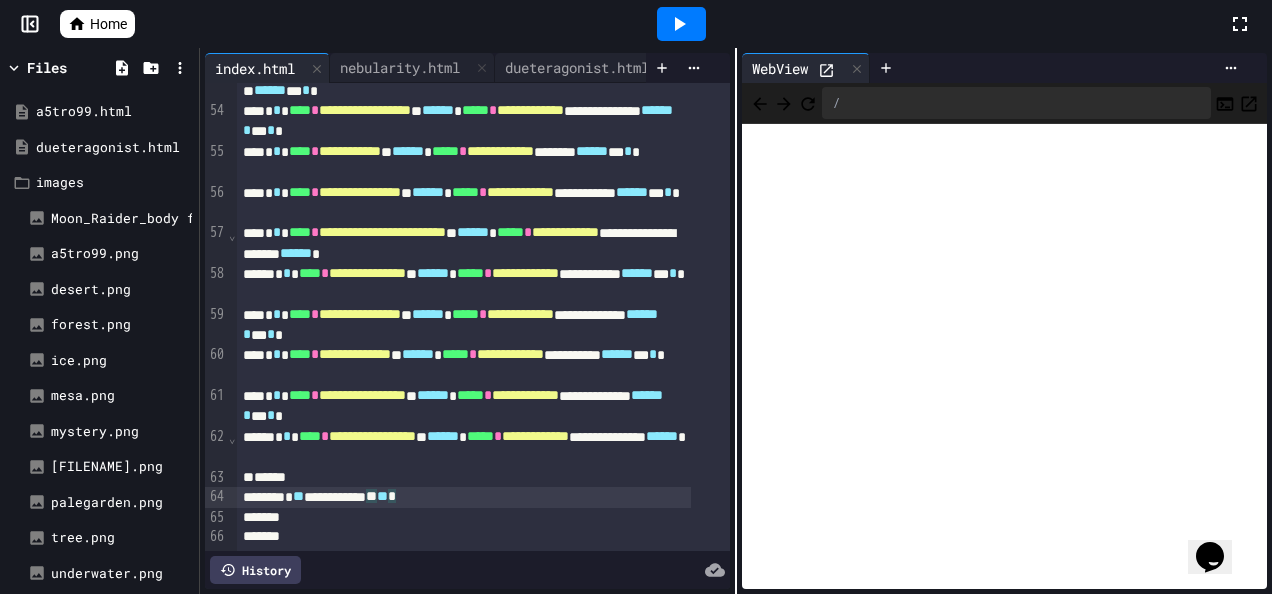 click on "**********" at bounding box center [464, 497] 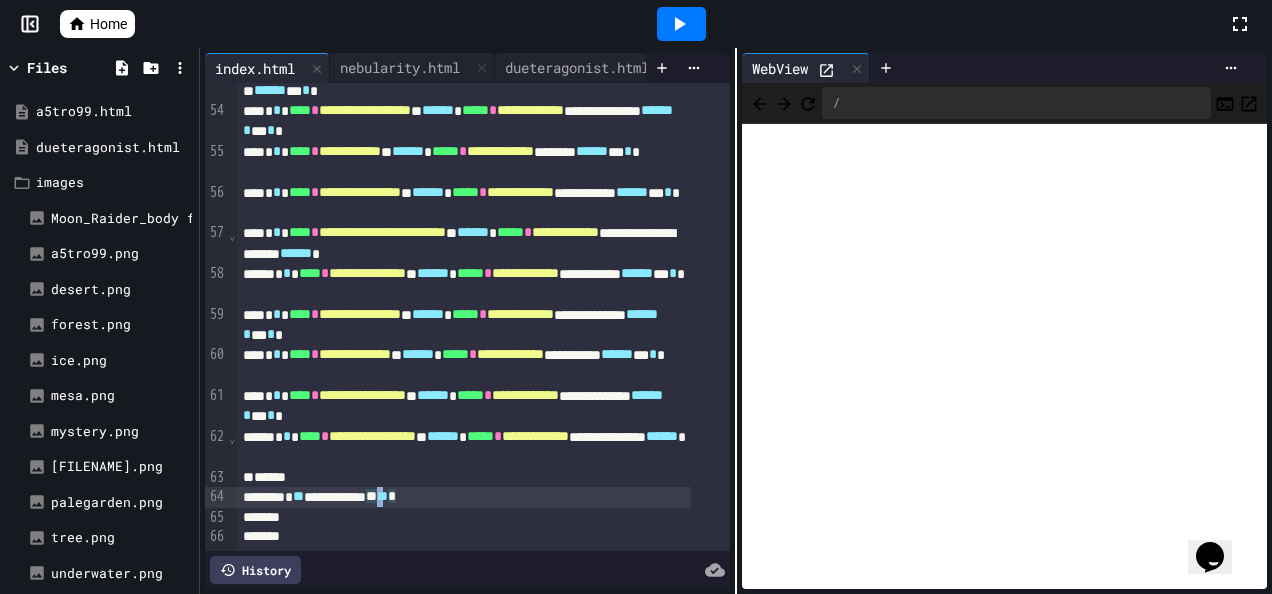scroll, scrollTop: 1150, scrollLeft: 0, axis: vertical 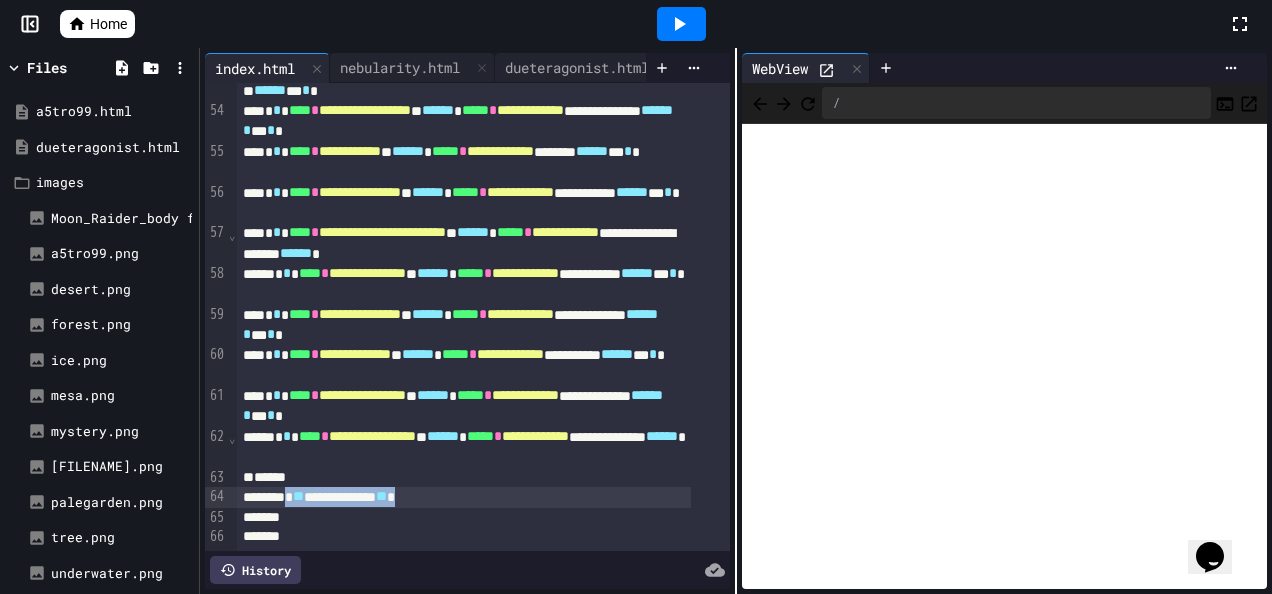 drag, startPoint x: 468, startPoint y: 468, endPoint x: 307, endPoint y: 461, distance: 161.1521 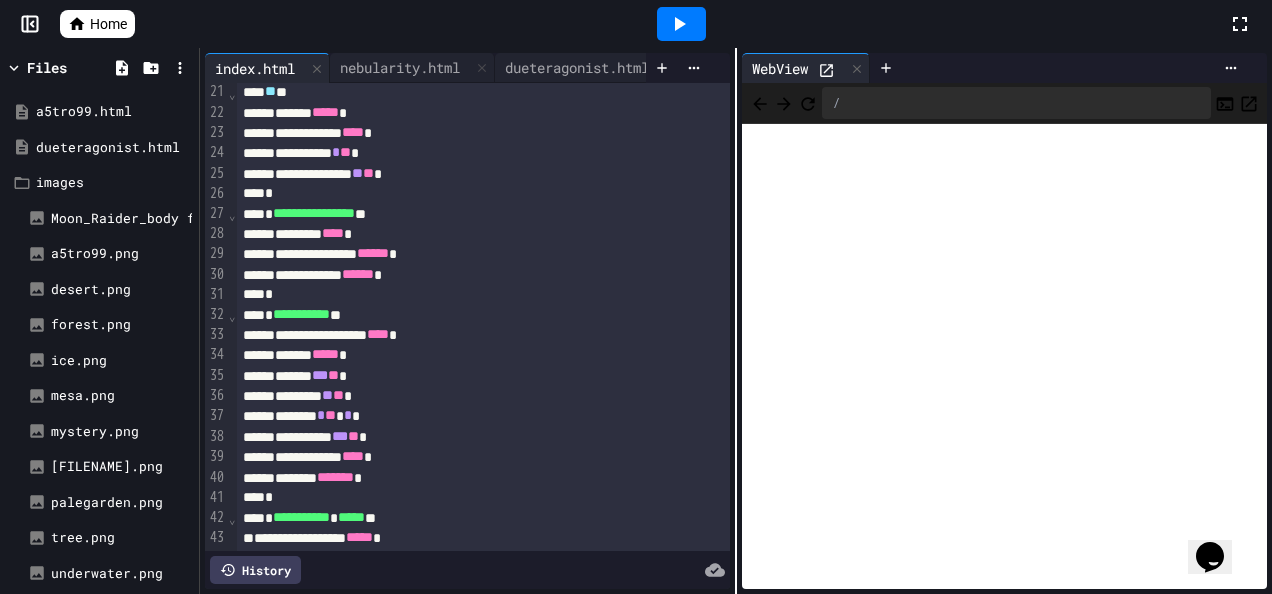 scroll, scrollTop: 730, scrollLeft: 0, axis: vertical 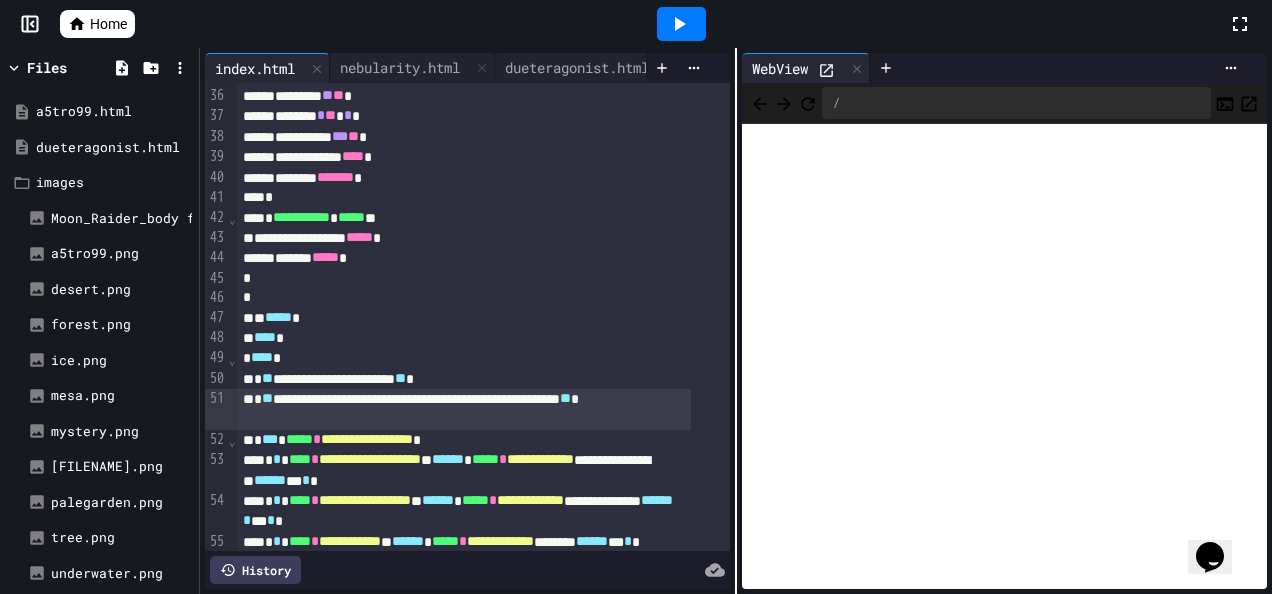 click on "**********" at bounding box center [464, 409] 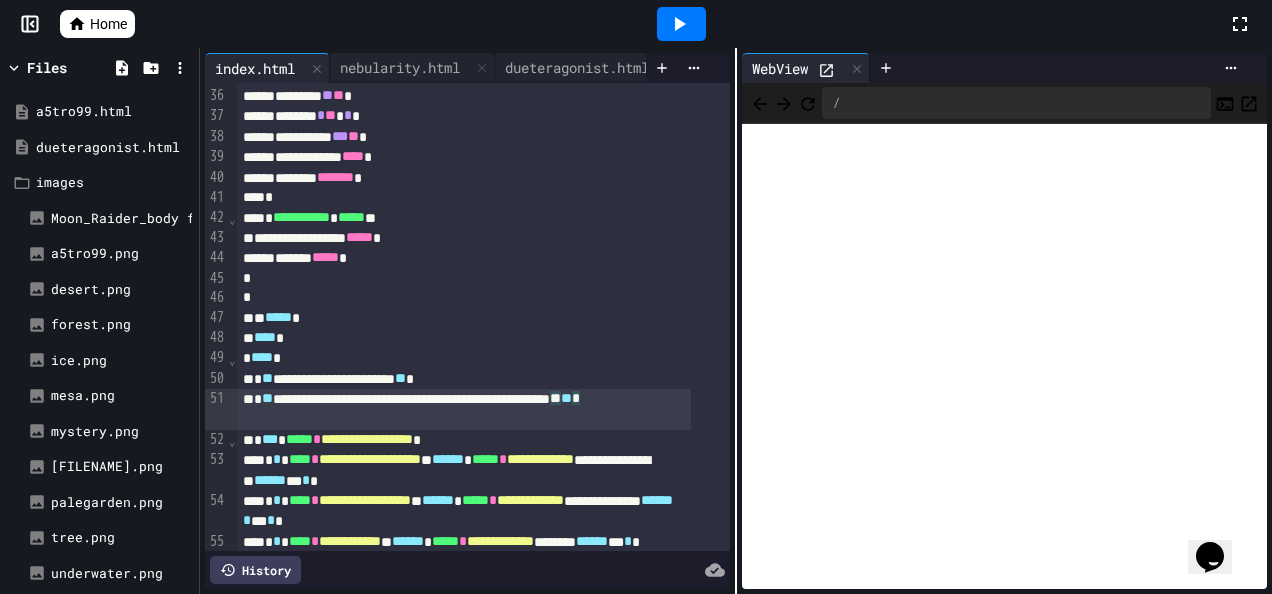 click on "**********" at bounding box center (464, 409) 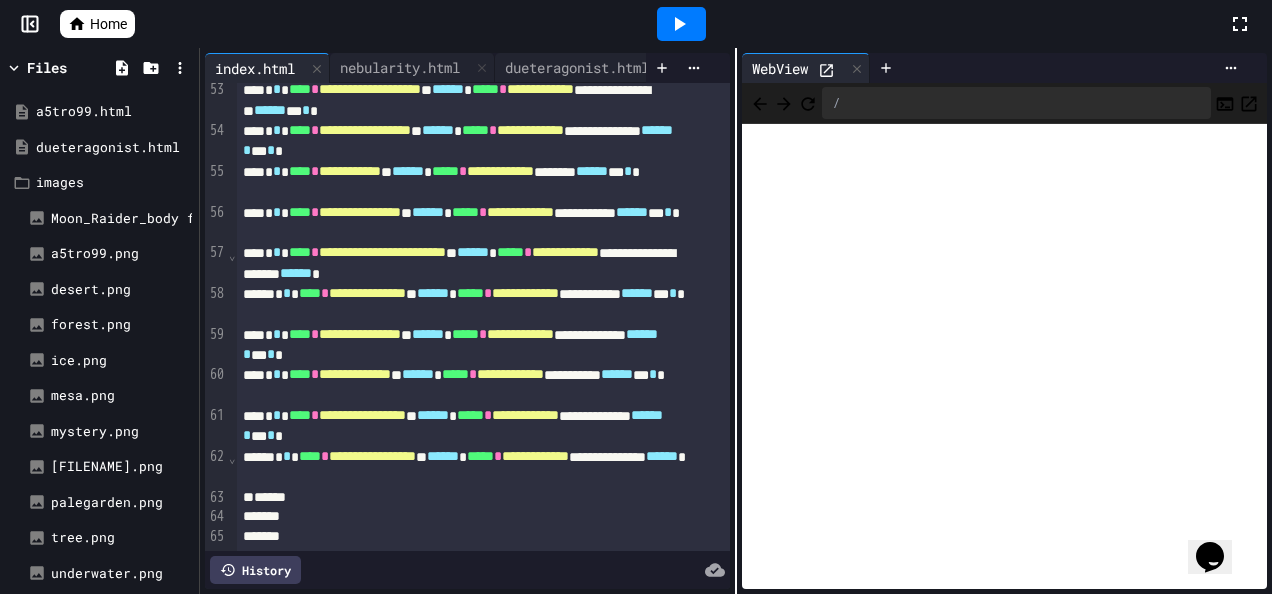 scroll, scrollTop: 1130, scrollLeft: 0, axis: vertical 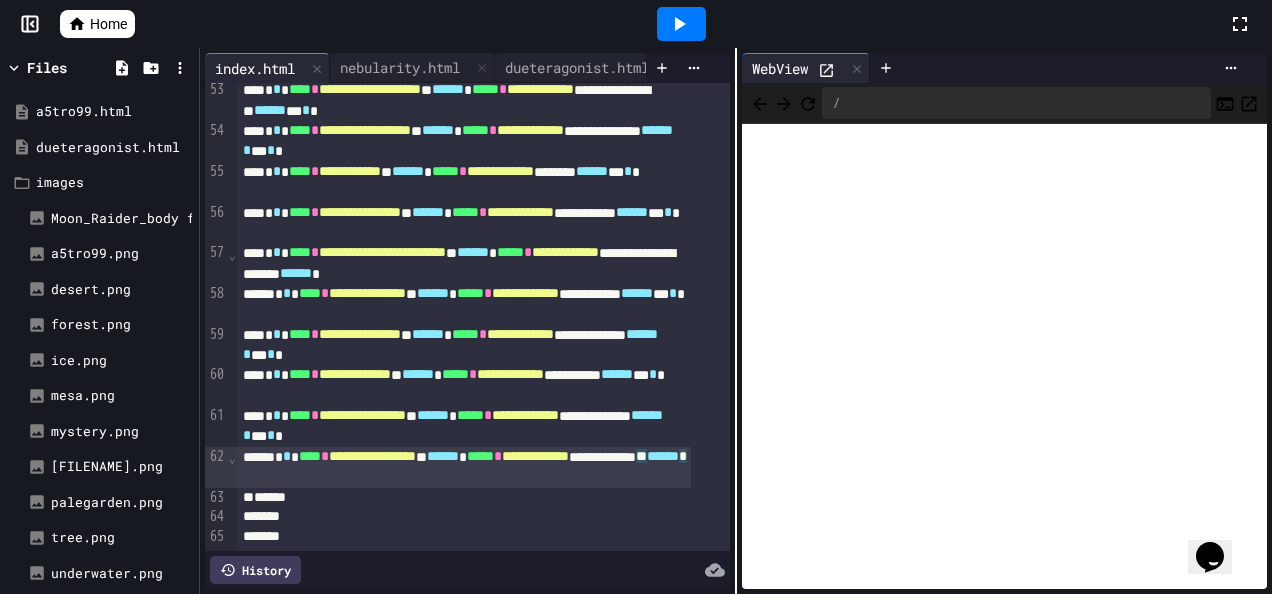 click on "**********" at bounding box center [464, 467] 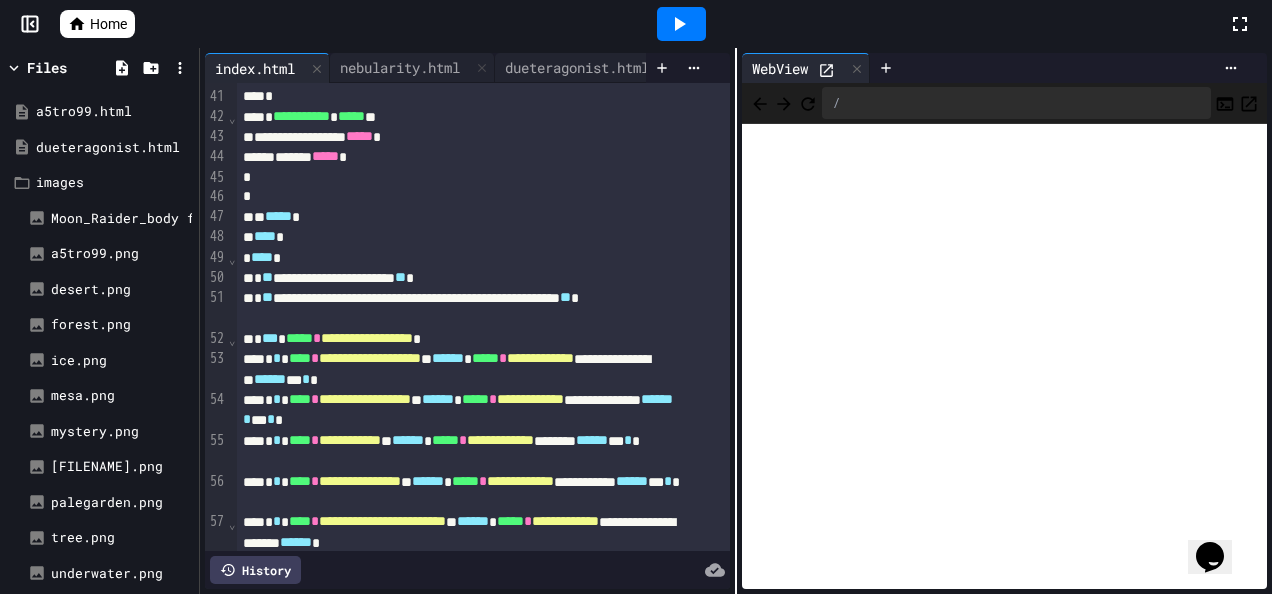 scroll, scrollTop: 830, scrollLeft: 0, axis: vertical 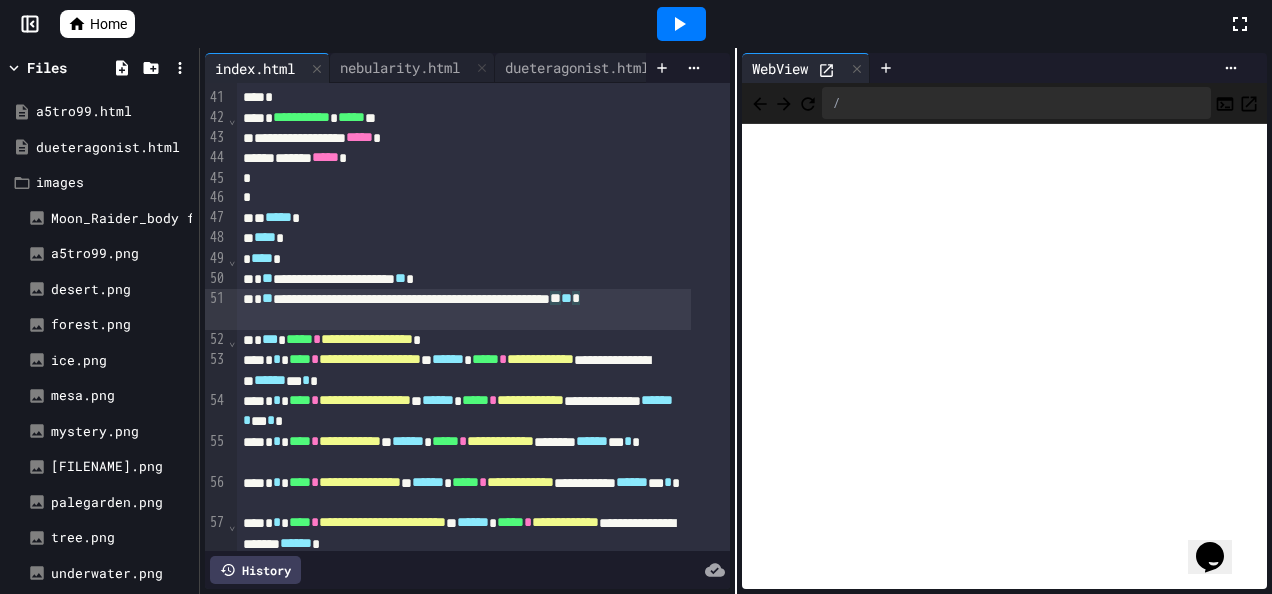 click on "**********" at bounding box center (464, 309) 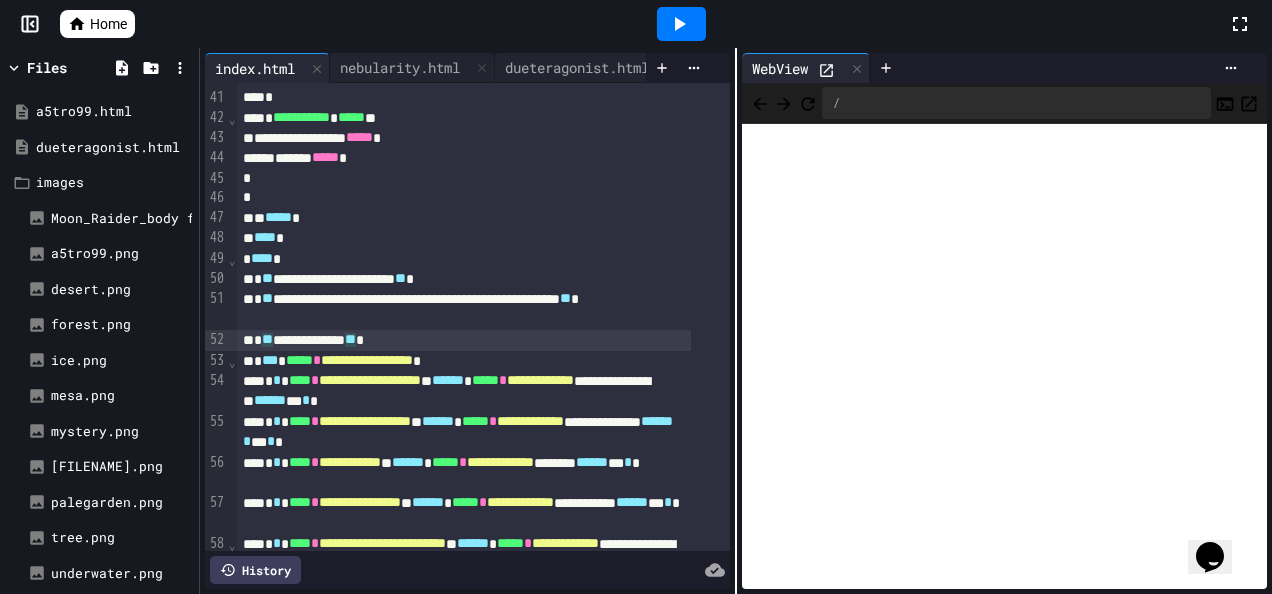 click on "**********" at bounding box center [464, 340] 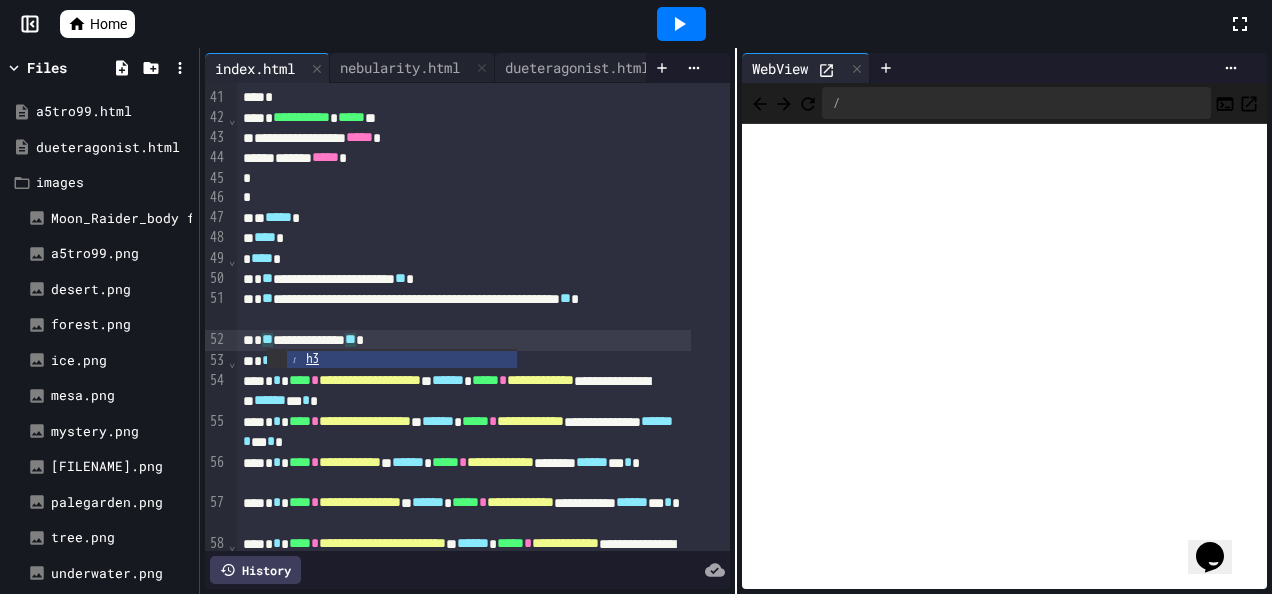 click on "**********" at bounding box center (464, 309) 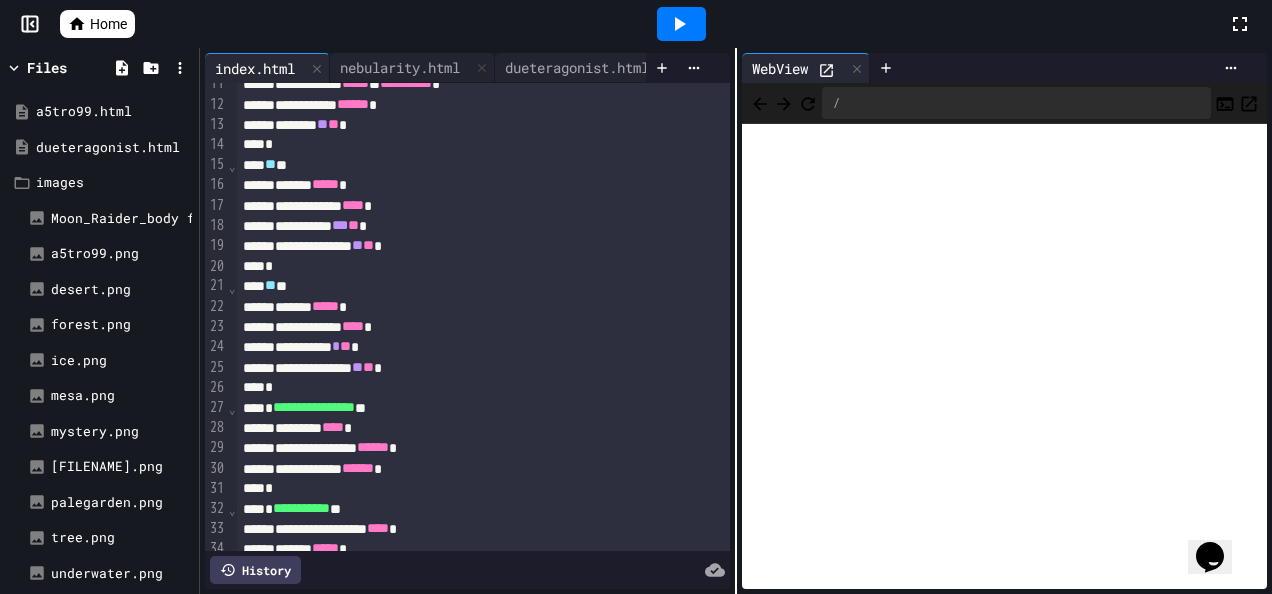 scroll, scrollTop: 230, scrollLeft: 0, axis: vertical 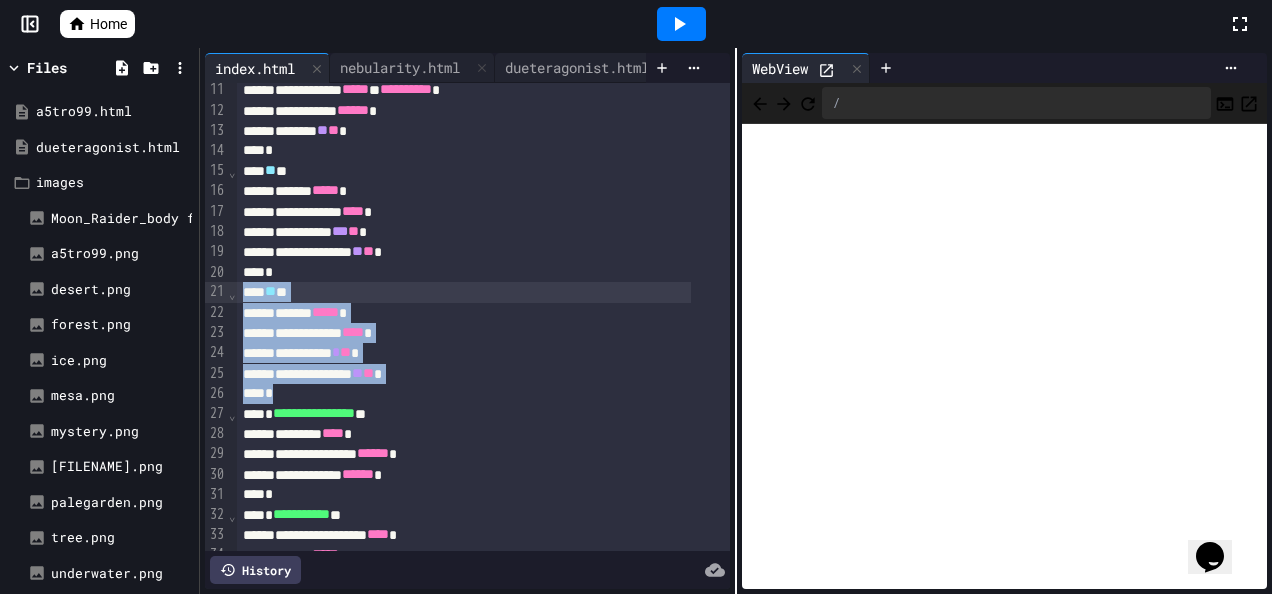 drag, startPoint x: 319, startPoint y: 392, endPoint x: 243, endPoint y: 297, distance: 121.65936 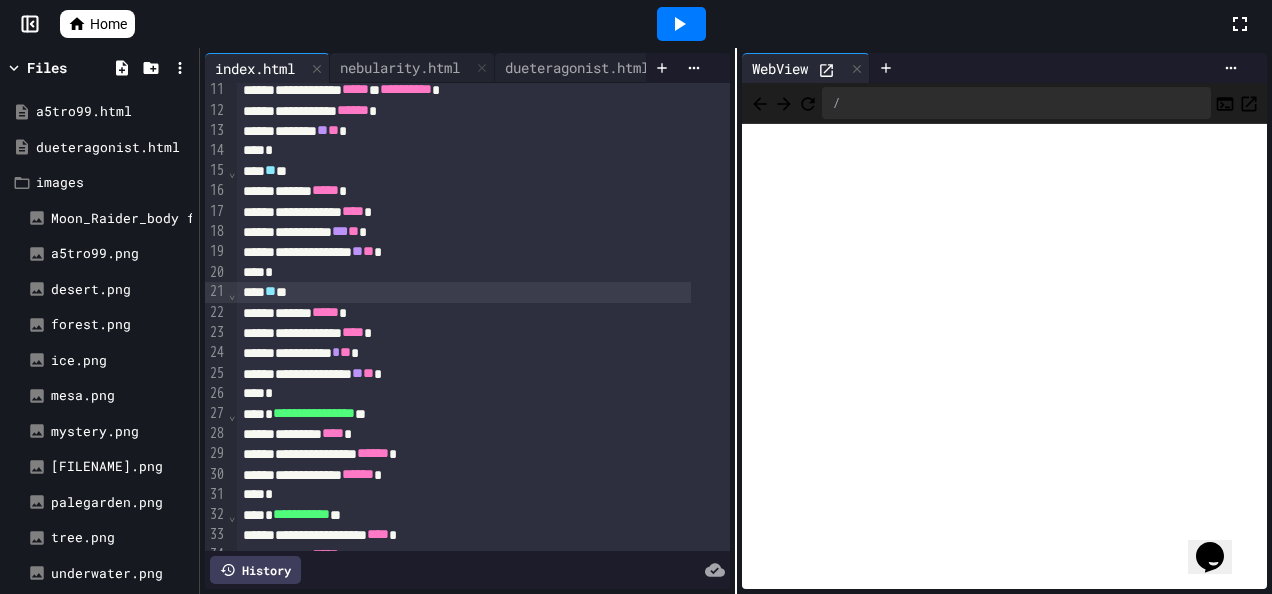 click on "*" at bounding box center (464, 394) 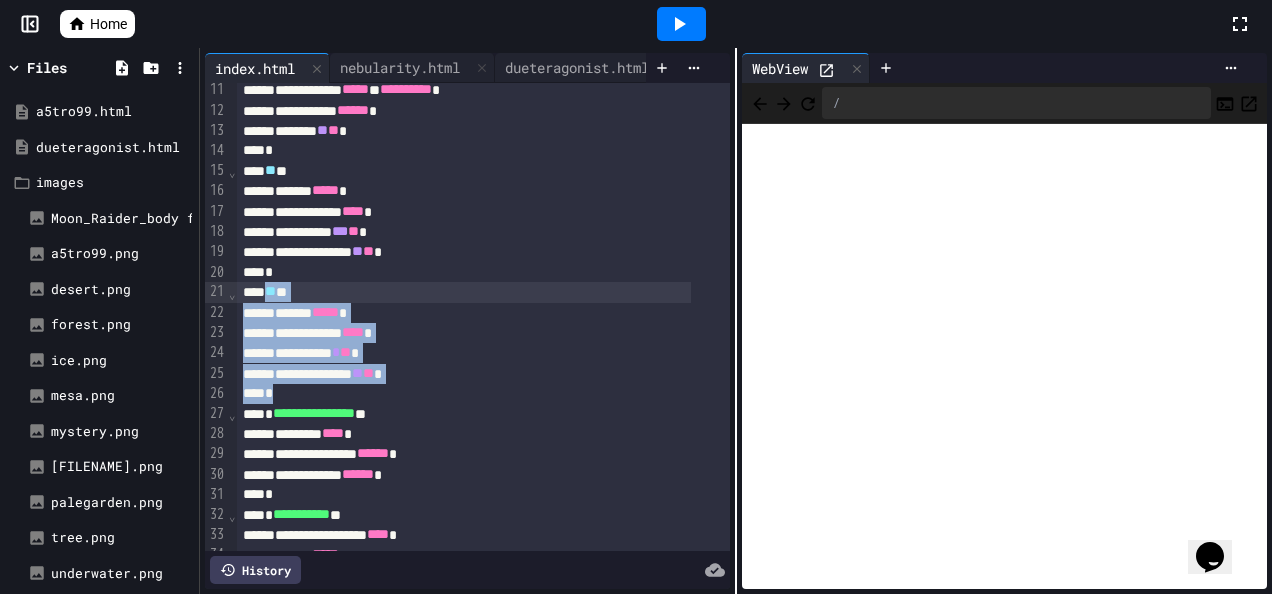 drag, startPoint x: 302, startPoint y: 392, endPoint x: 278, endPoint y: 289, distance: 105.75916 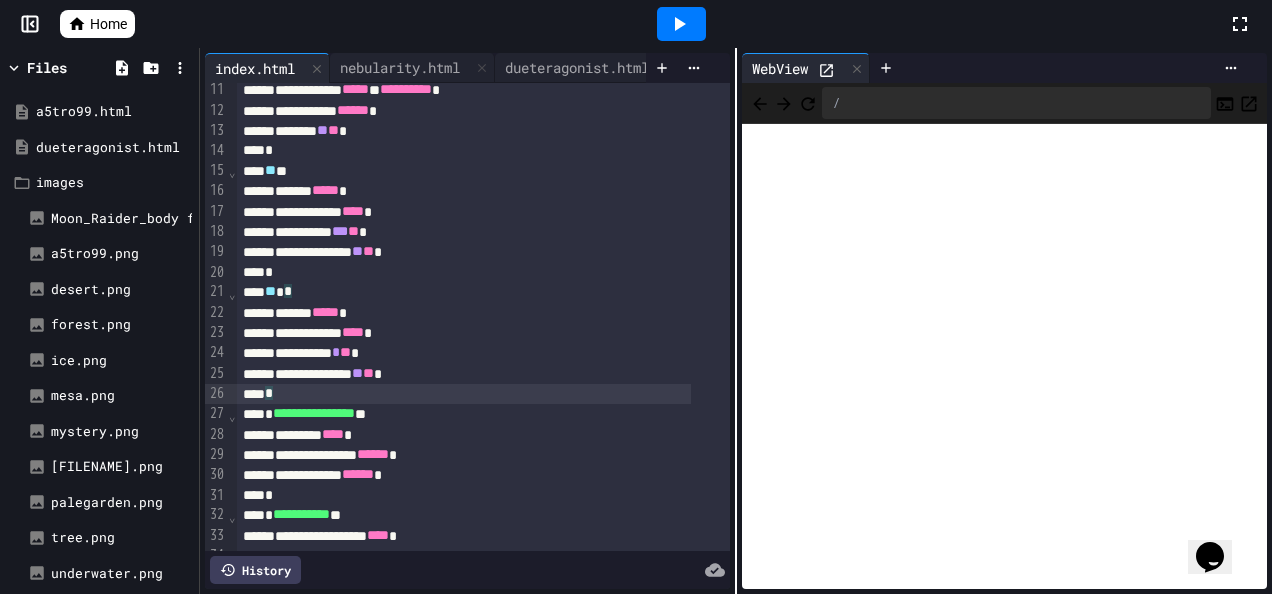 click on "**********" at bounding box center [483, 647] 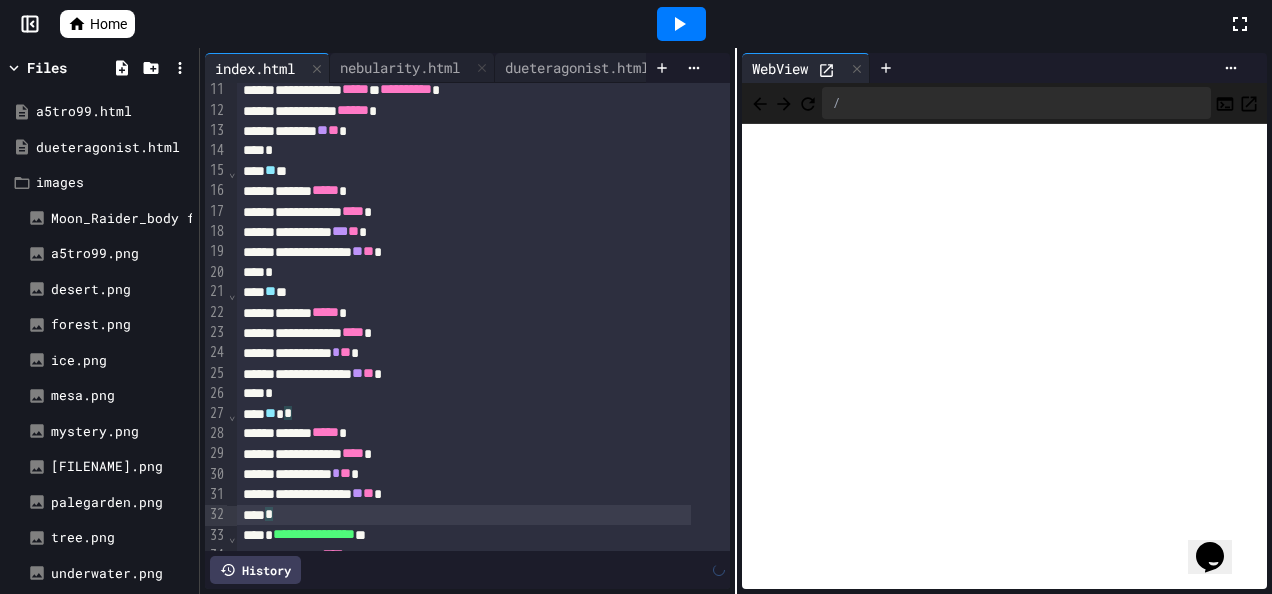 scroll, scrollTop: 238, scrollLeft: 0, axis: vertical 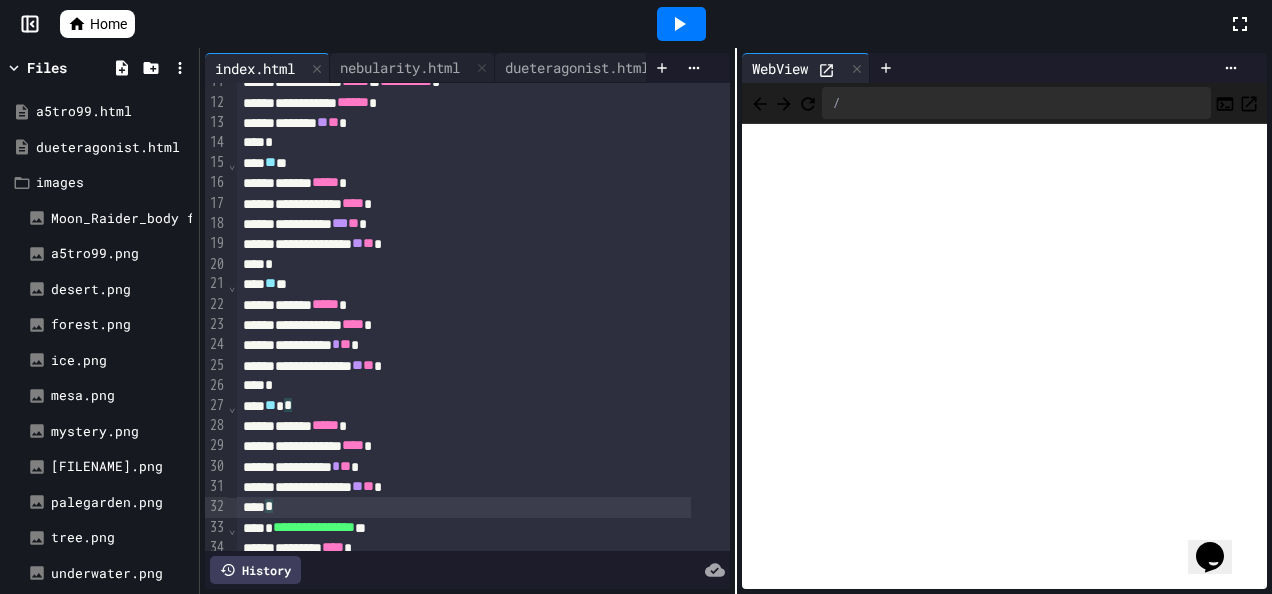 click on "**   *" at bounding box center [464, 406] 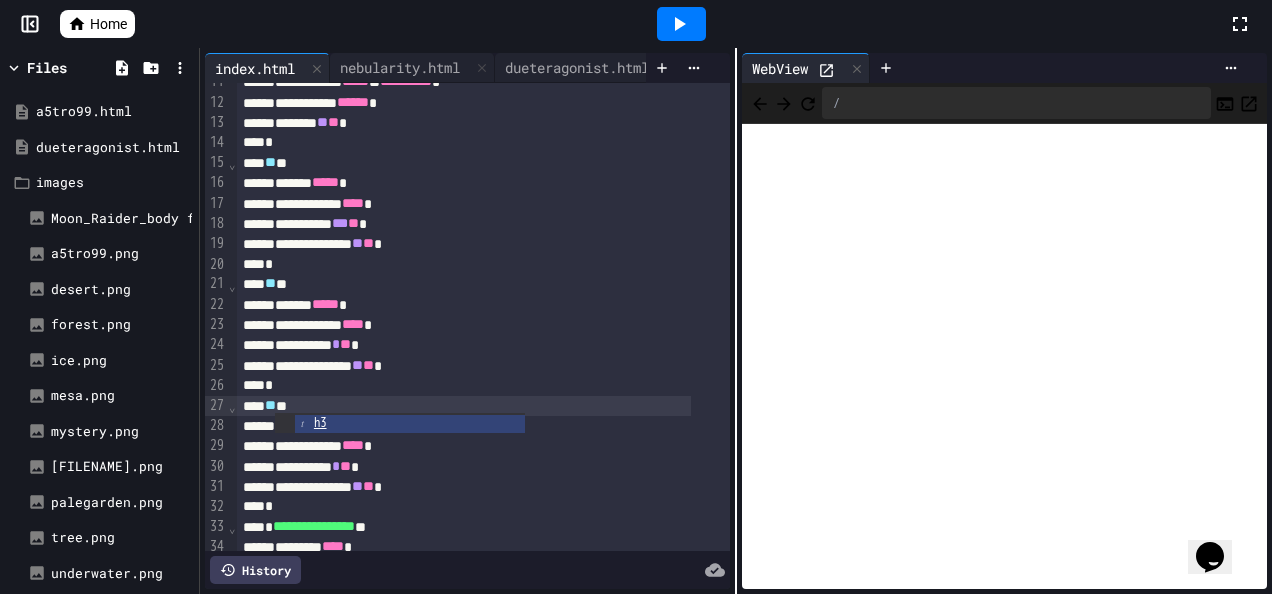 click on "**********" at bounding box center [464, 487] 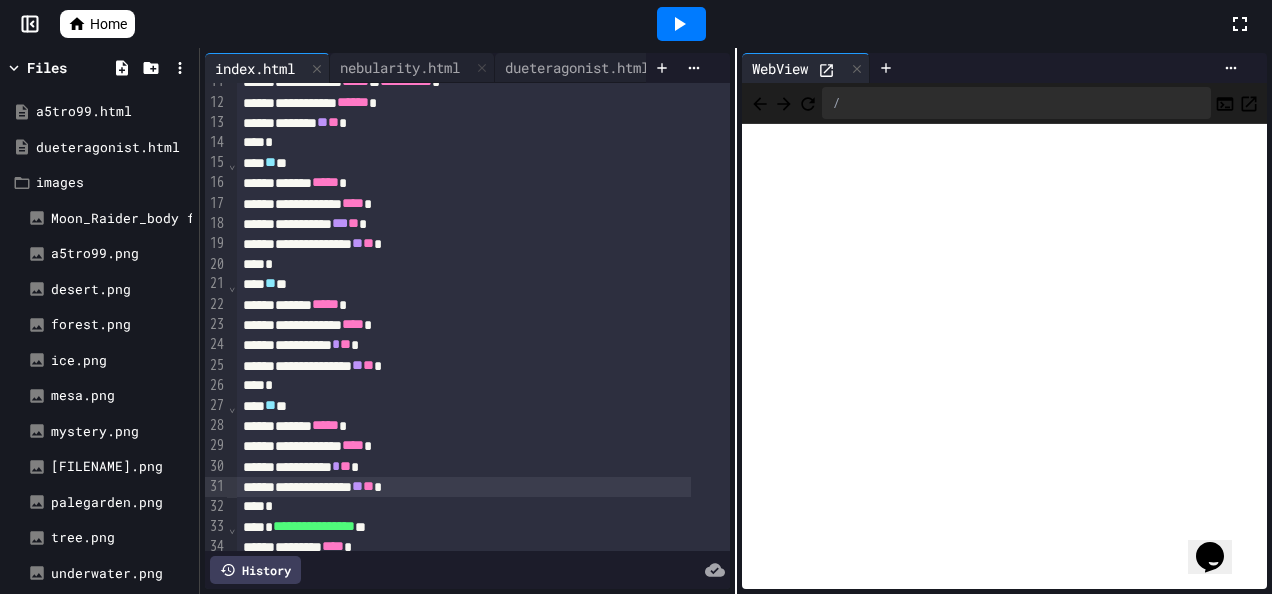 click on "**" at bounding box center [345, 466] 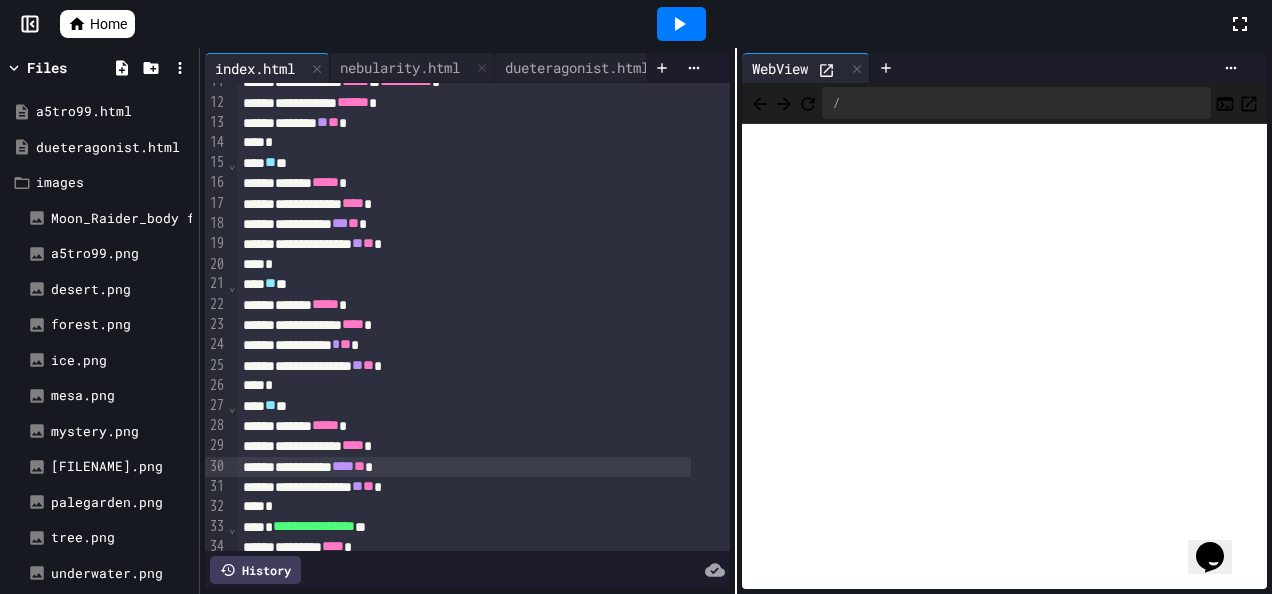 click 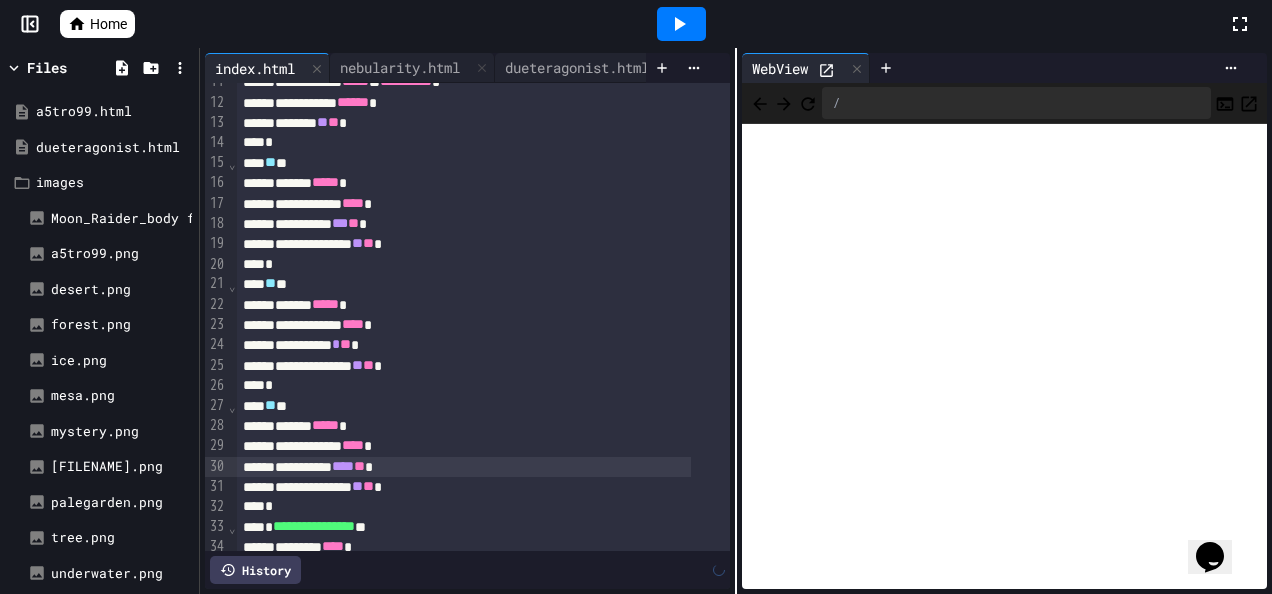 click 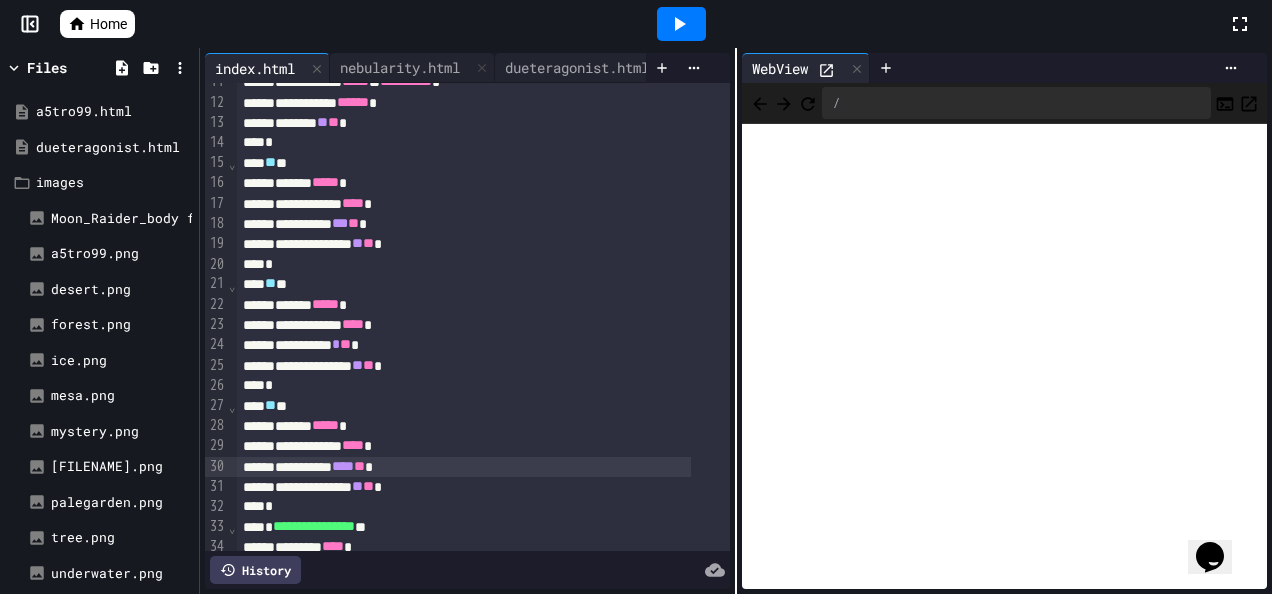 click on "****" at bounding box center (343, 466) 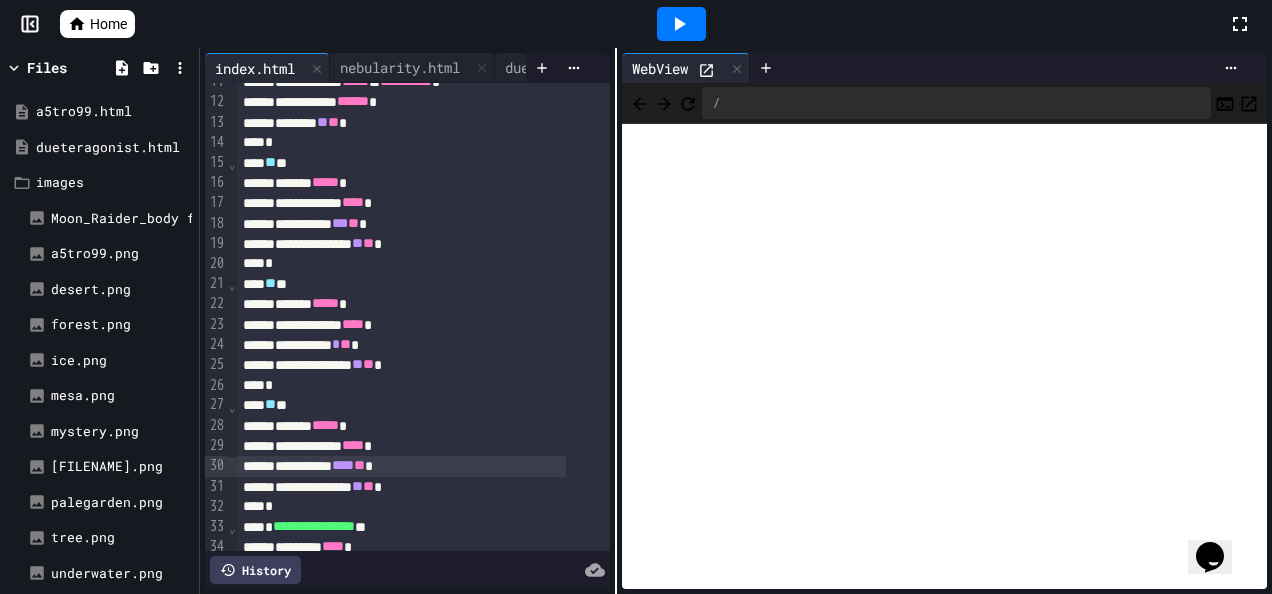 scroll, scrollTop: 238, scrollLeft: 0, axis: vertical 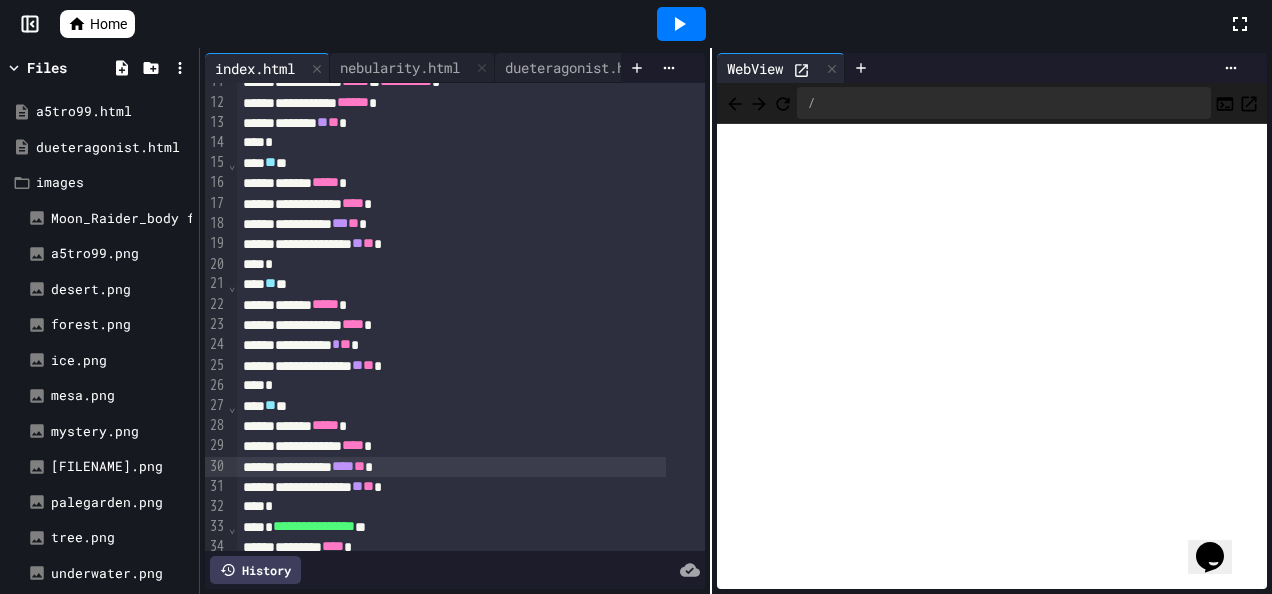 click at bounding box center (711, 321) 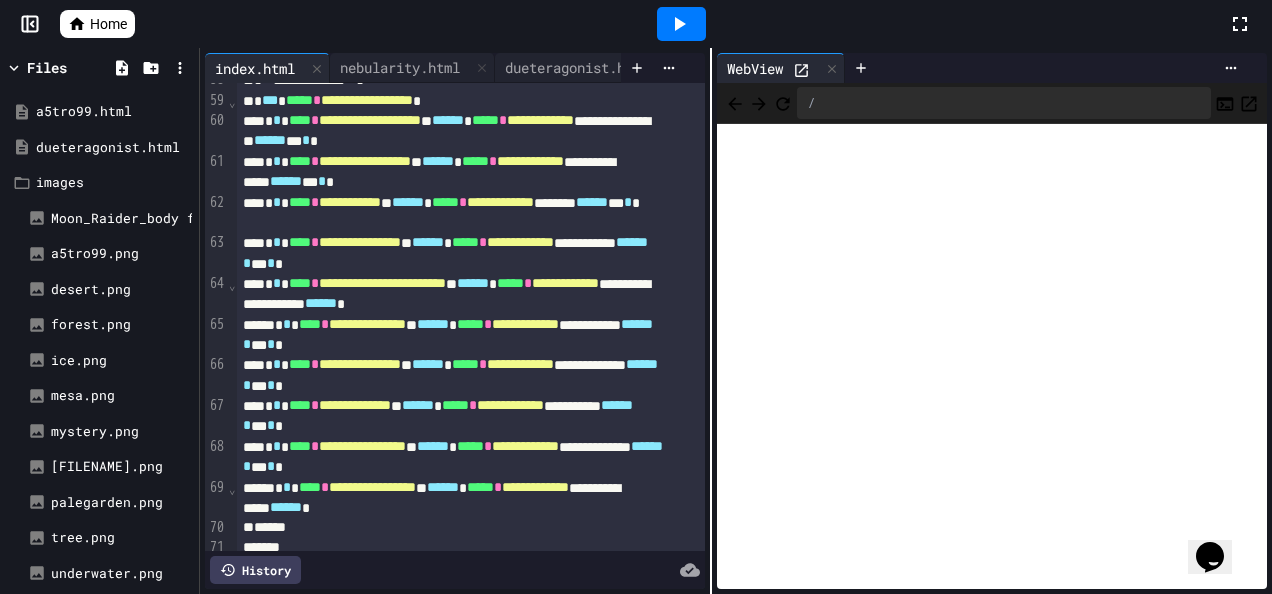 scroll, scrollTop: 1272, scrollLeft: 0, axis: vertical 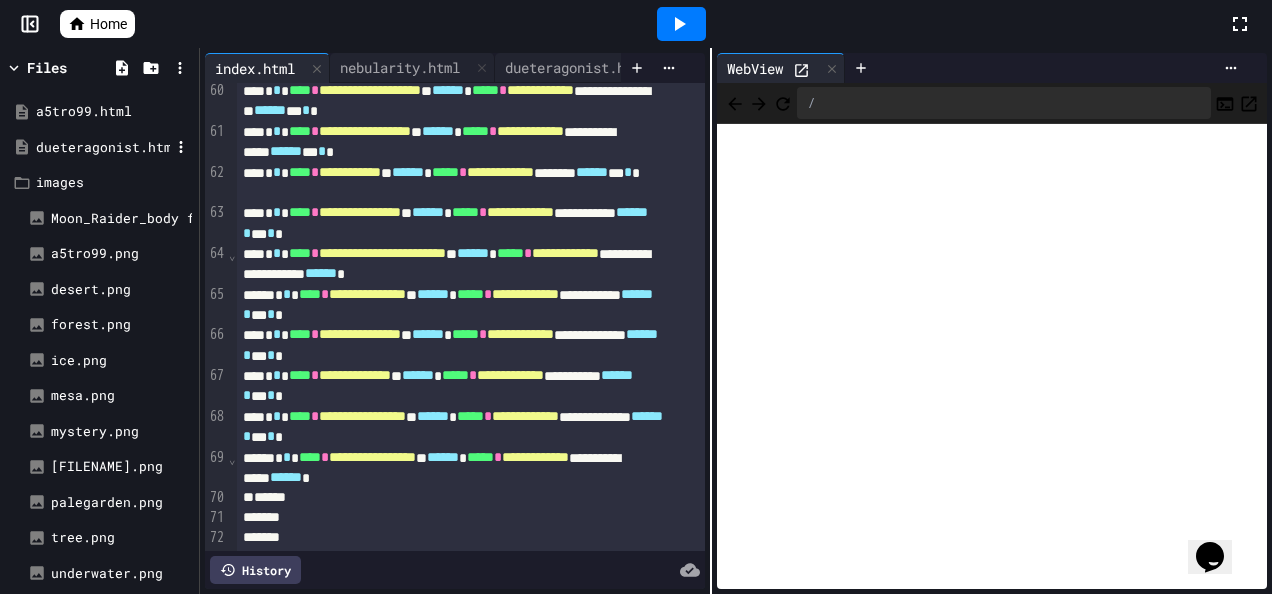 click on "dueteragonist.html" at bounding box center (103, 148) 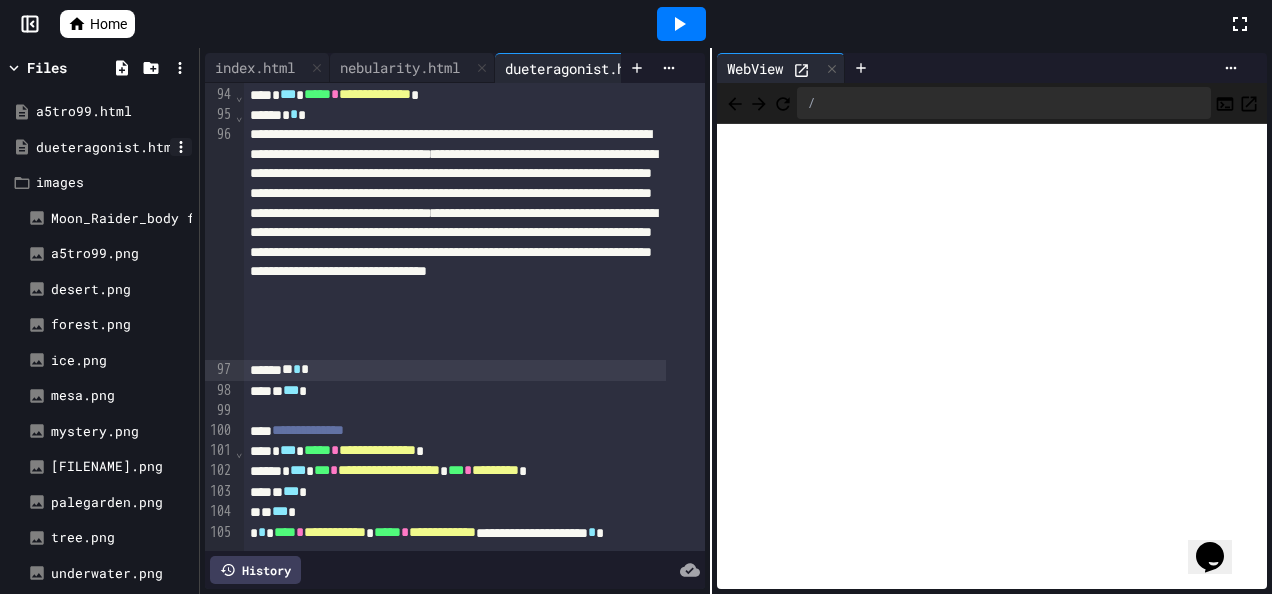 click 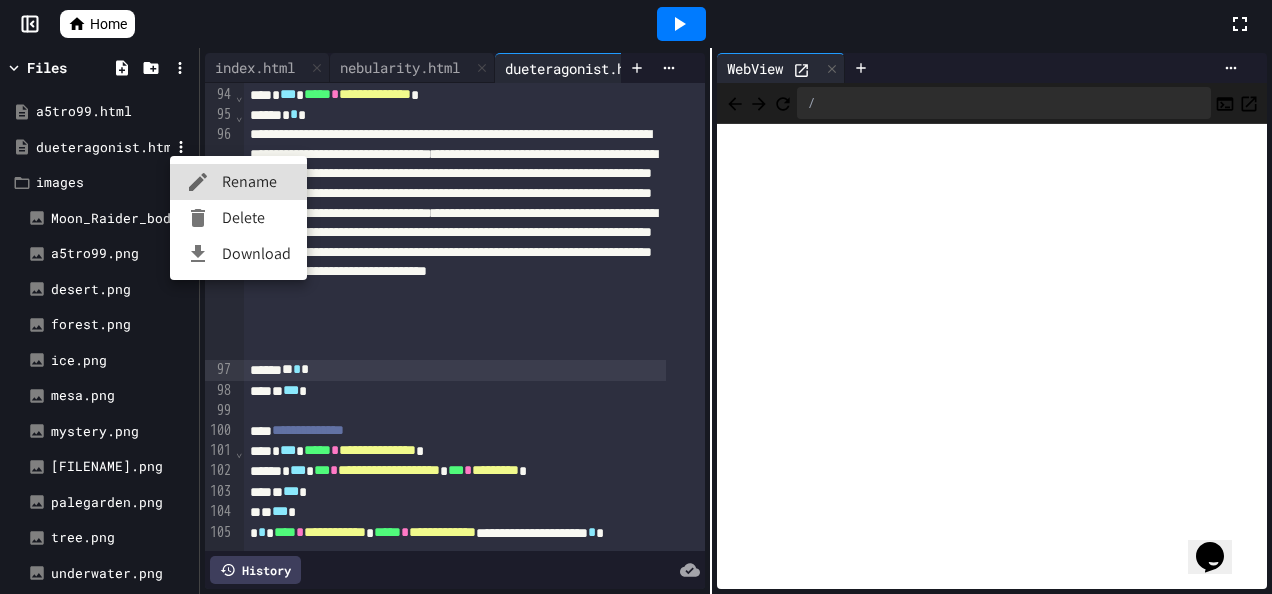 click at bounding box center [204, 182] 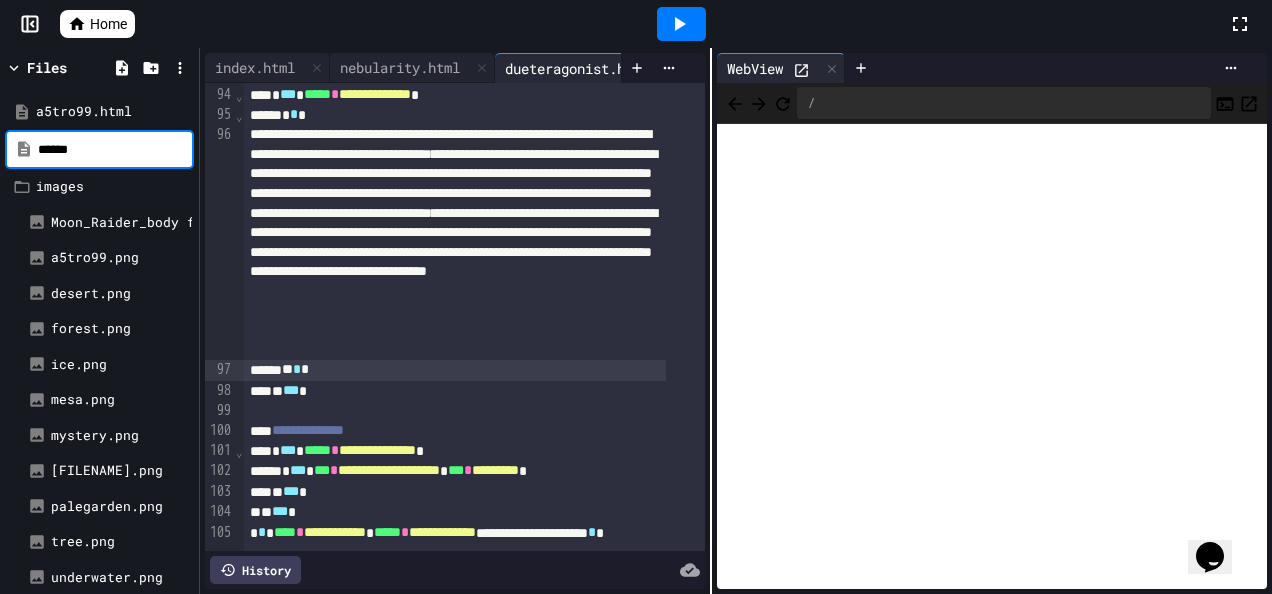 scroll, scrollTop: 0, scrollLeft: 0, axis: both 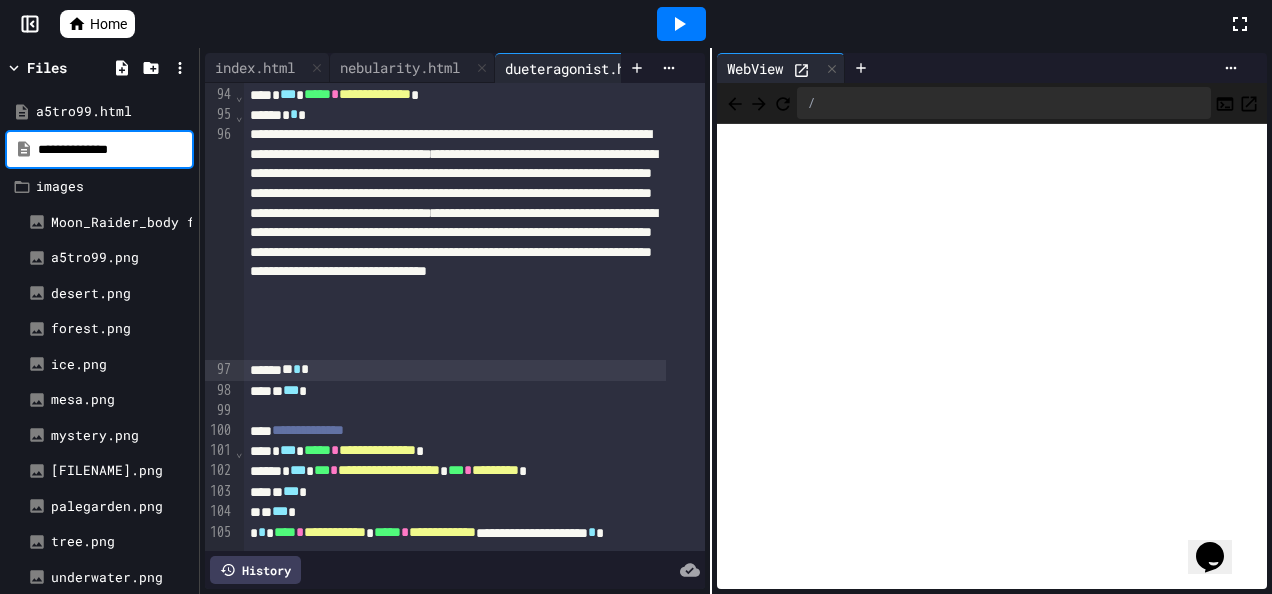 type on "**********" 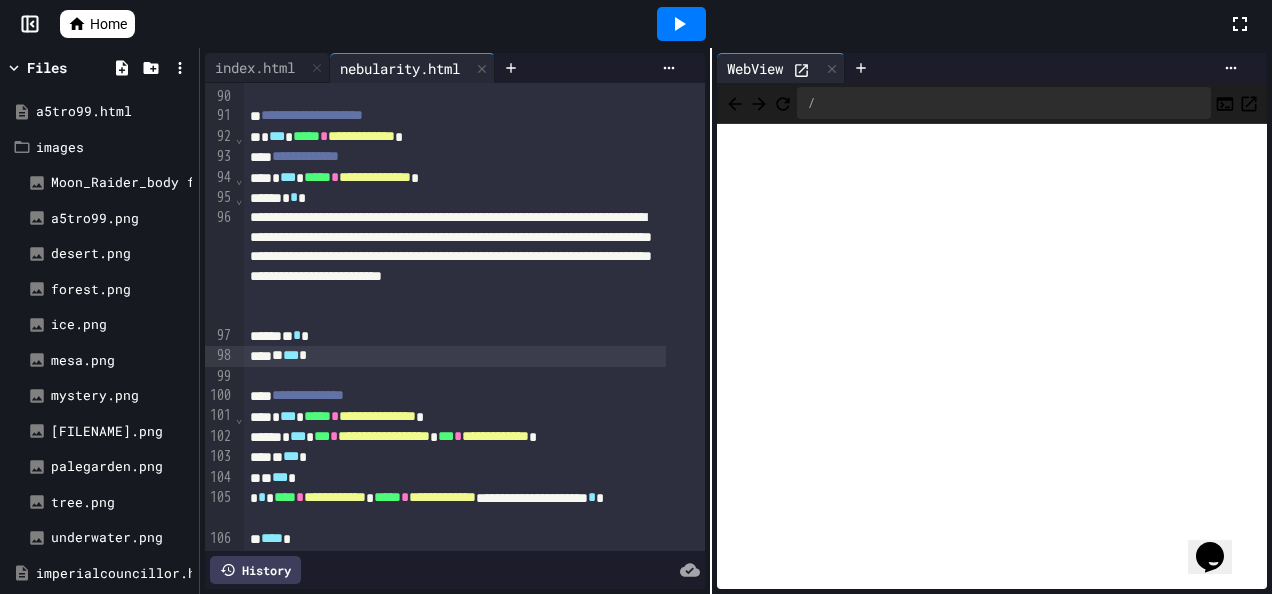 scroll, scrollTop: 1850, scrollLeft: 0, axis: vertical 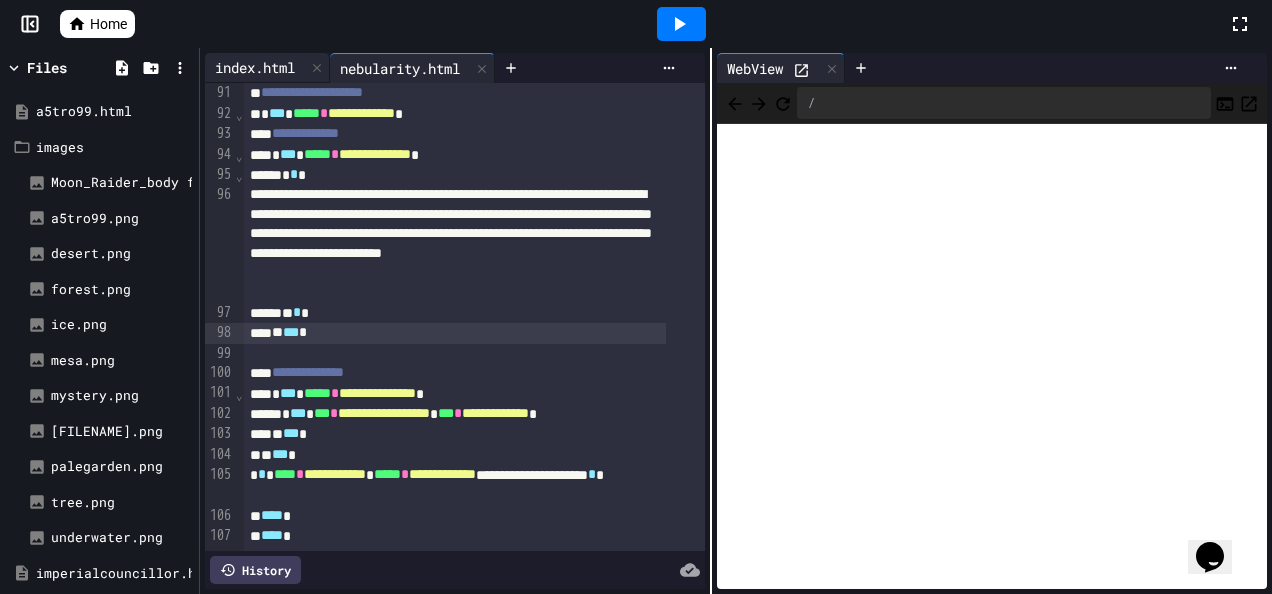 click on "index.html" at bounding box center (255, 67) 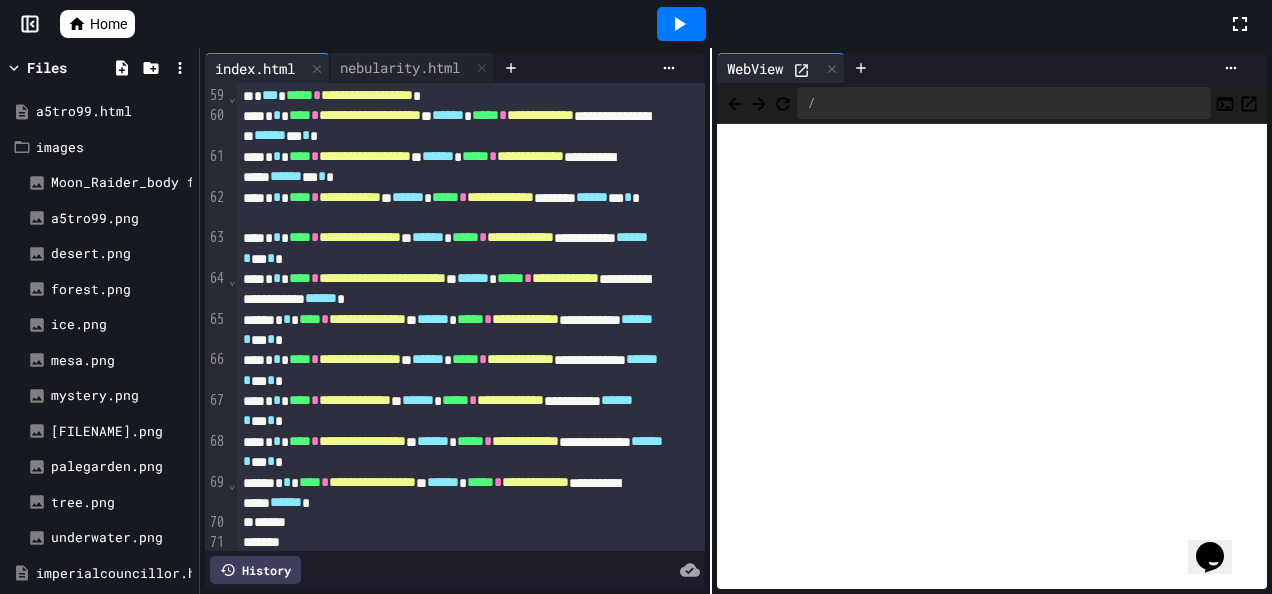 scroll, scrollTop: 1172, scrollLeft: 0, axis: vertical 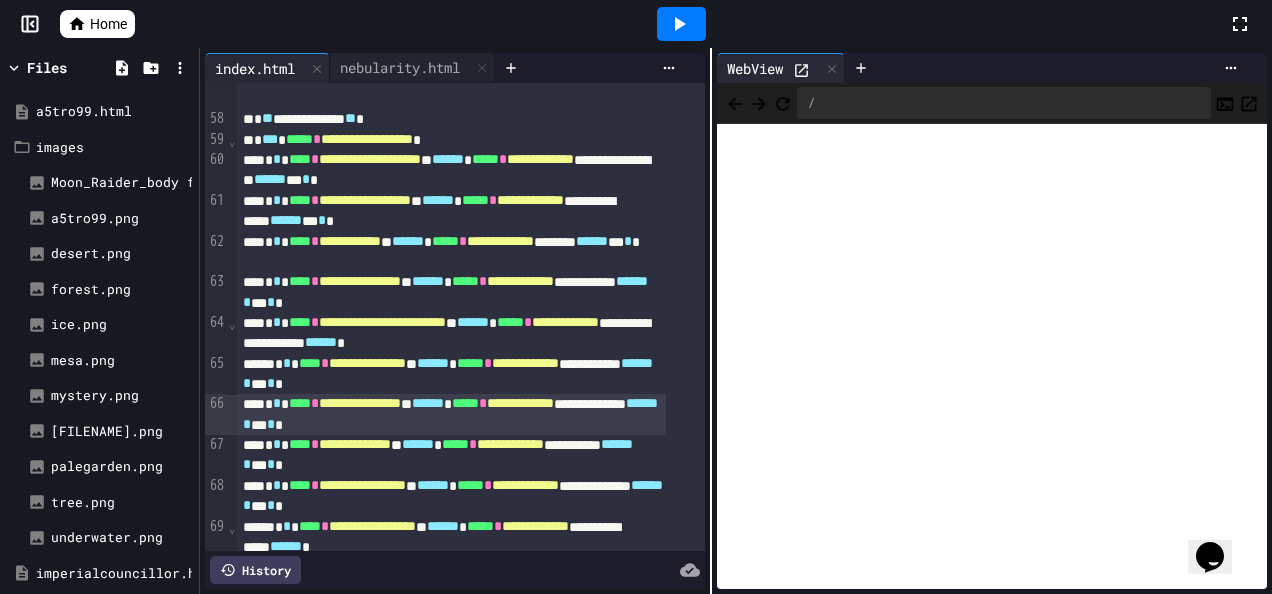 click on "**********" at bounding box center (451, 414) 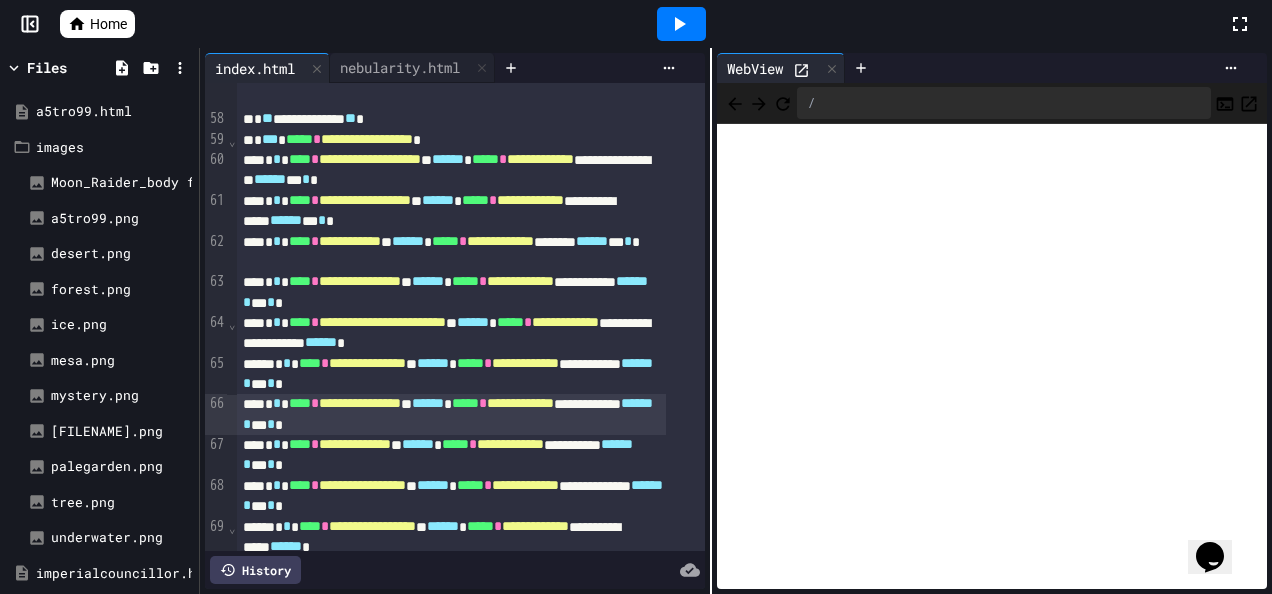 click 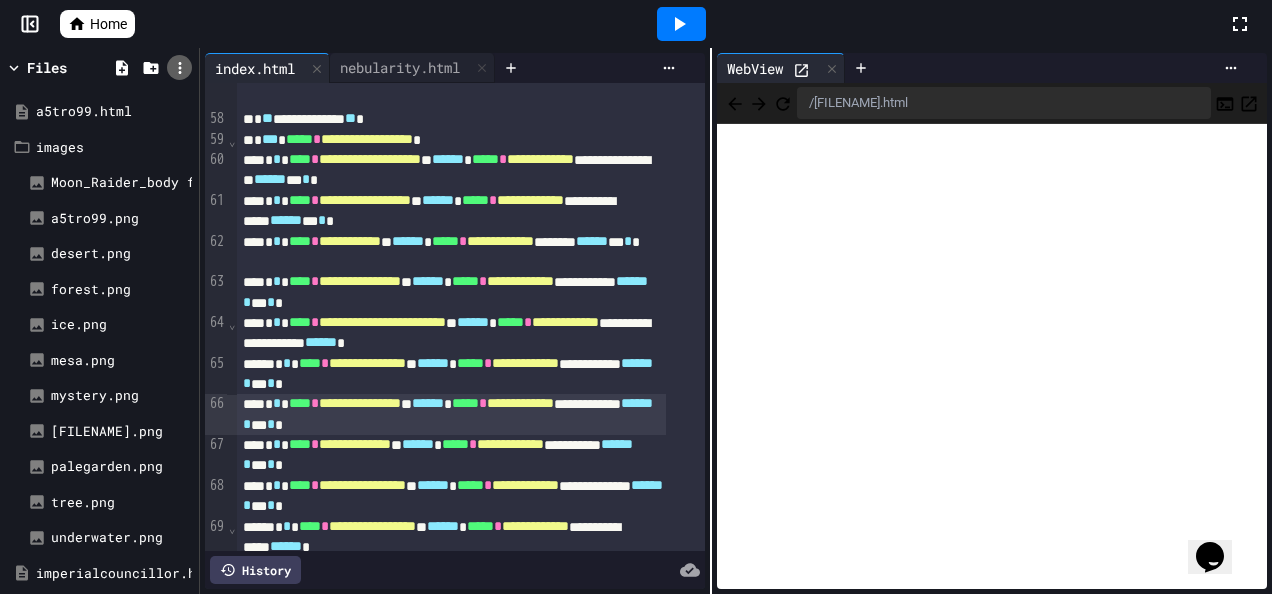 click 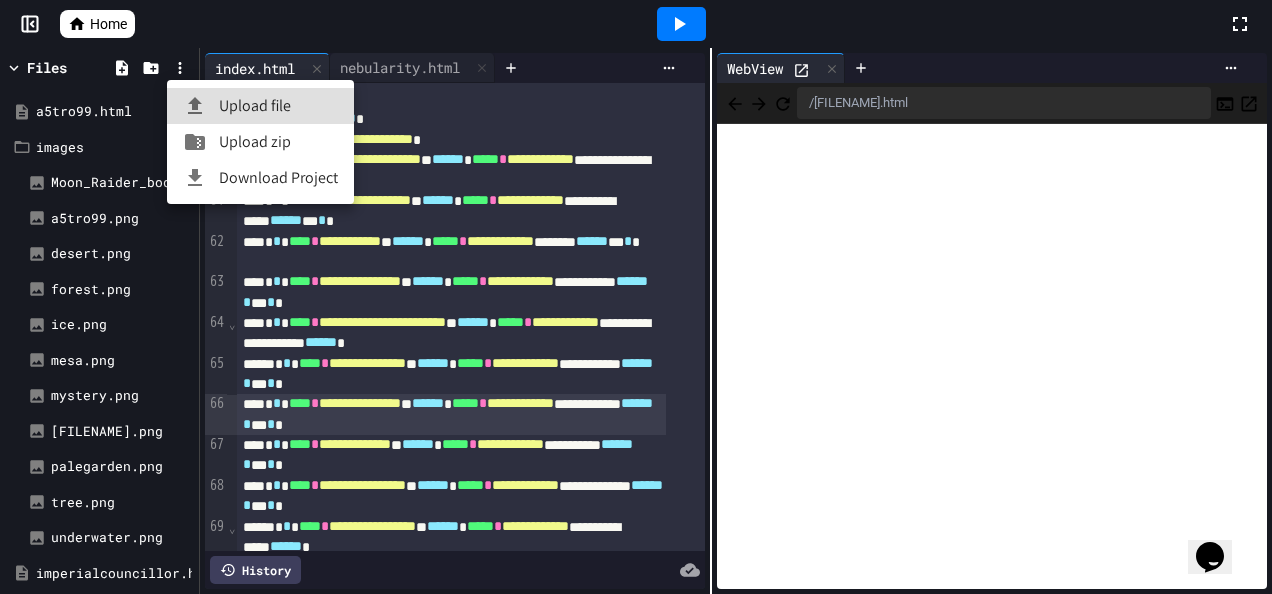 click at bounding box center (201, 106) 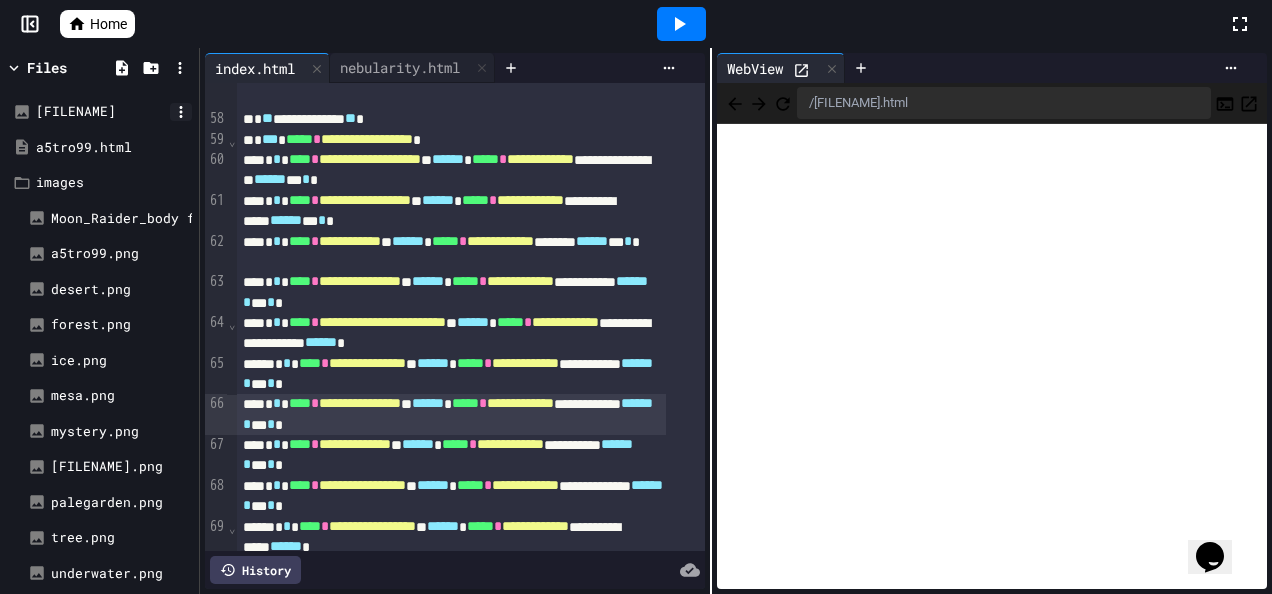 click 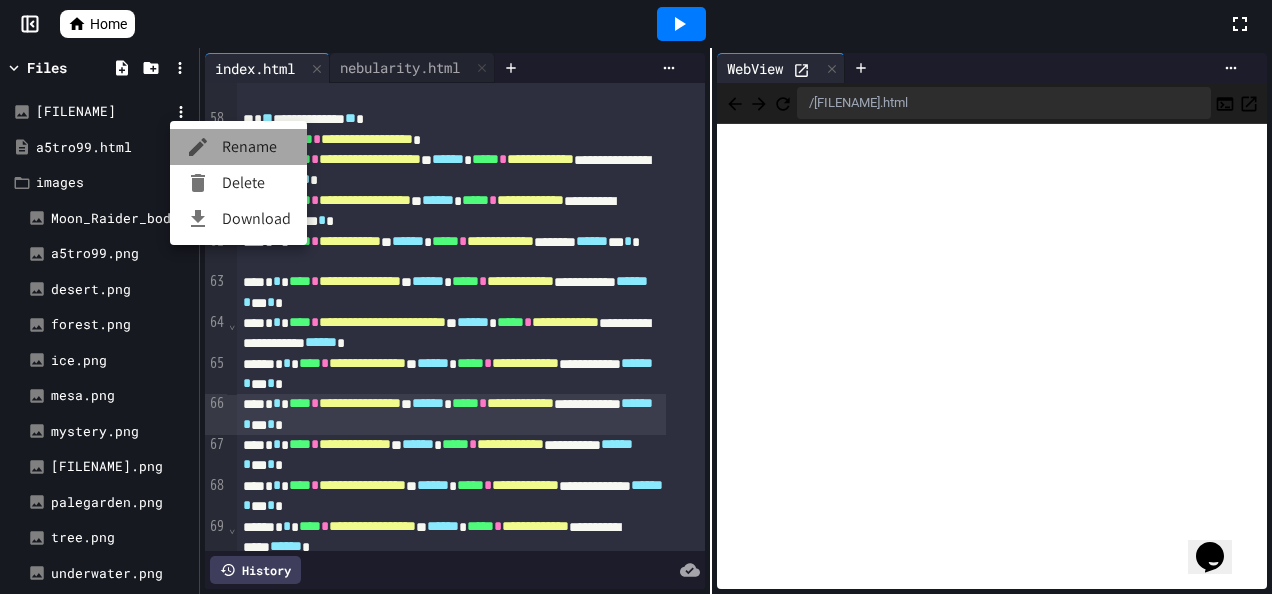 click 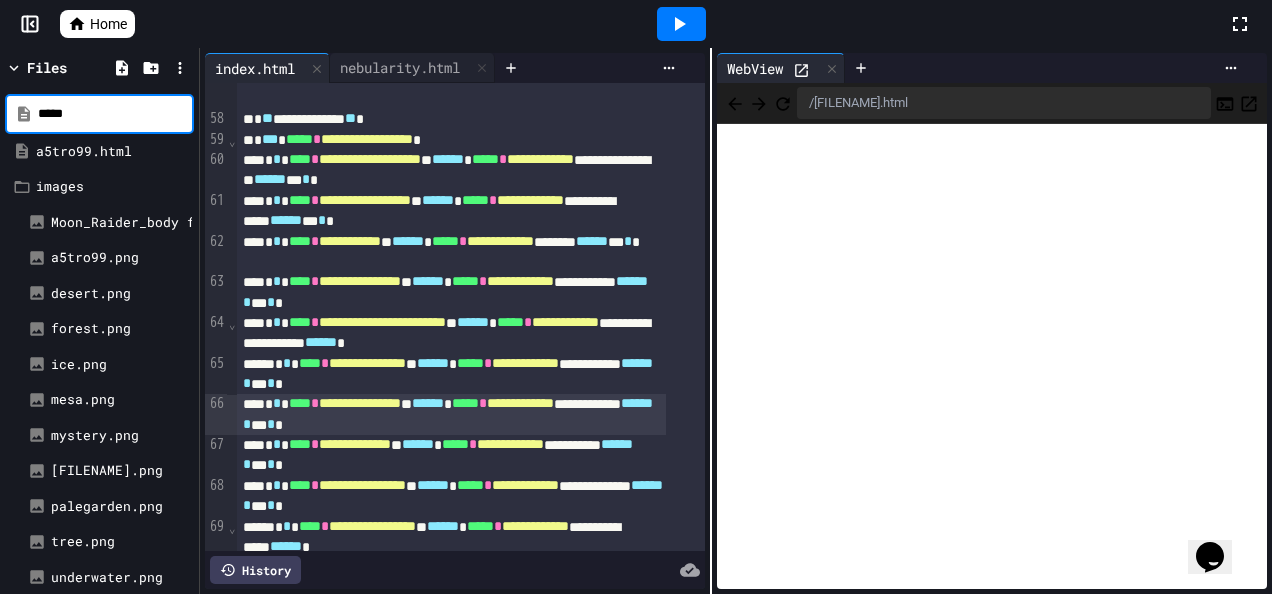 scroll, scrollTop: 0, scrollLeft: 0, axis: both 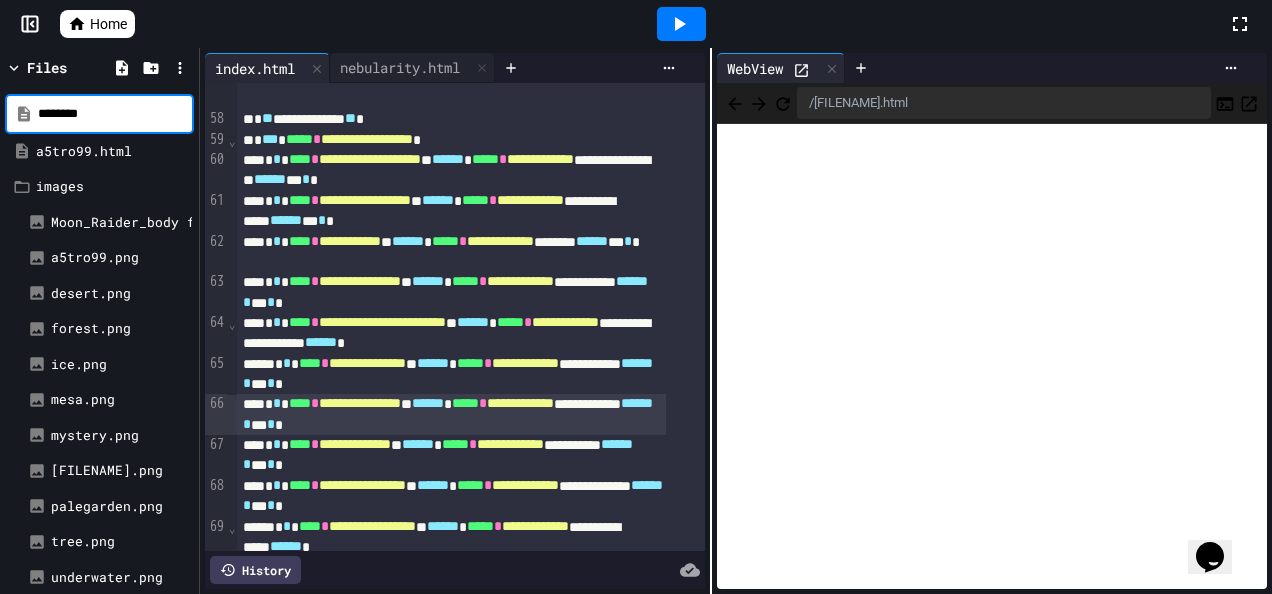type on "********" 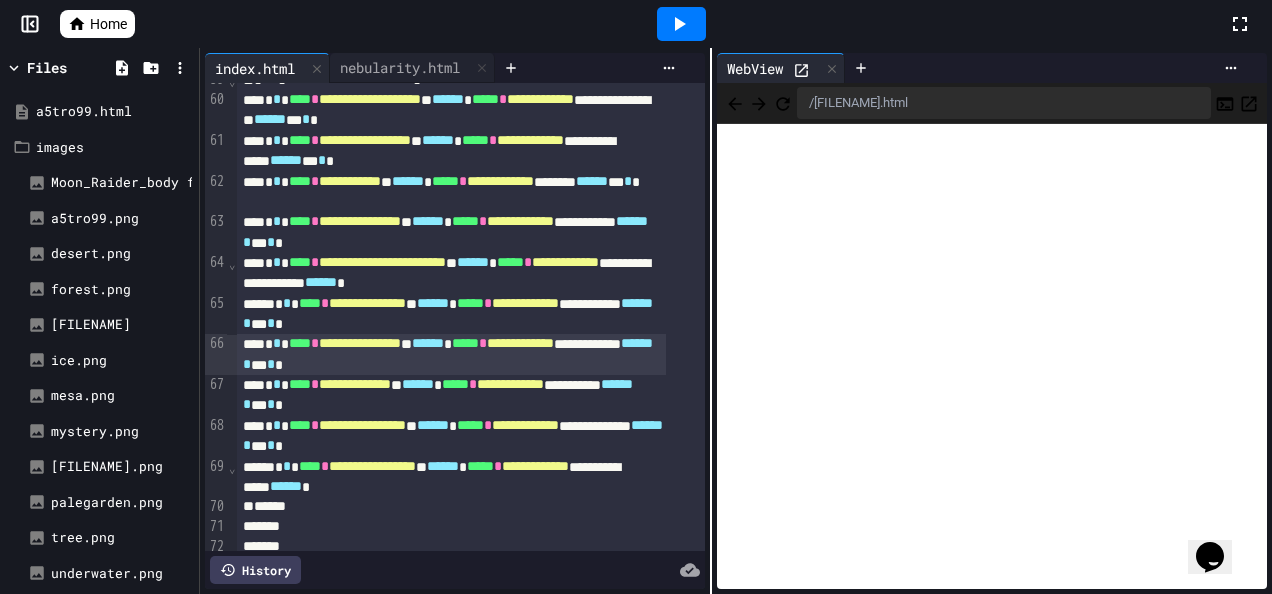 scroll, scrollTop: 1272, scrollLeft: 0, axis: vertical 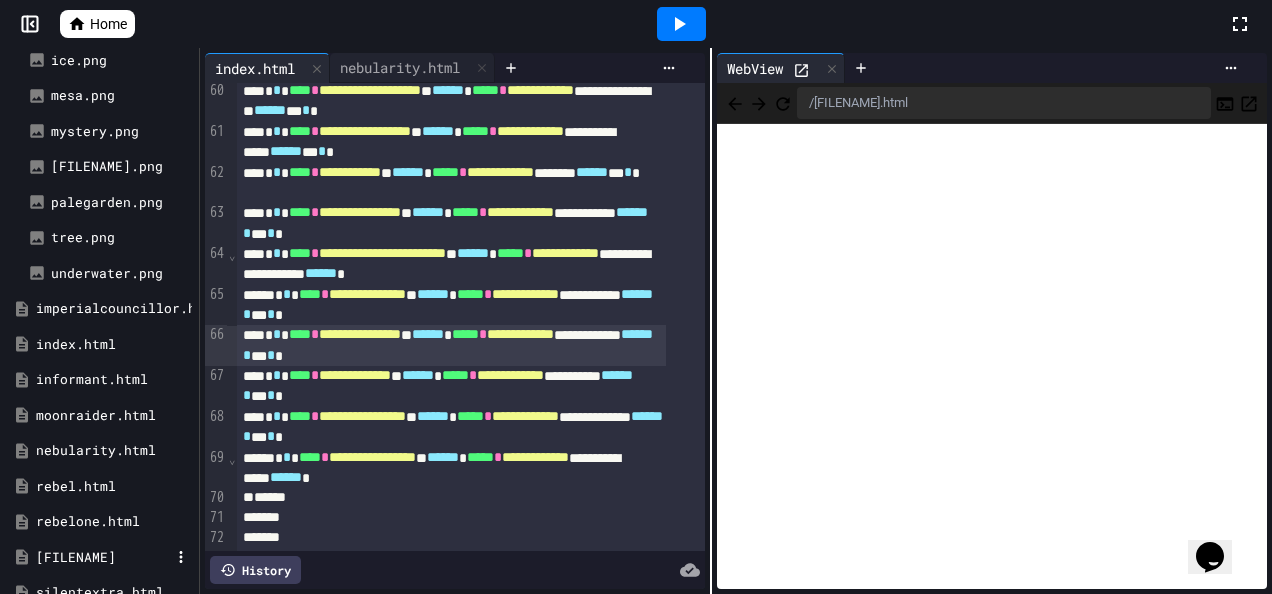 click on "[FILENAME]" at bounding box center [103, 558] 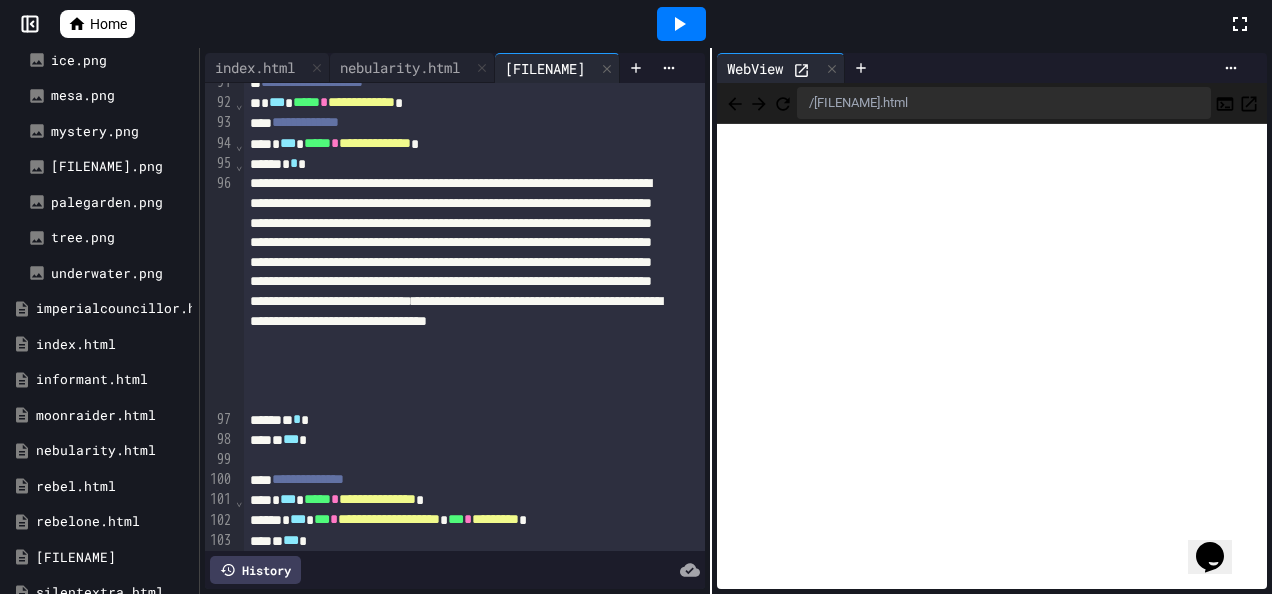 scroll, scrollTop: 2000, scrollLeft: 0, axis: vertical 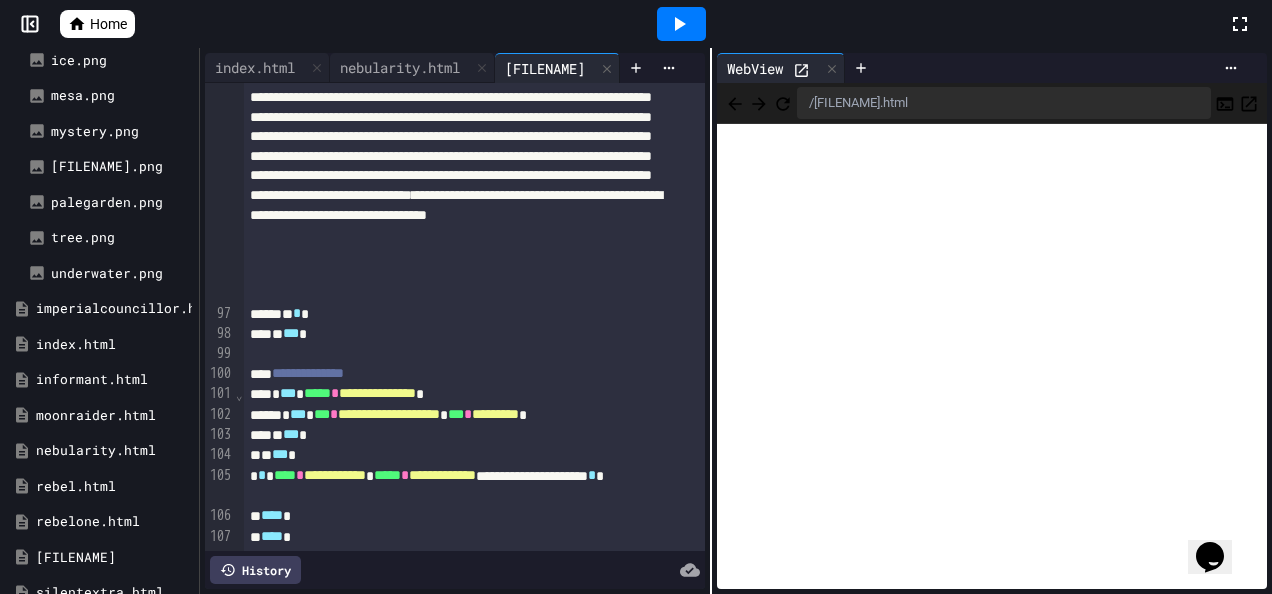 click on "**********" at bounding box center (389, 414) 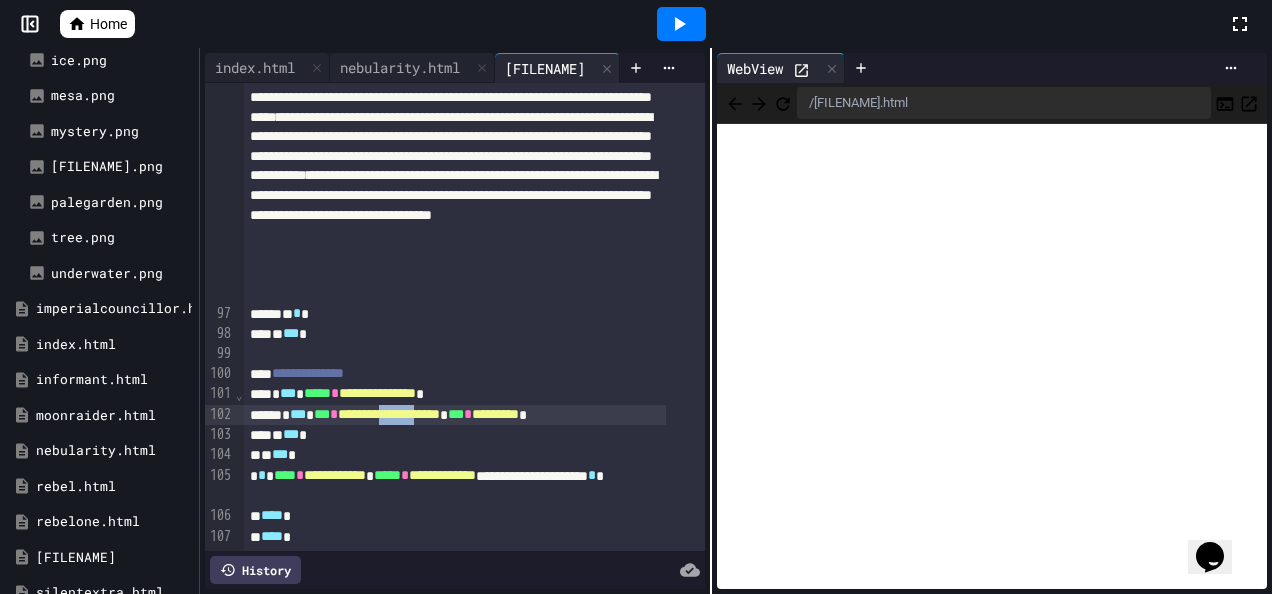 drag, startPoint x: 482, startPoint y: 414, endPoint x: 430, endPoint y: 412, distance: 52.03845 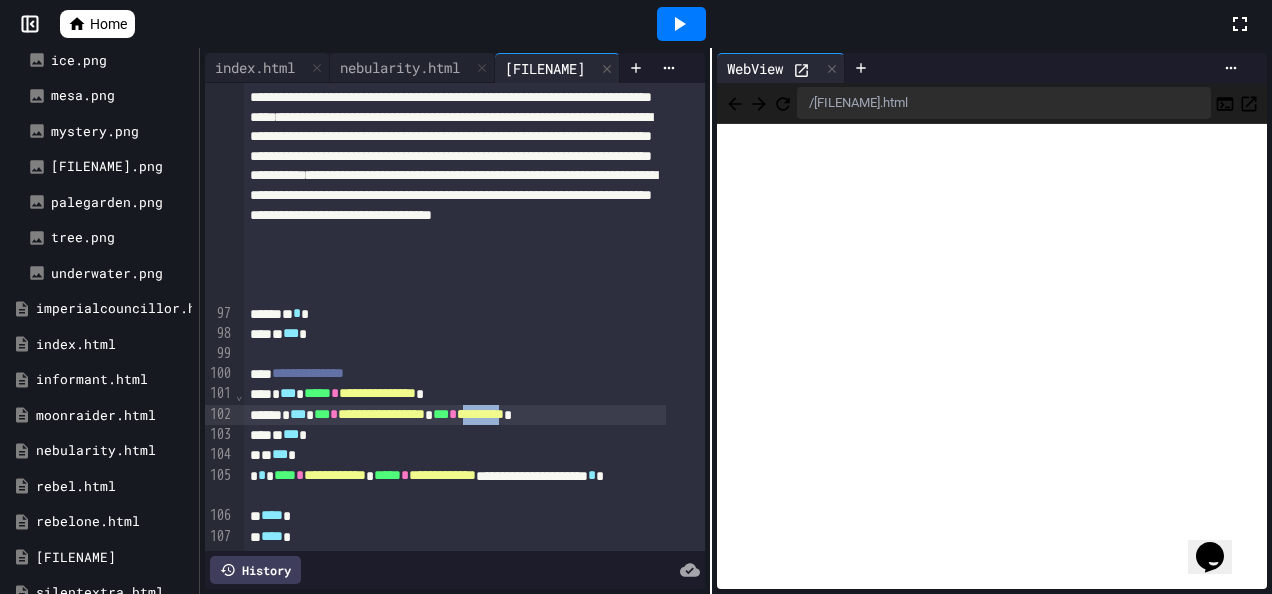 drag, startPoint x: 598, startPoint y: 414, endPoint x: 543, endPoint y: 409, distance: 55.226807 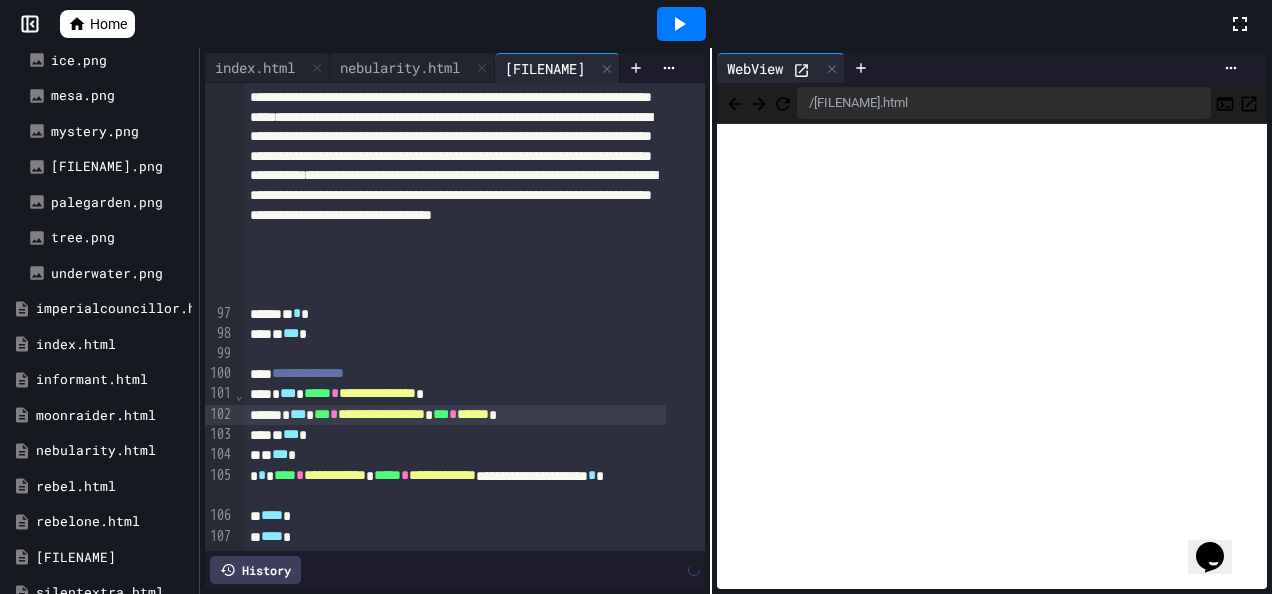 click 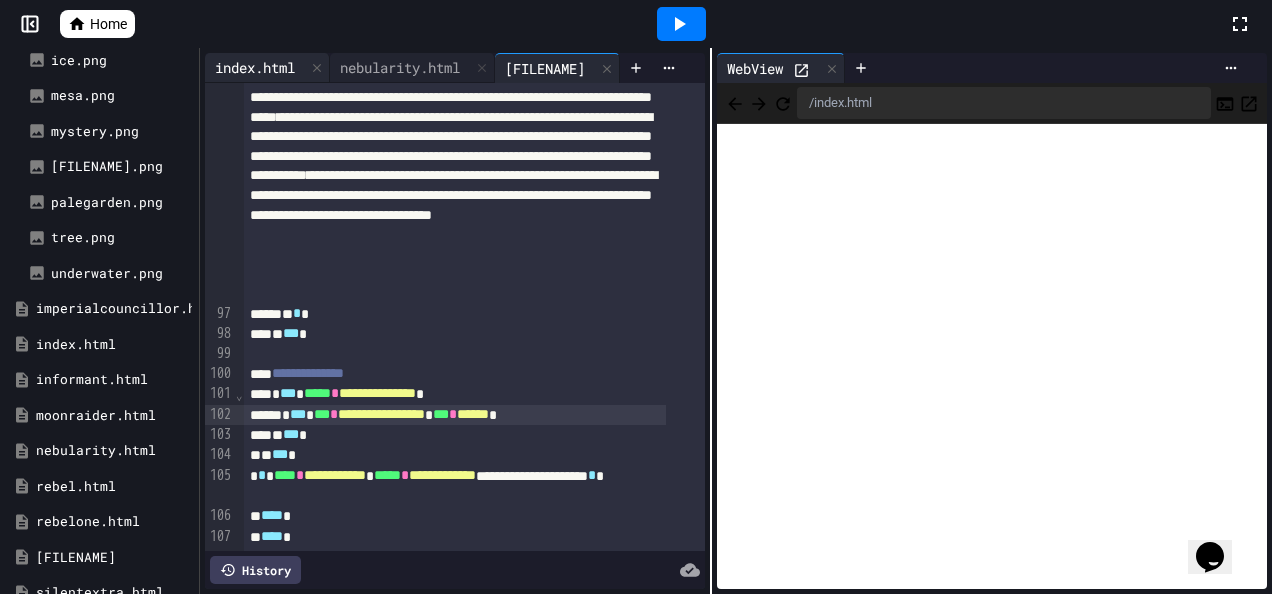 click on "index.html" at bounding box center [255, 67] 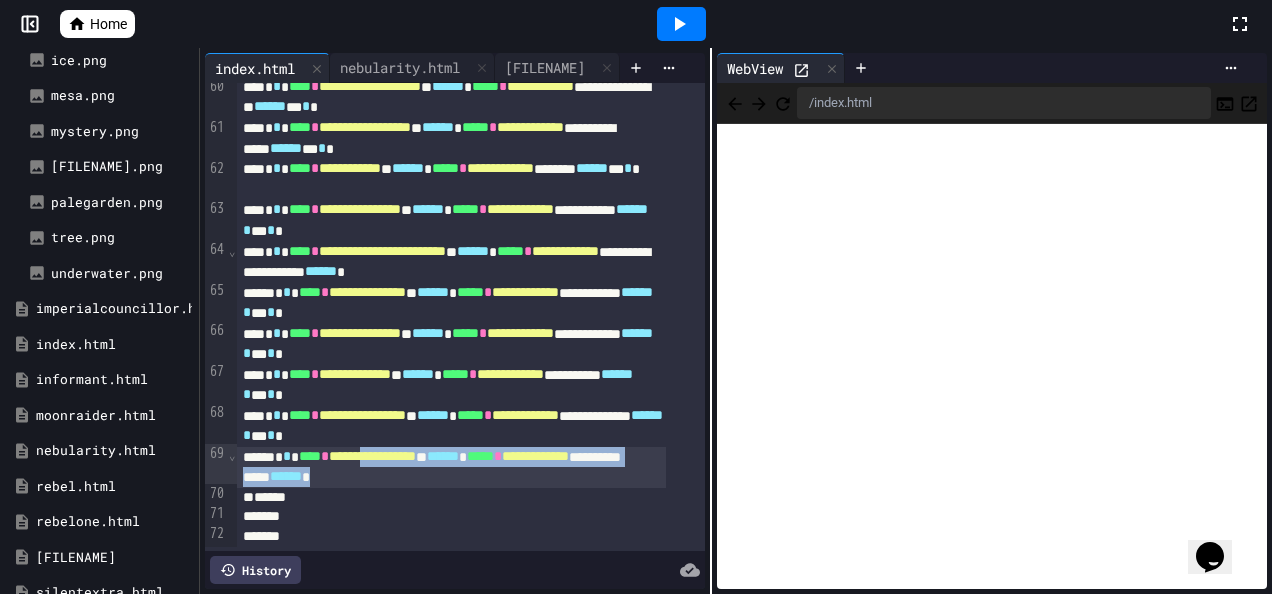 scroll, scrollTop: 1272, scrollLeft: 0, axis: vertical 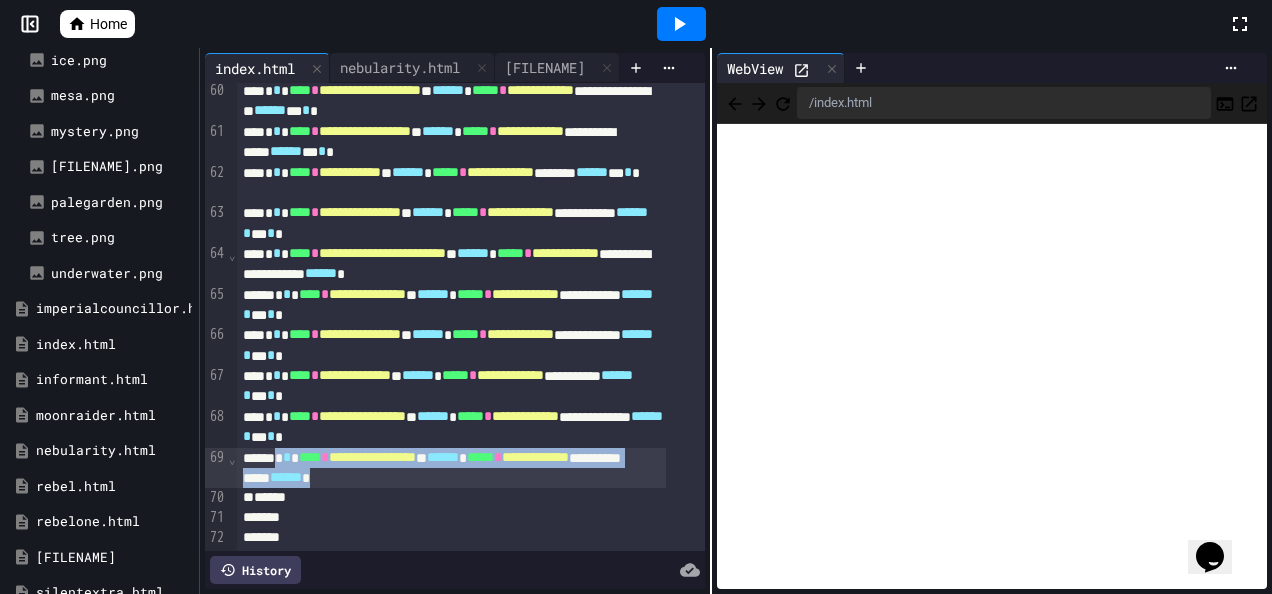 drag, startPoint x: 468, startPoint y: 445, endPoint x: 290, endPoint y: 426, distance: 179.01117 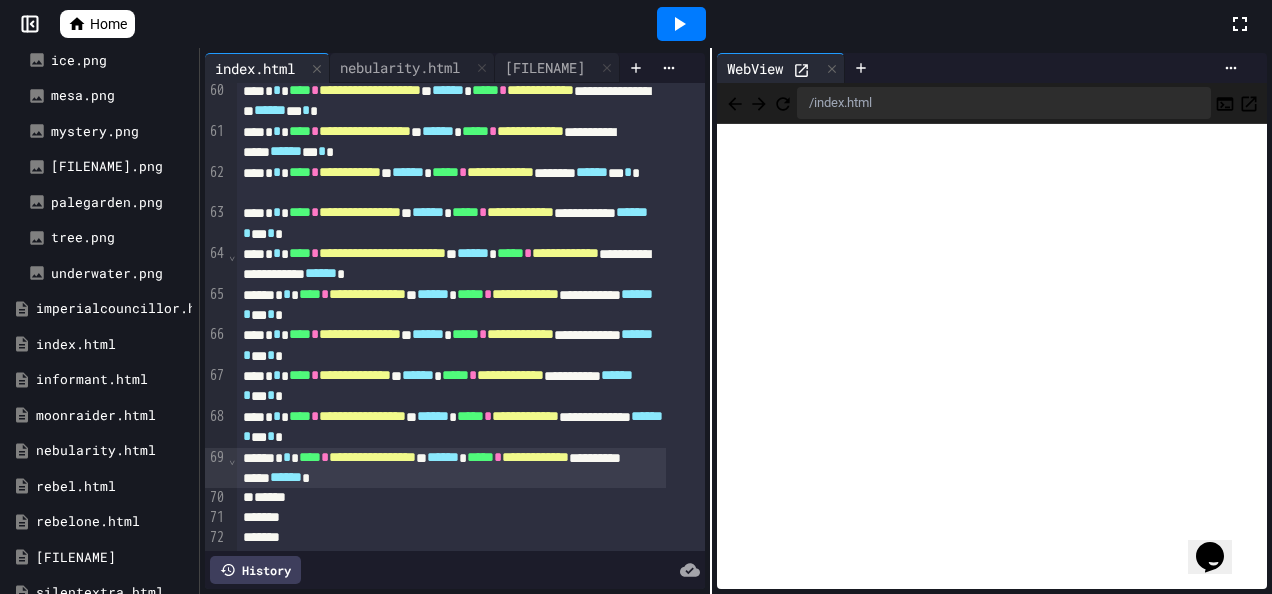 click on "**********" at bounding box center [451, 468] 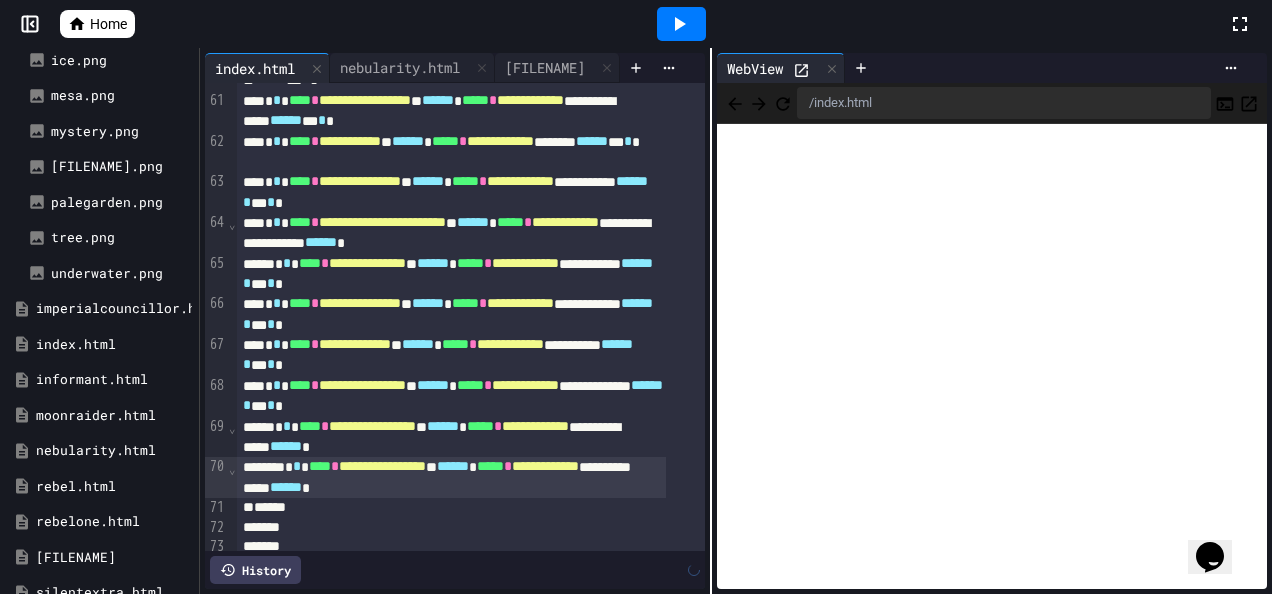 click on "**********" at bounding box center (382, 466) 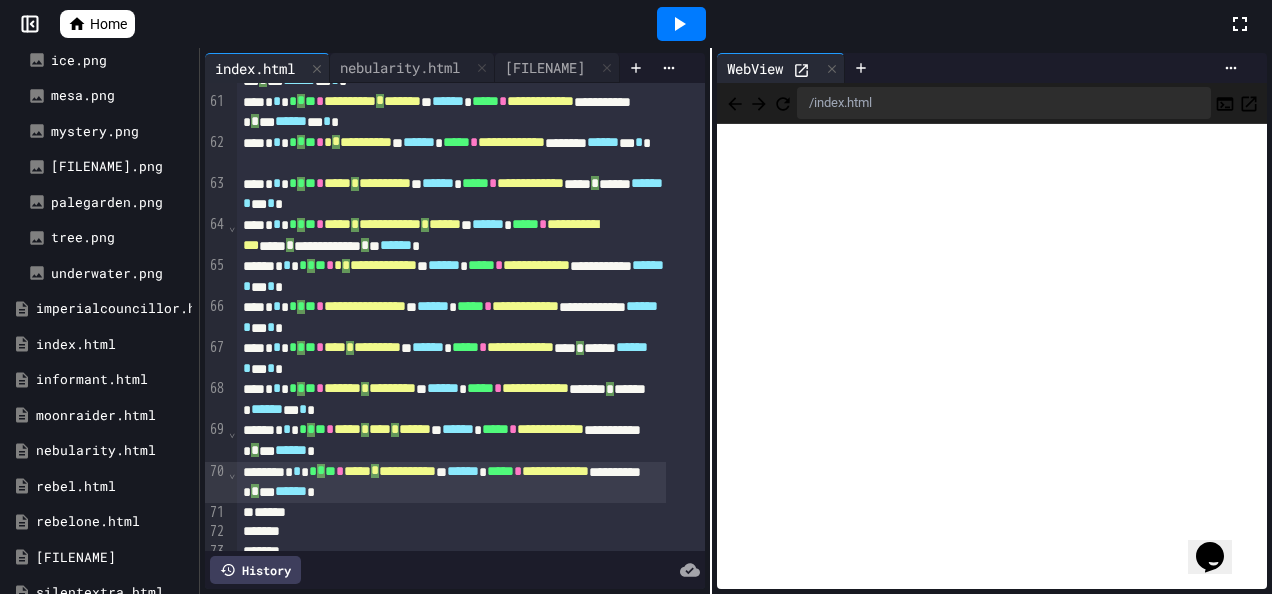scroll, scrollTop: 1272, scrollLeft: 0, axis: vertical 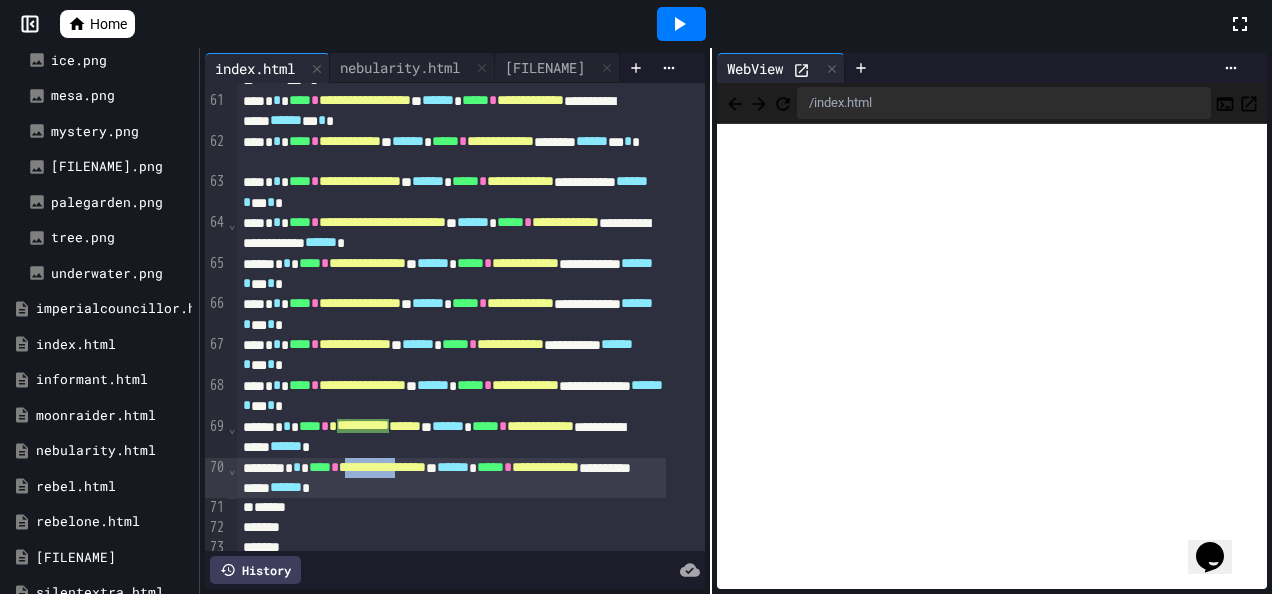 drag, startPoint x: 452, startPoint y: 466, endPoint x: 375, endPoint y: 465, distance: 77.00649 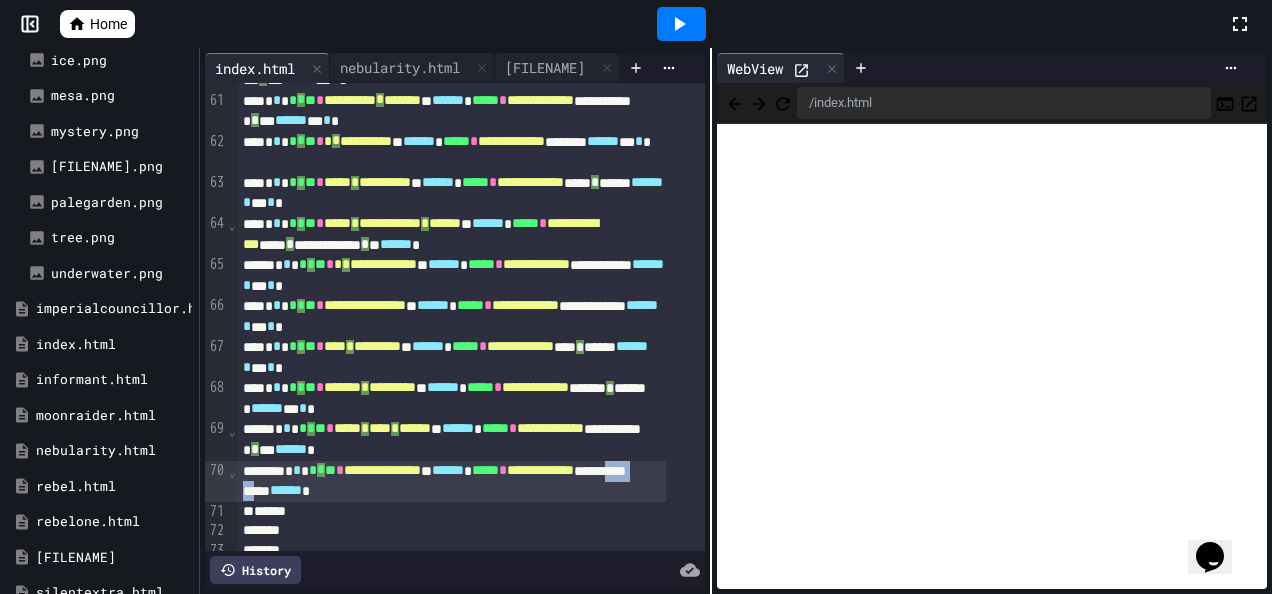 scroll, scrollTop: 1273, scrollLeft: 0, axis: vertical 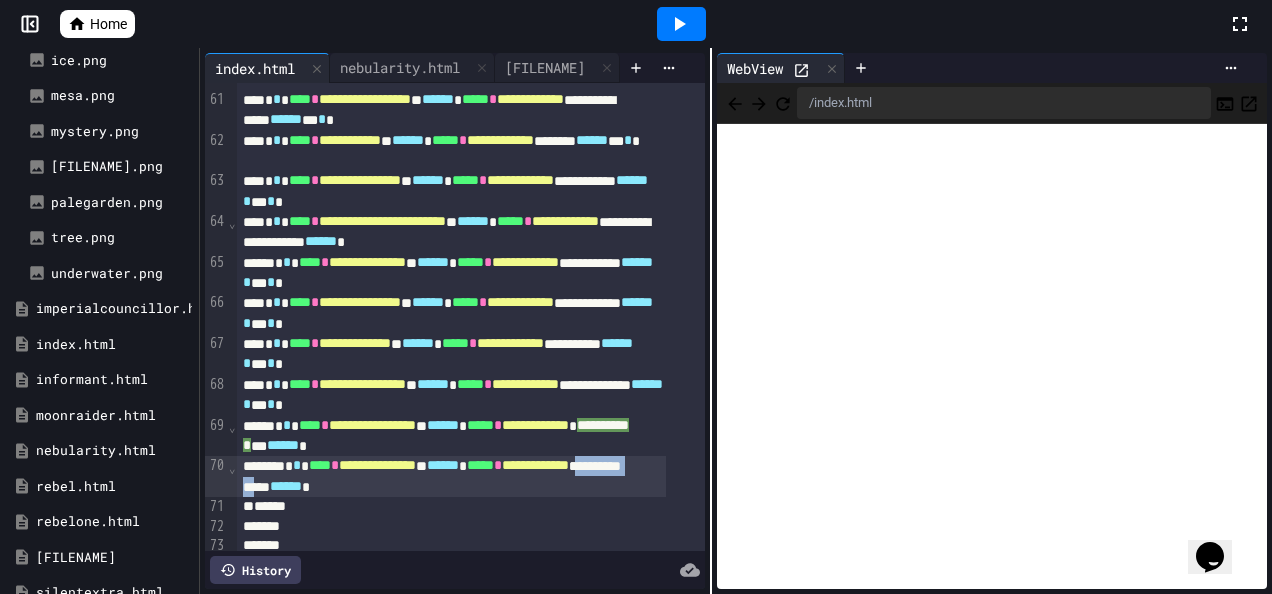 drag, startPoint x: 387, startPoint y: 490, endPoint x: 304, endPoint y: 490, distance: 83 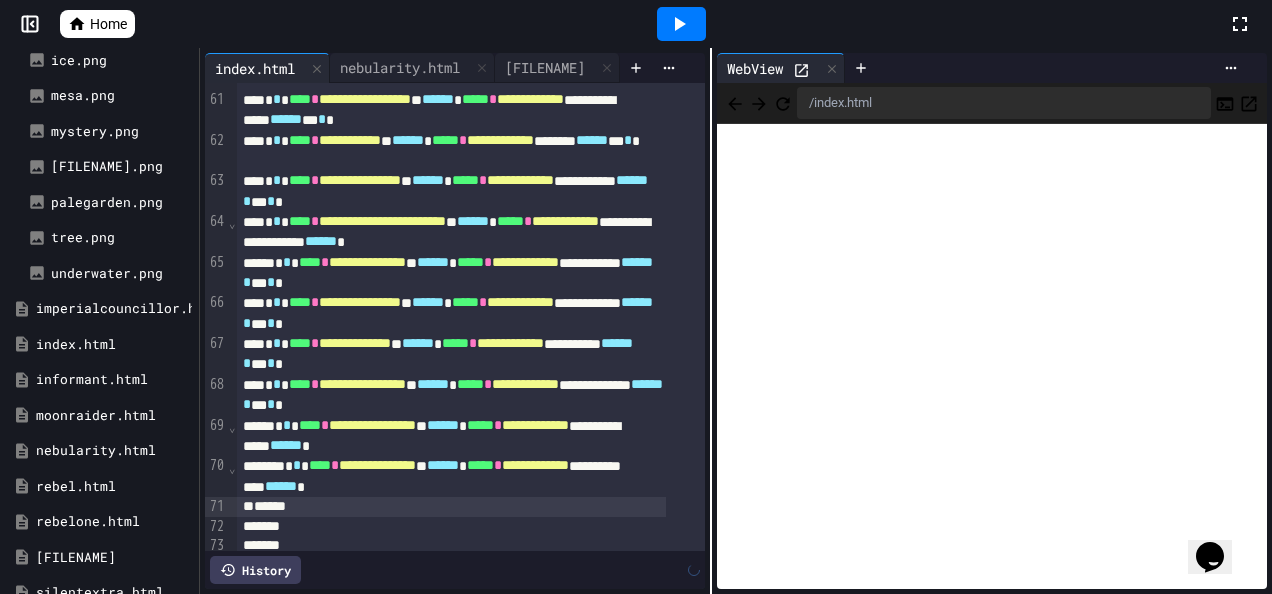 click on "******" at bounding box center [451, 507] 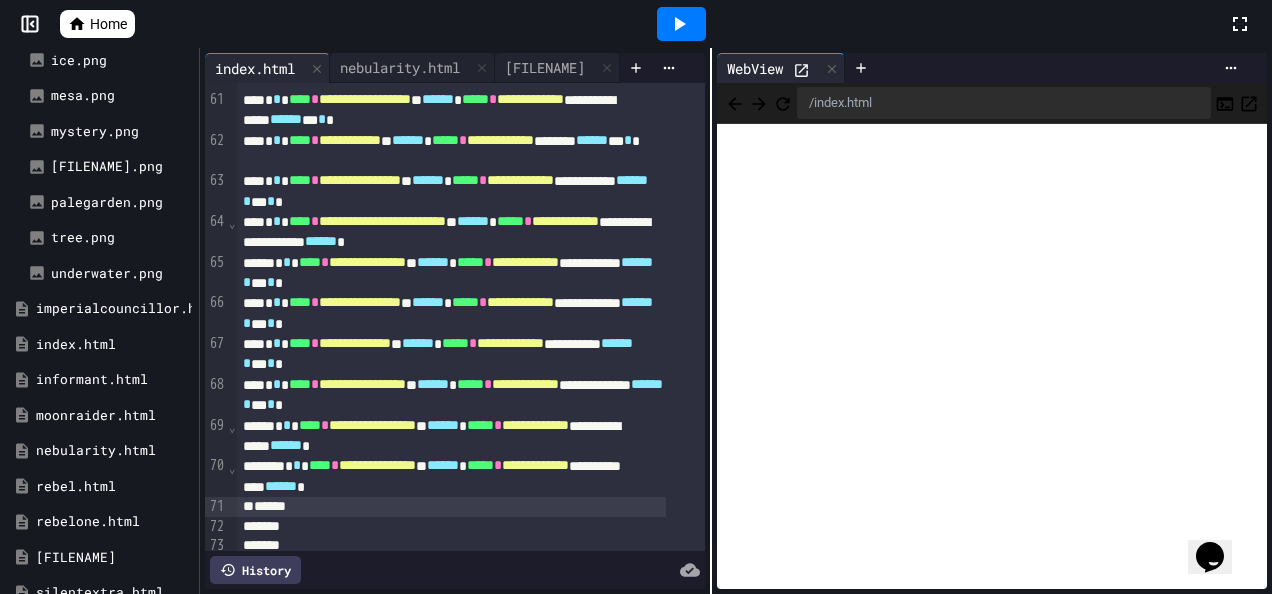 click 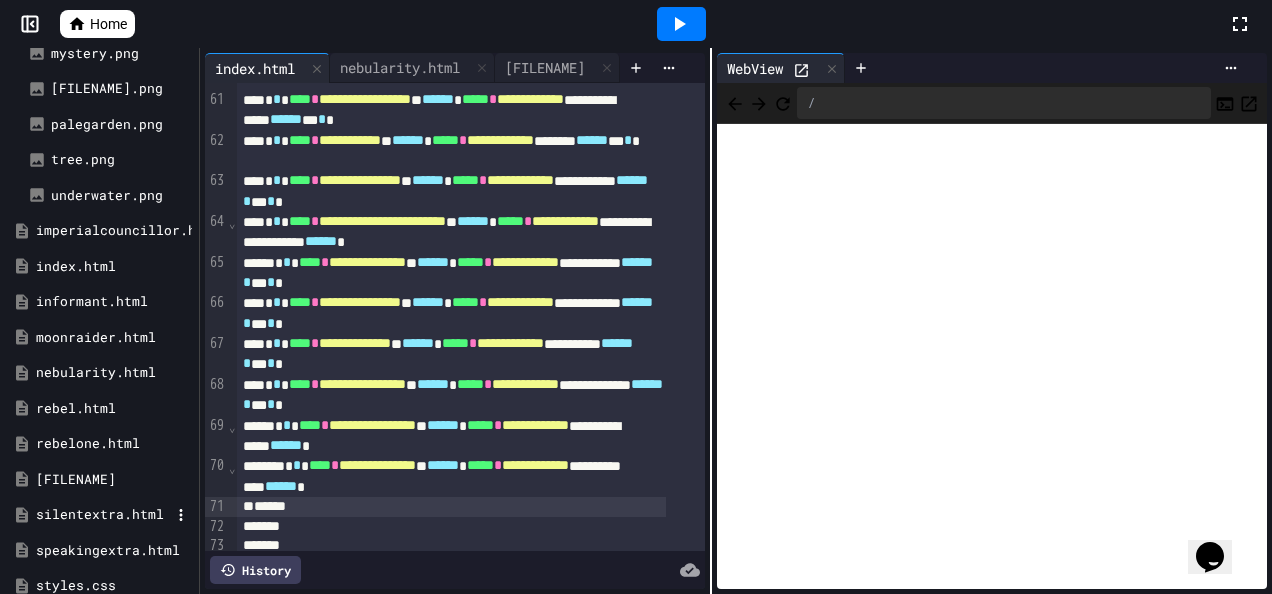 scroll, scrollTop: 500, scrollLeft: 0, axis: vertical 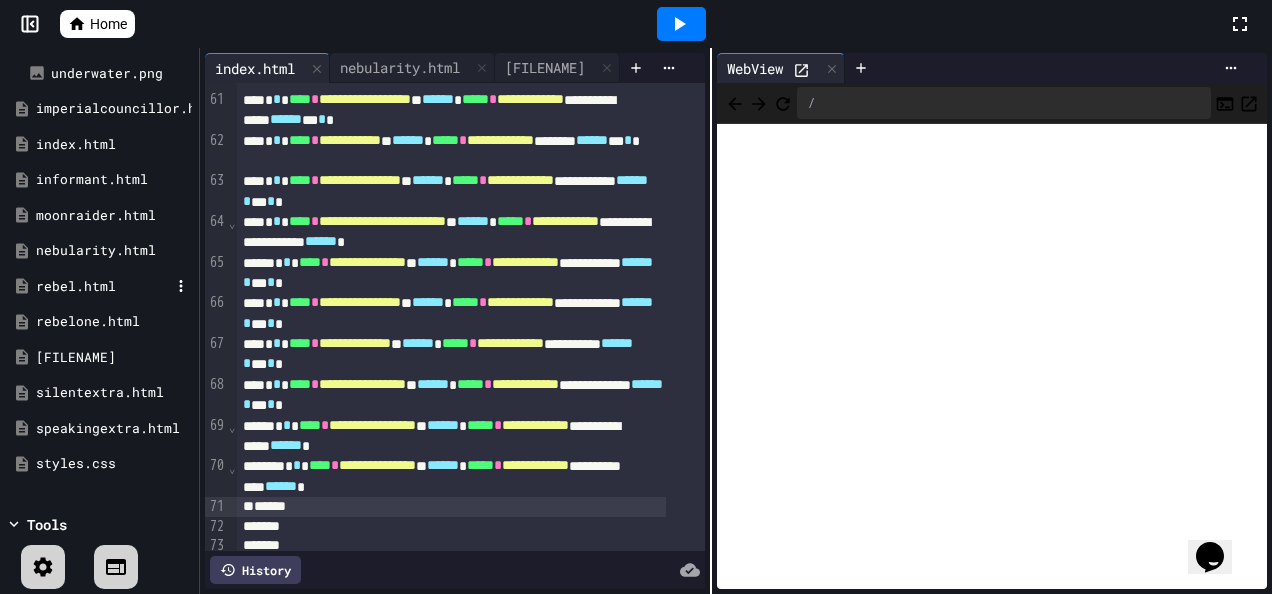 click on "rebel.html" at bounding box center [103, 287] 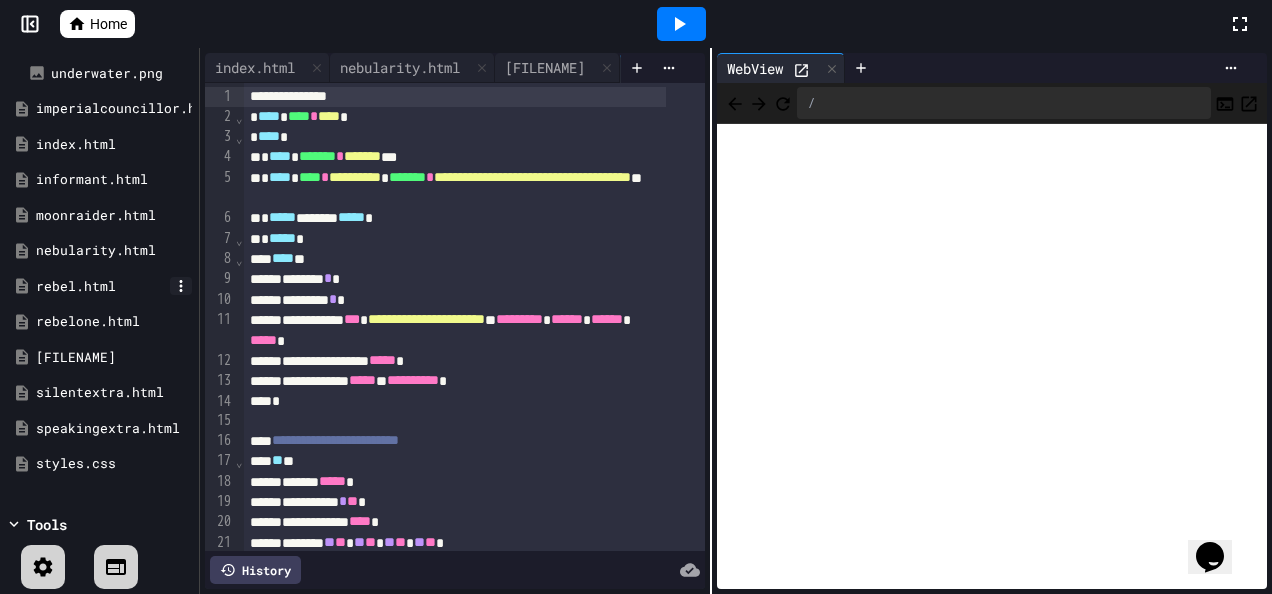 click on "rebel.html" at bounding box center [99, 287] 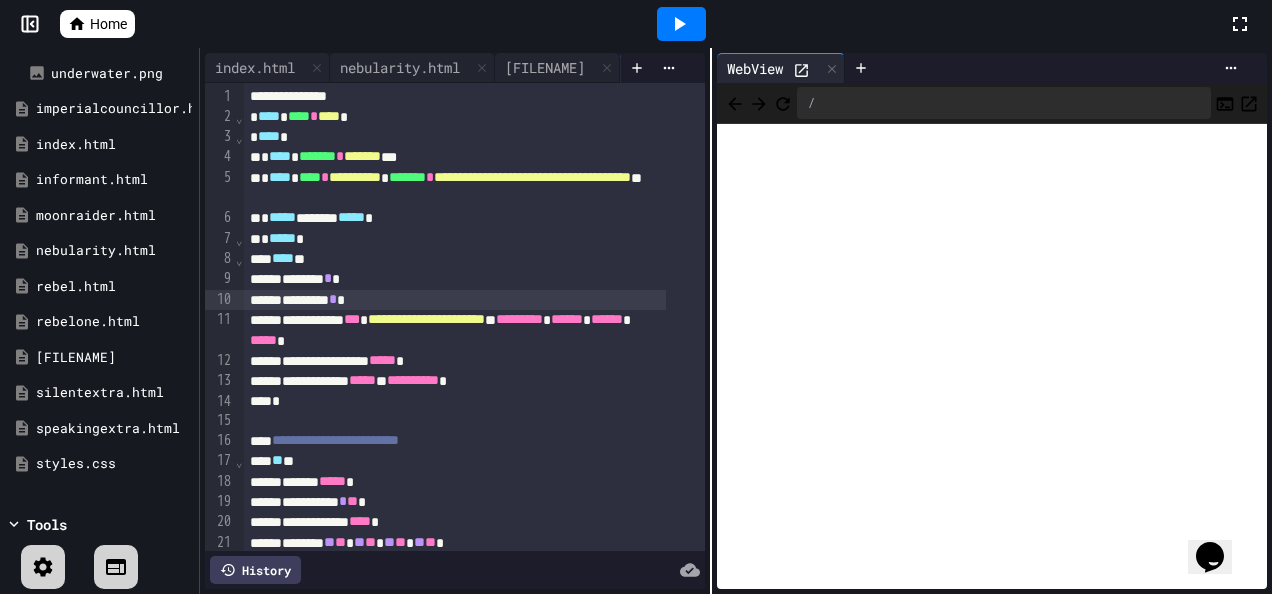 click on "******** * *" at bounding box center [455, 300] 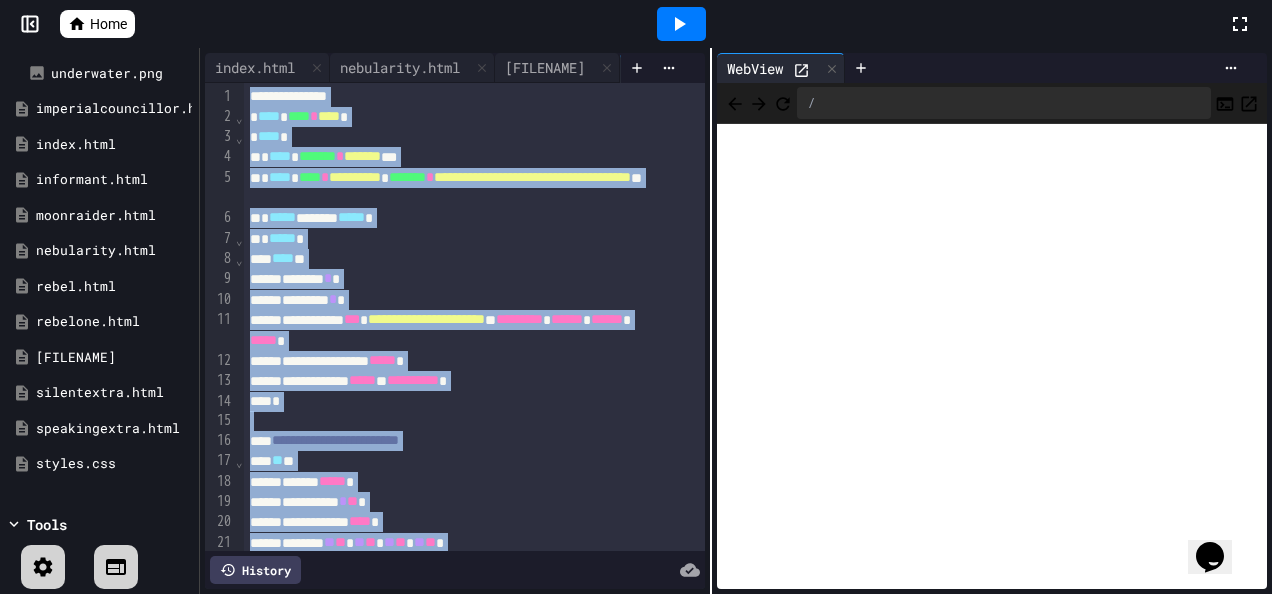 copy on "**********" 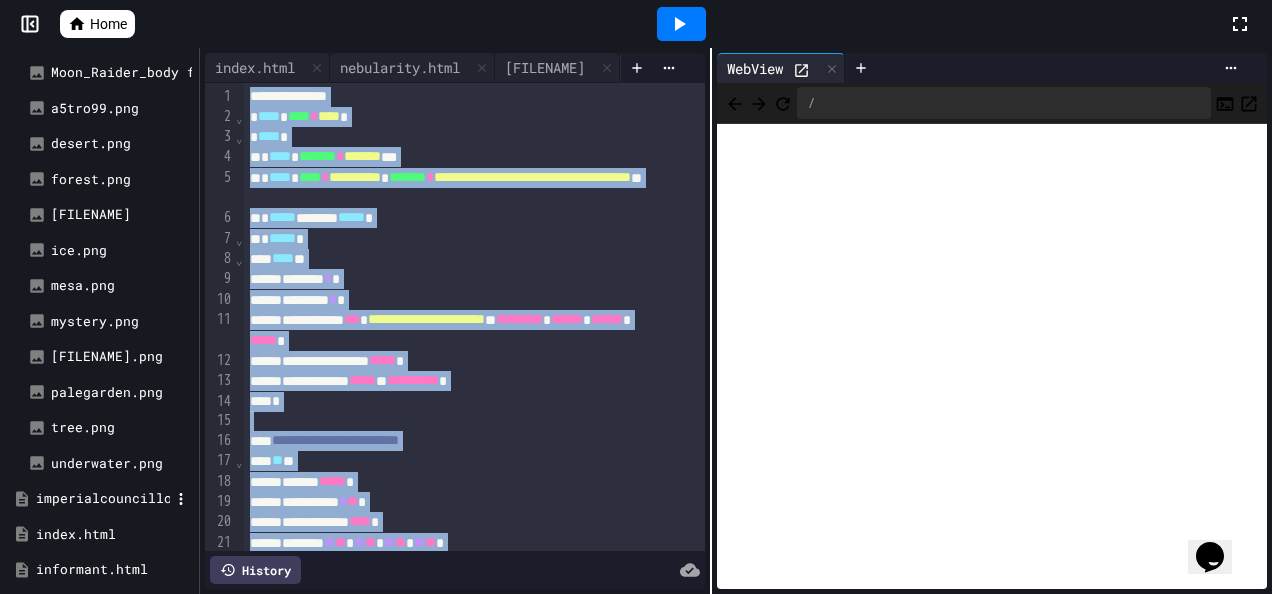 scroll, scrollTop: 0, scrollLeft: 0, axis: both 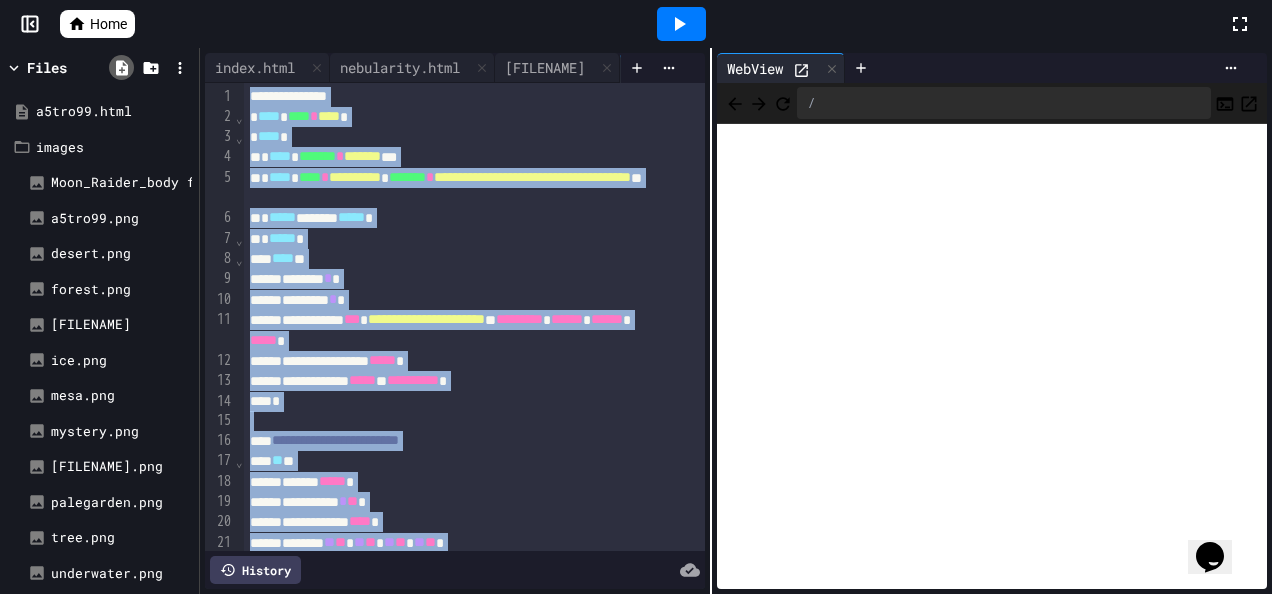 click 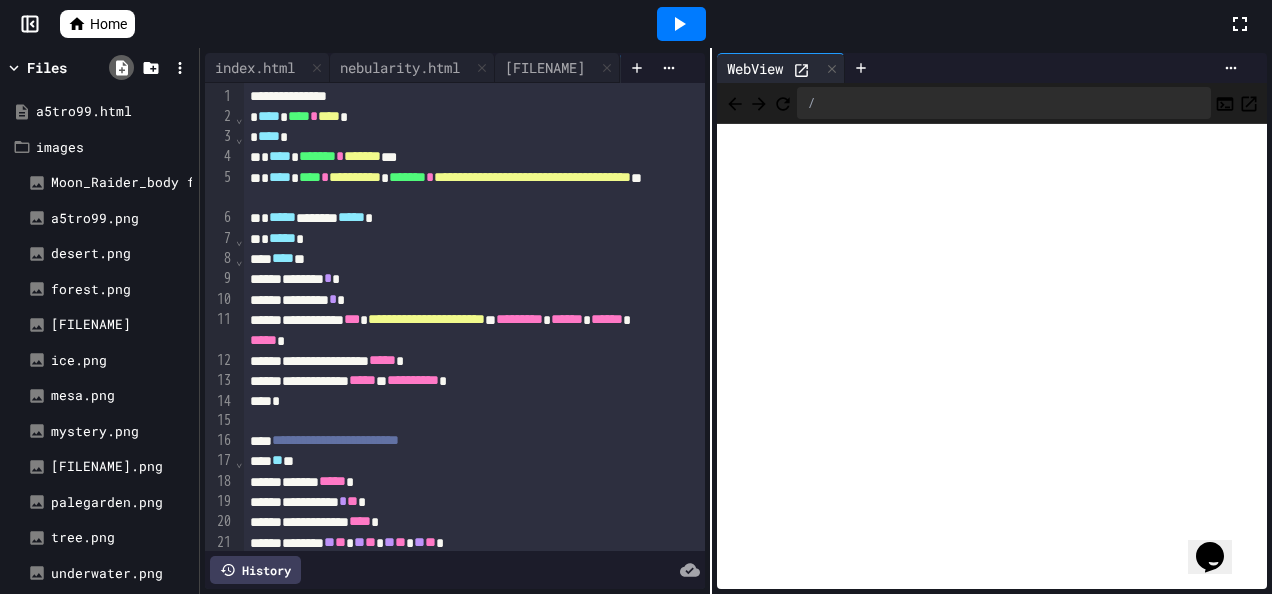scroll, scrollTop: 587, scrollLeft: 0, axis: vertical 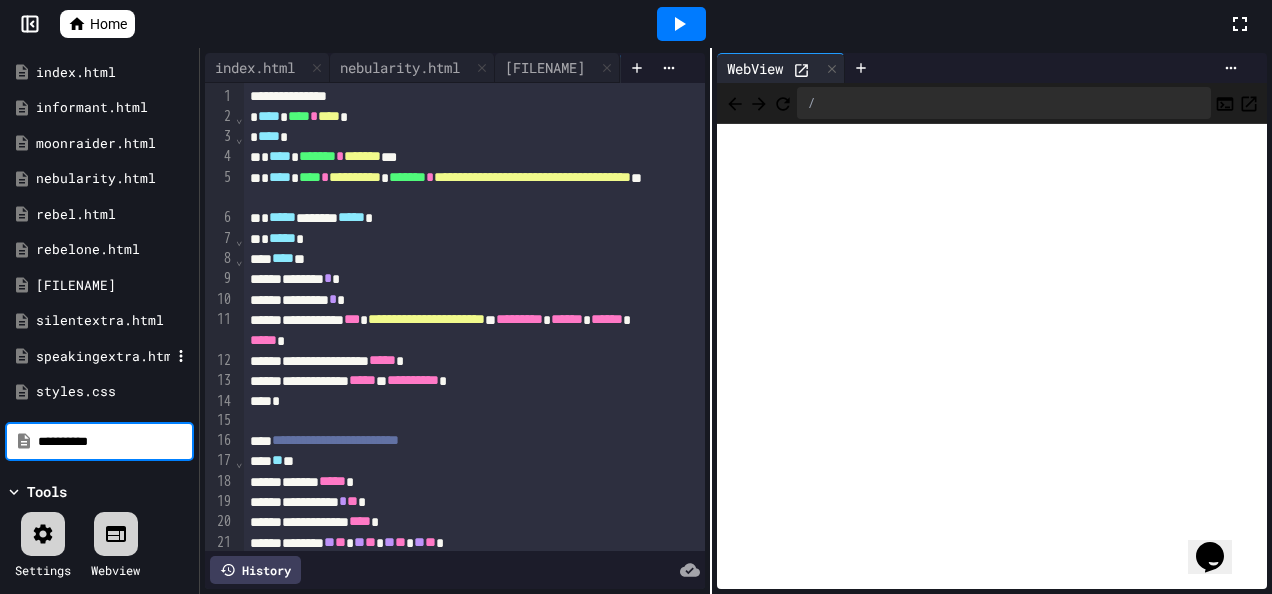 type on "**********" 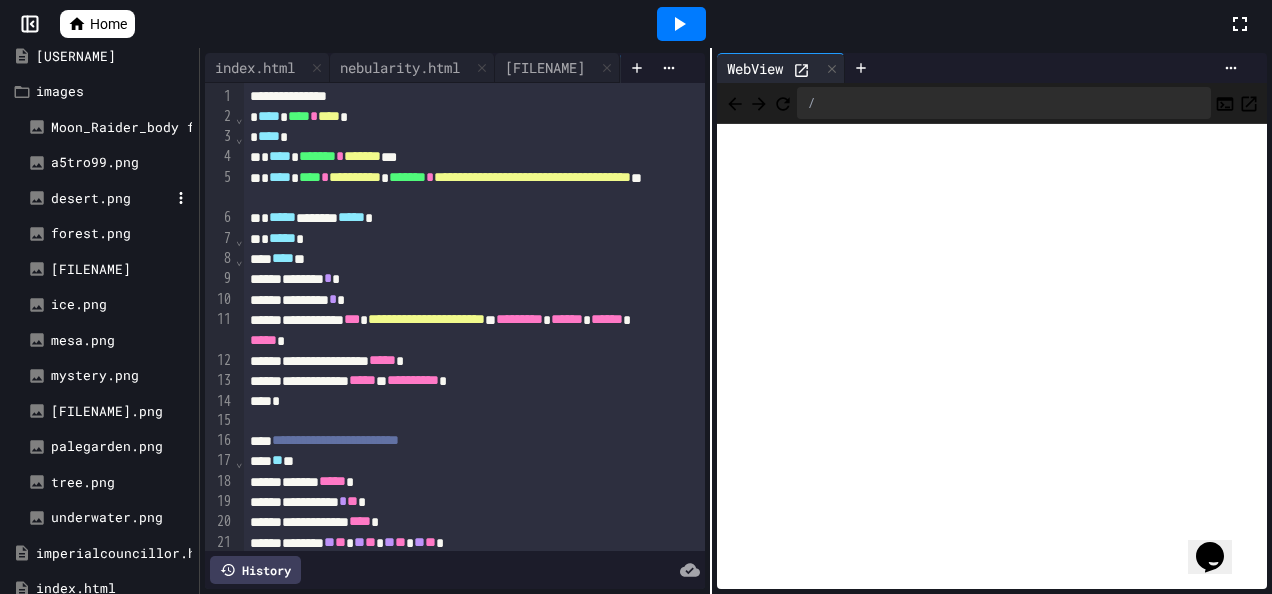 scroll, scrollTop: 0, scrollLeft: 0, axis: both 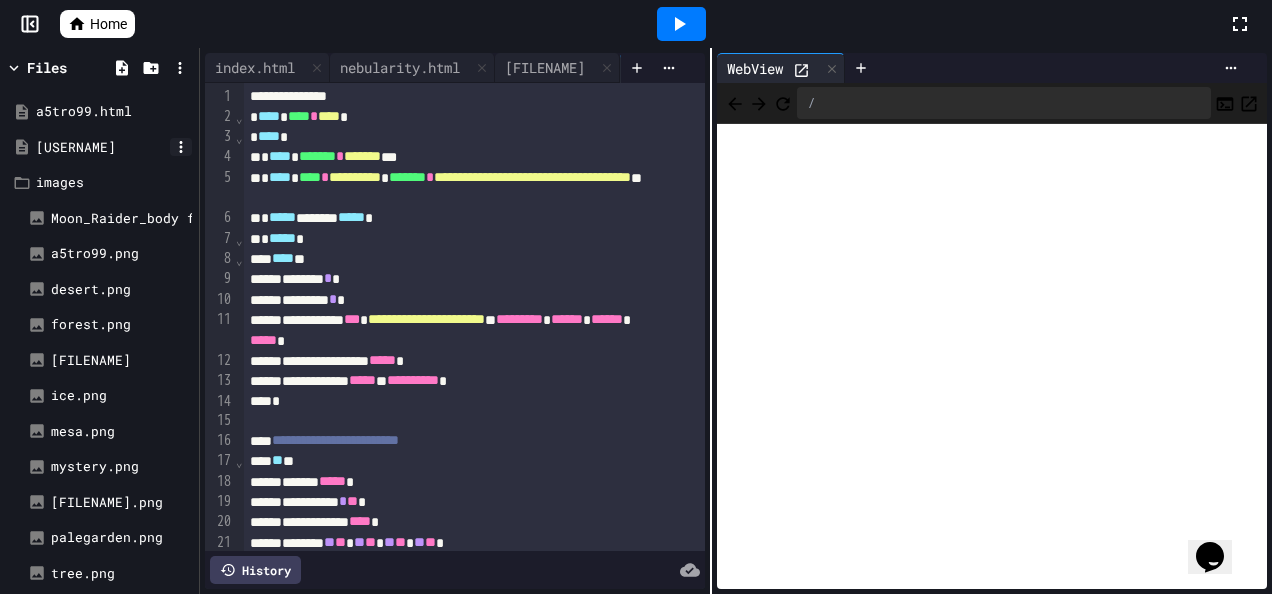 click at bounding box center [181, 147] 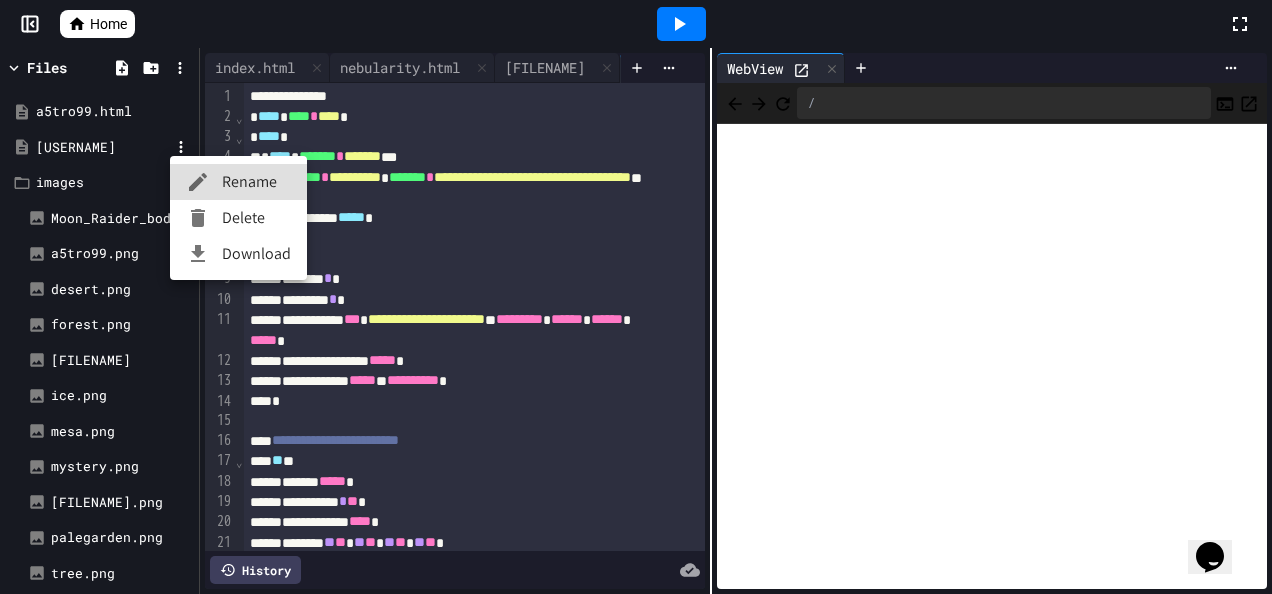 click 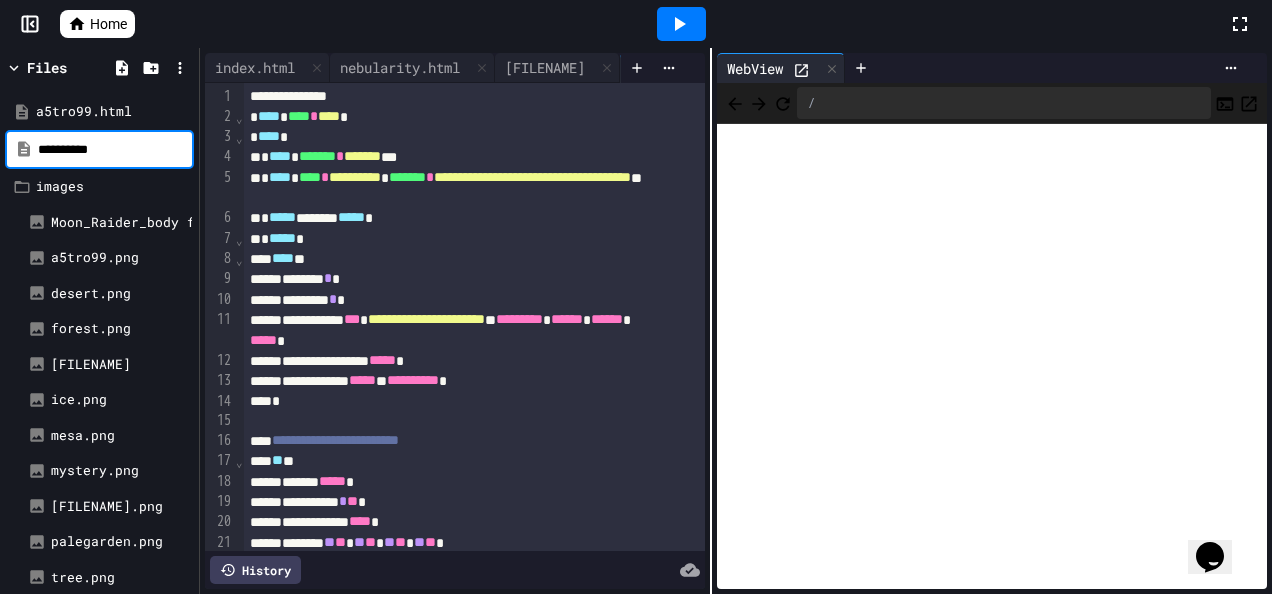 click on "**********" at bounding box center [114, 150] 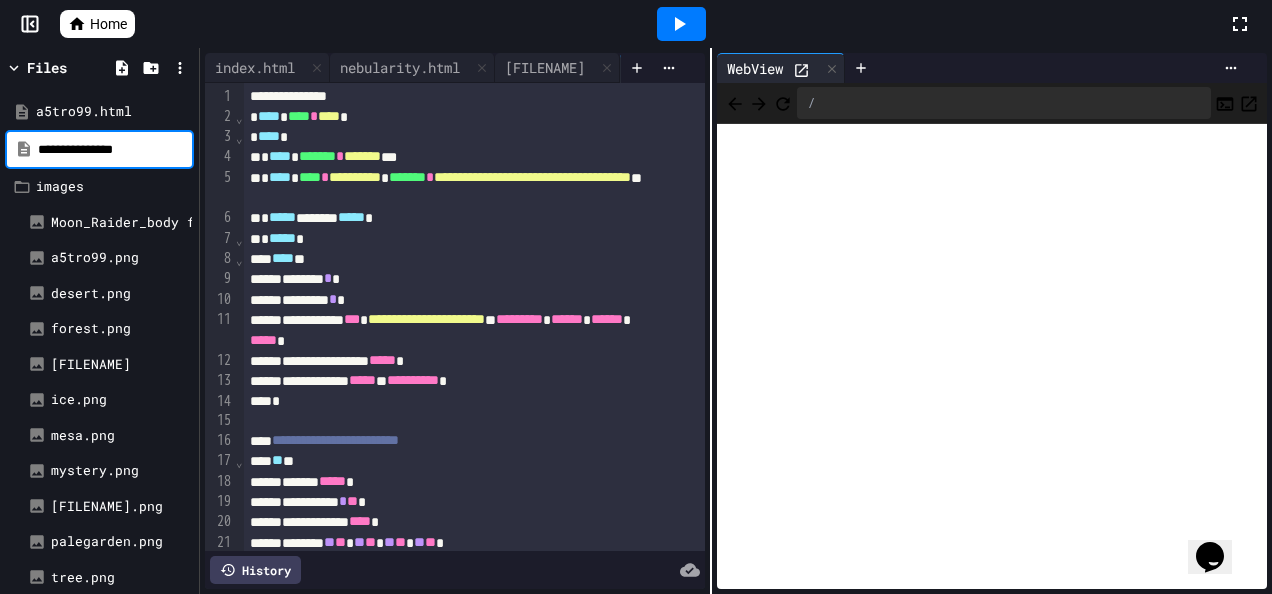 type on "**********" 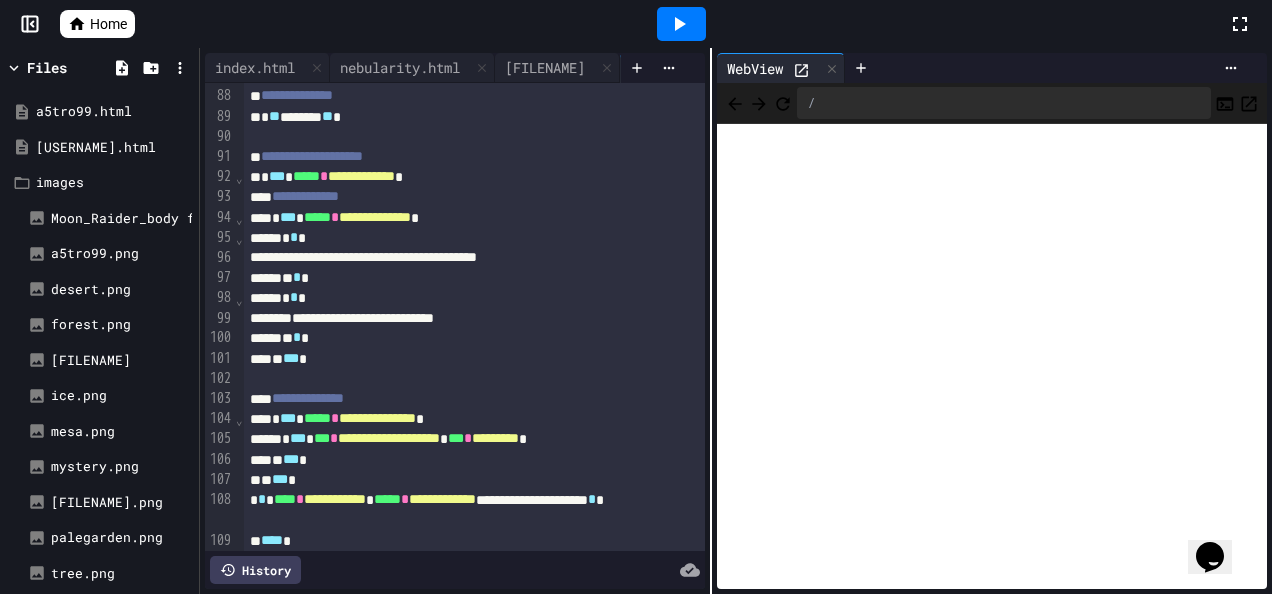 scroll, scrollTop: 1873, scrollLeft: 0, axis: vertical 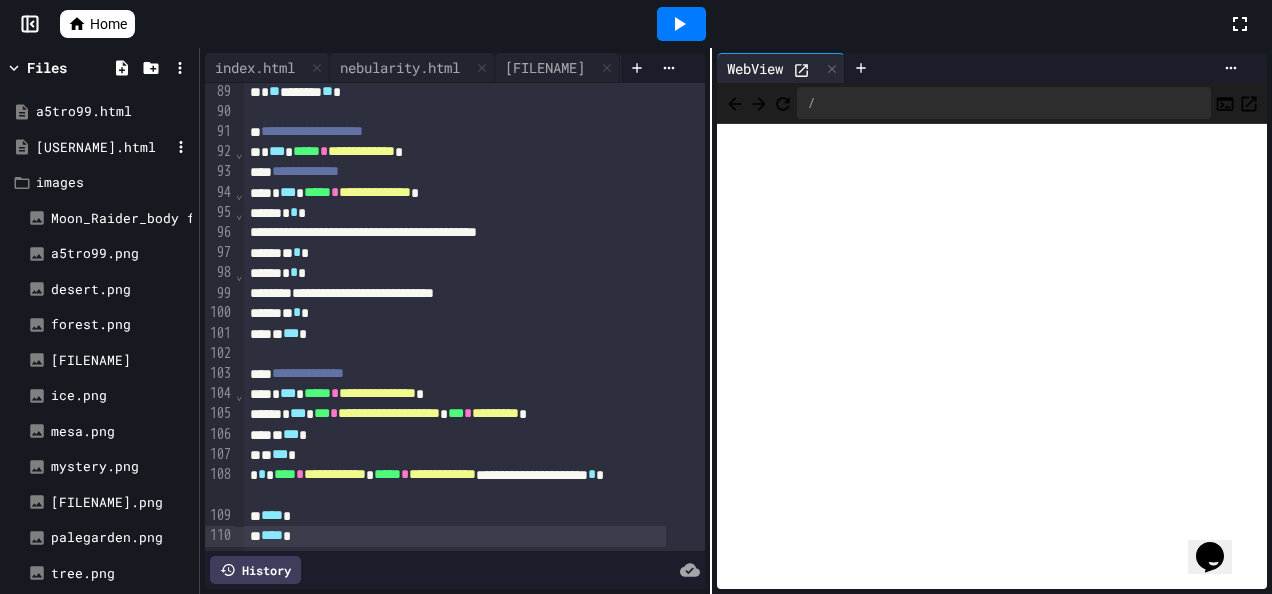 click on "[USERNAME].html" at bounding box center (103, 148) 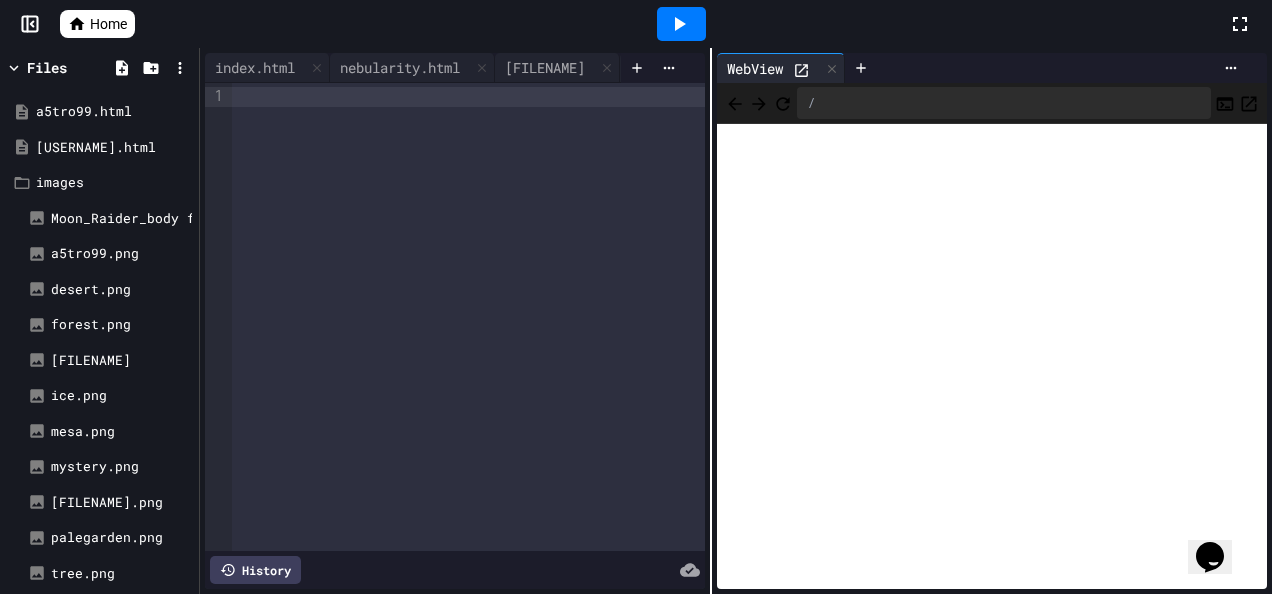 click at bounding box center [469, 317] 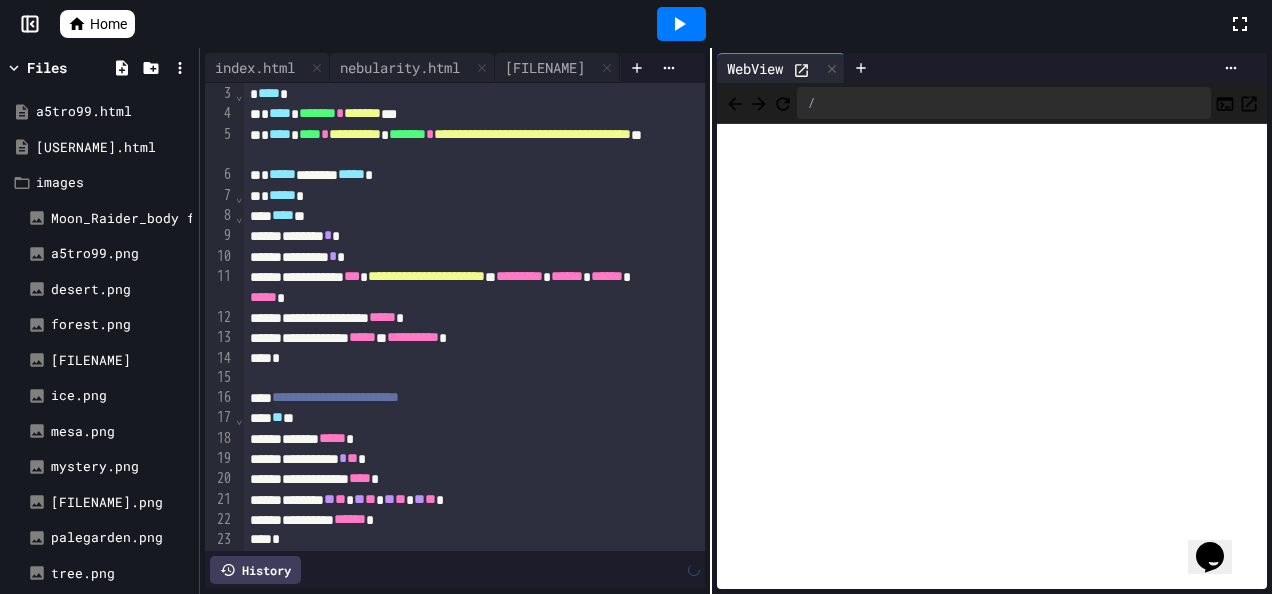 scroll, scrollTop: 0, scrollLeft: 0, axis: both 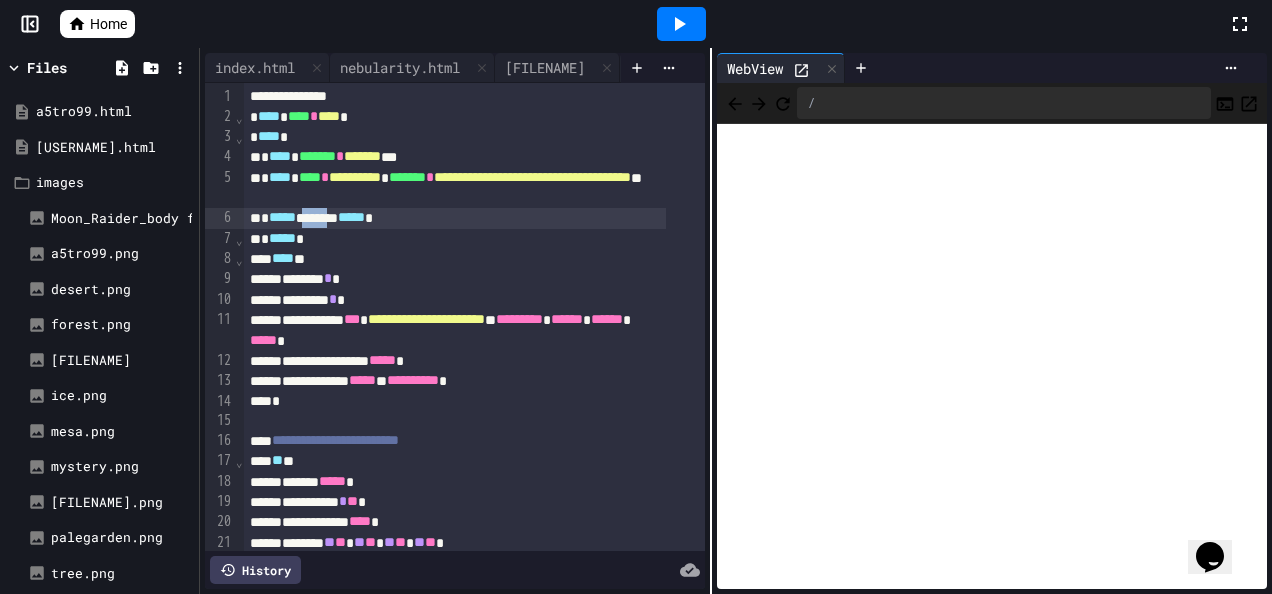 drag, startPoint x: 358, startPoint y: 218, endPoint x: 320, endPoint y: 218, distance: 38 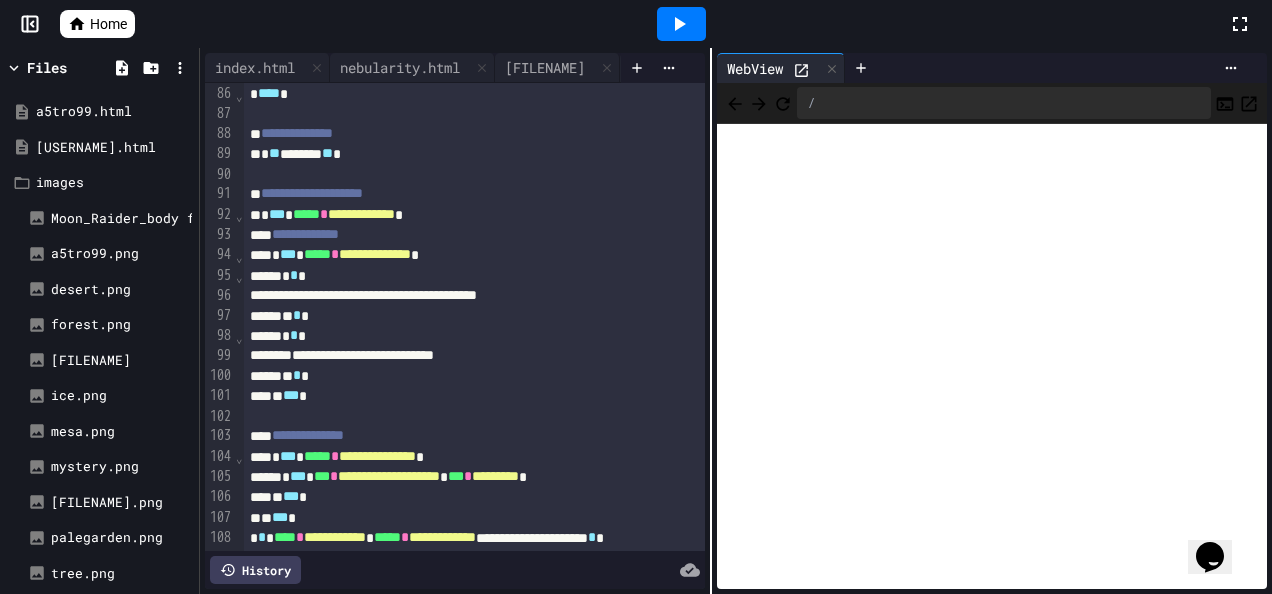 scroll, scrollTop: 1673, scrollLeft: 0, axis: vertical 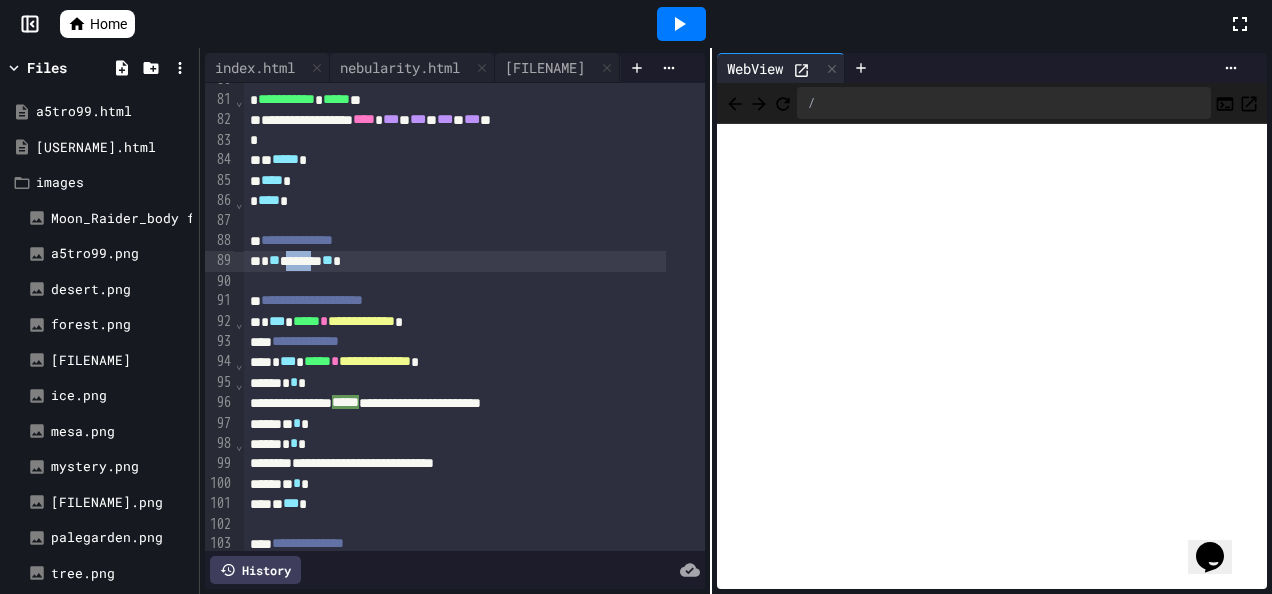 drag, startPoint x: 334, startPoint y: 262, endPoint x: 296, endPoint y: 260, distance: 38.052597 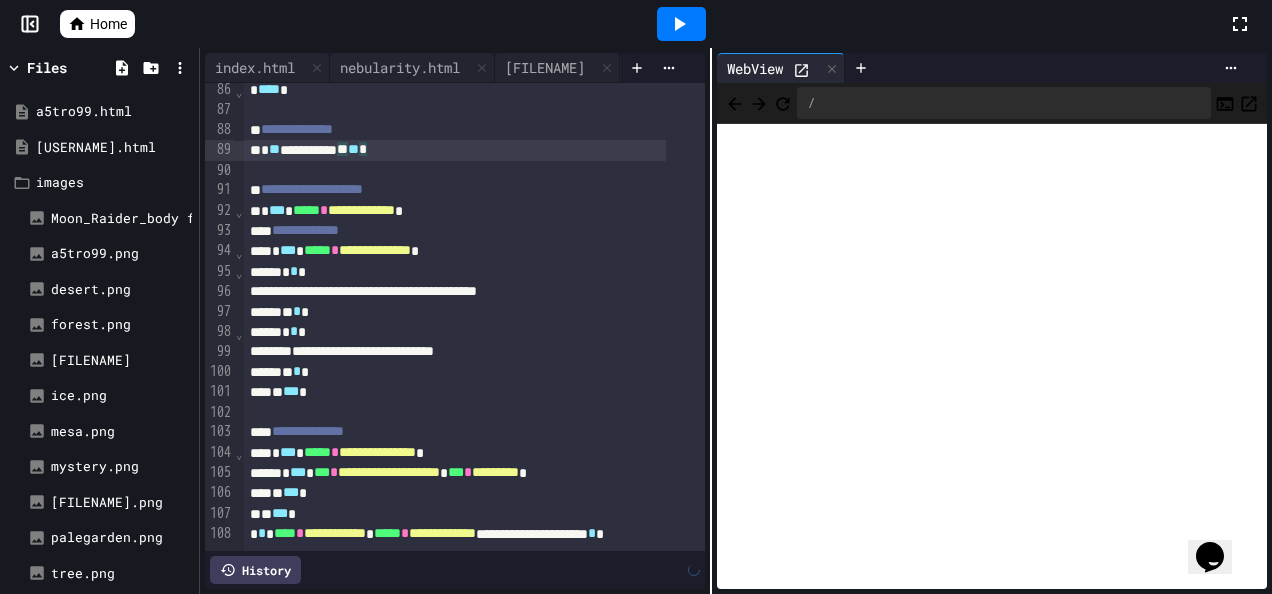 scroll, scrollTop: 1873, scrollLeft: 0, axis: vertical 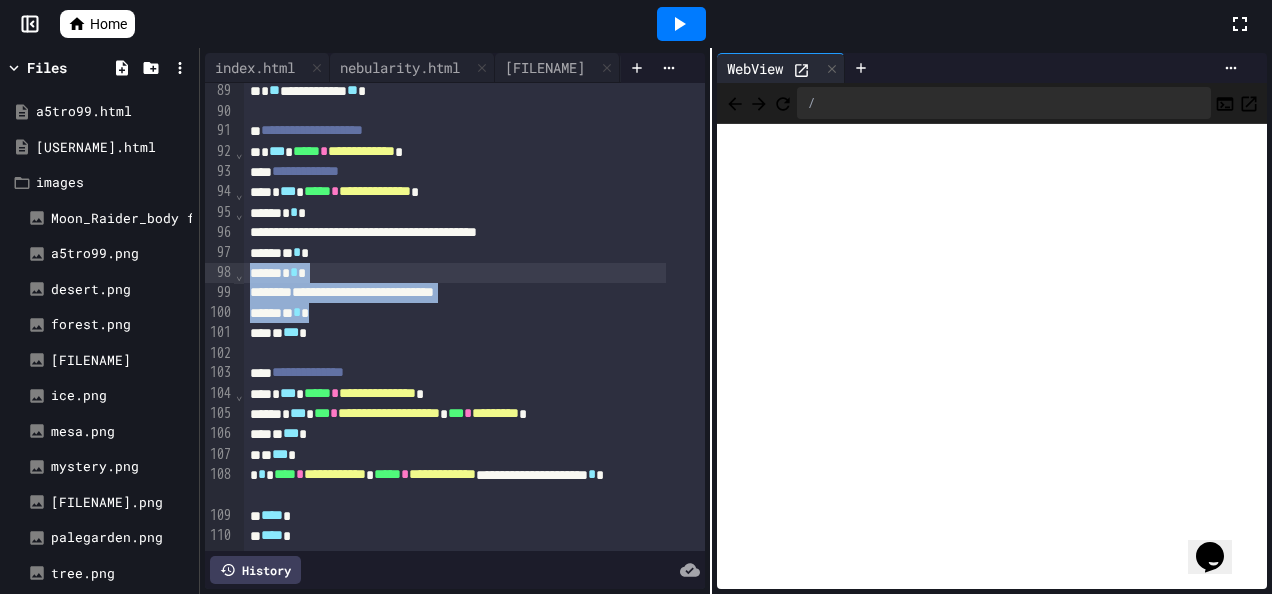 drag, startPoint x: 378, startPoint y: 286, endPoint x: 243, endPoint y: 252, distance: 139.21565 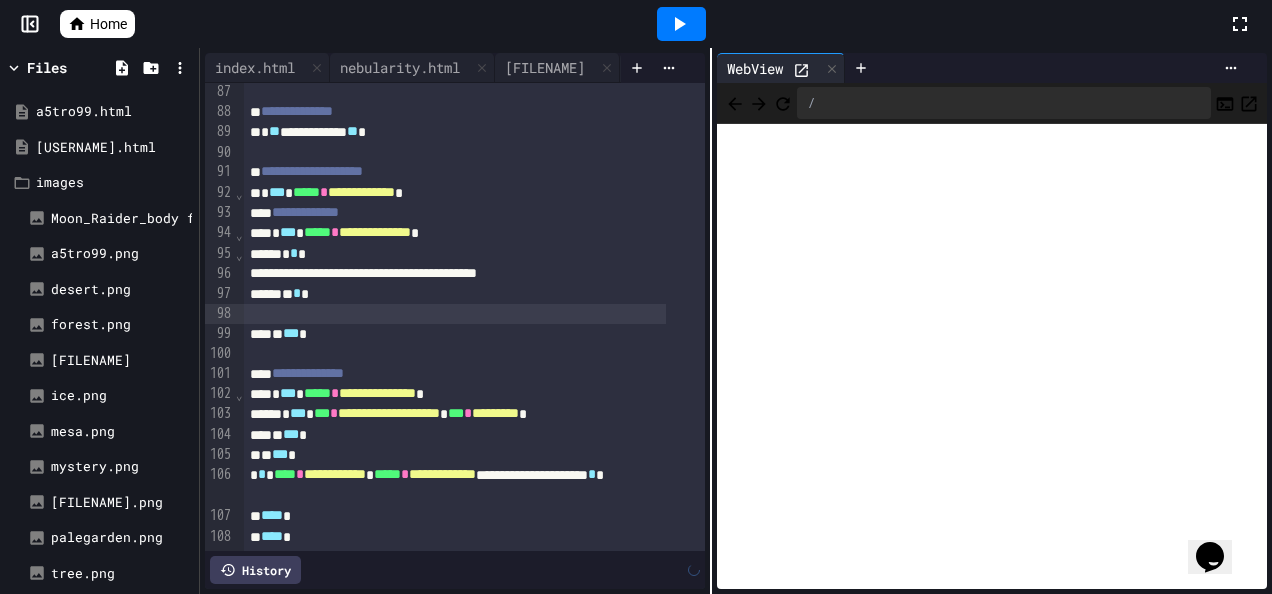 scroll, scrollTop: 1813, scrollLeft: 0, axis: vertical 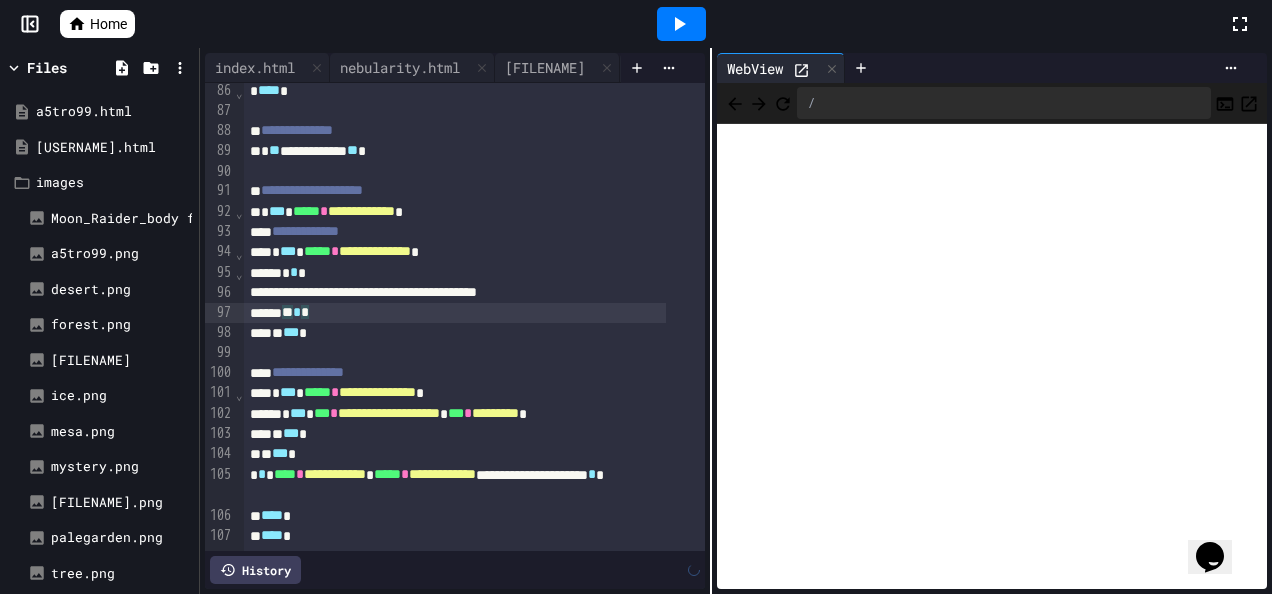 click at bounding box center (681, 24) 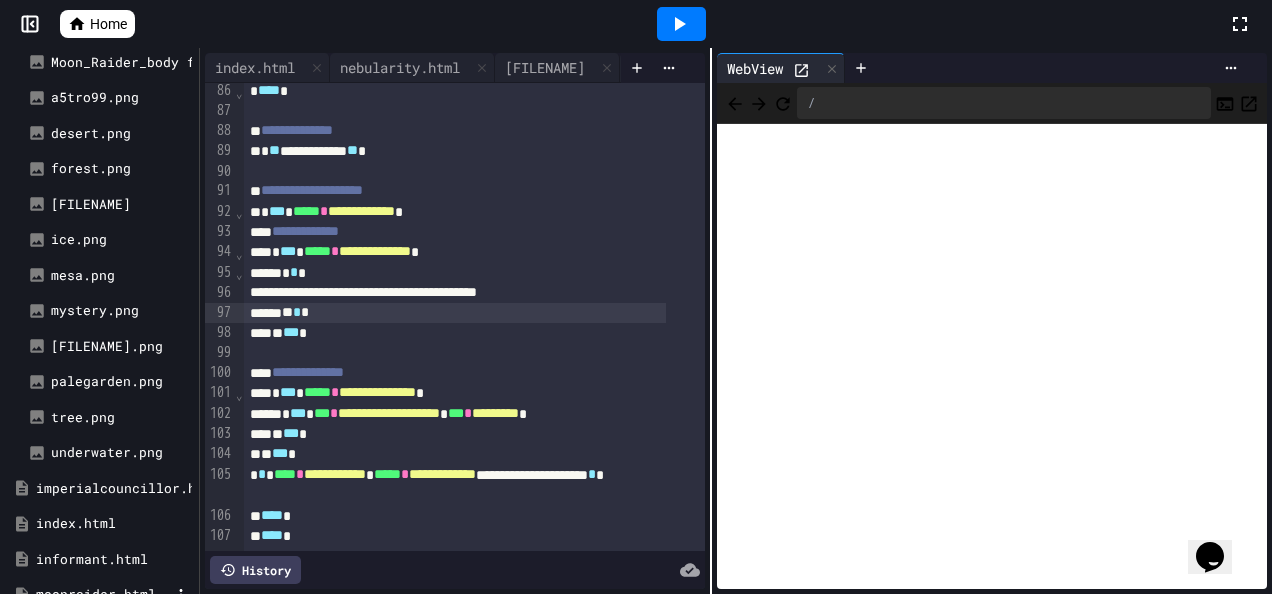scroll, scrollTop: 300, scrollLeft: 0, axis: vertical 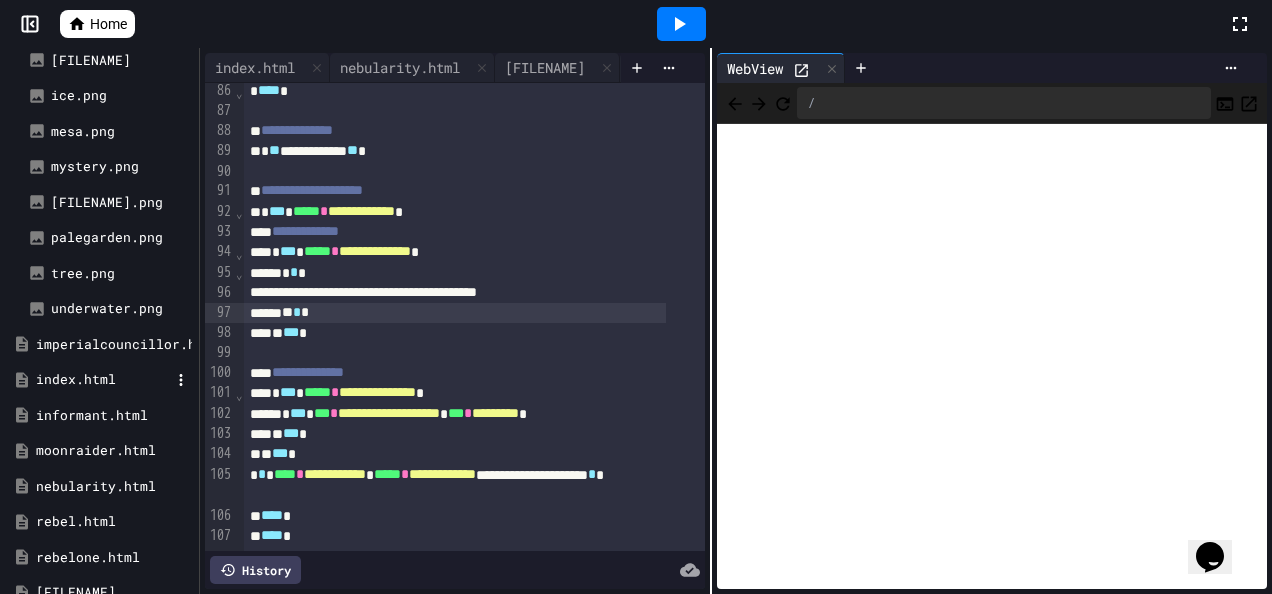 click on "index.html" at bounding box center [103, 380] 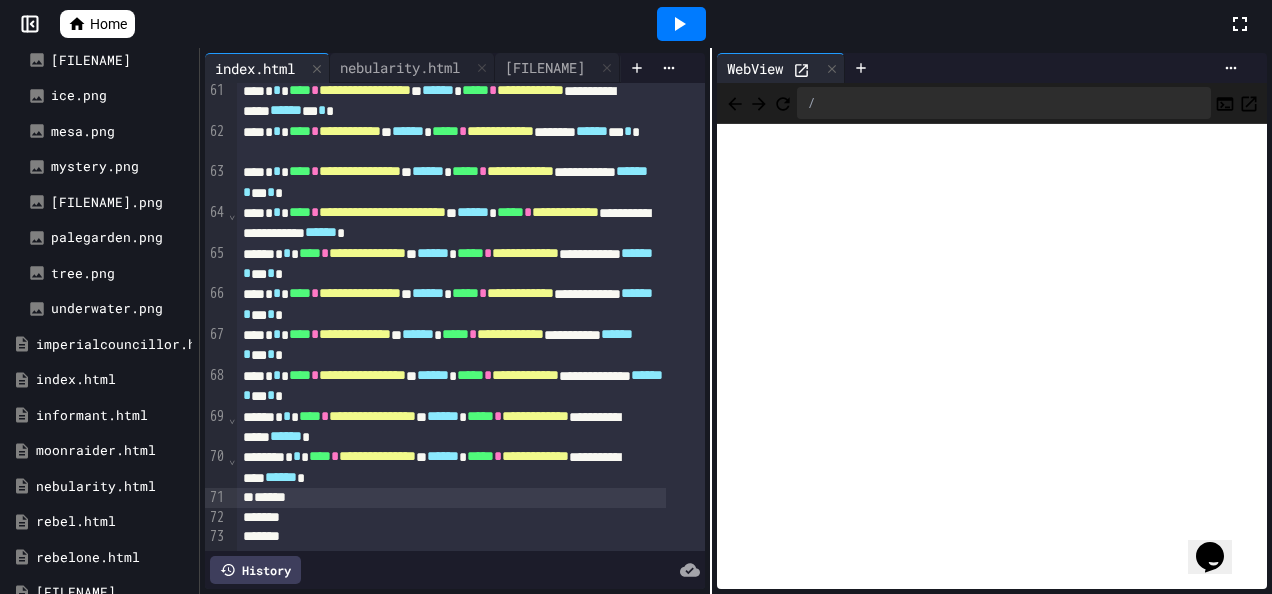 scroll, scrollTop: 1312, scrollLeft: 0, axis: vertical 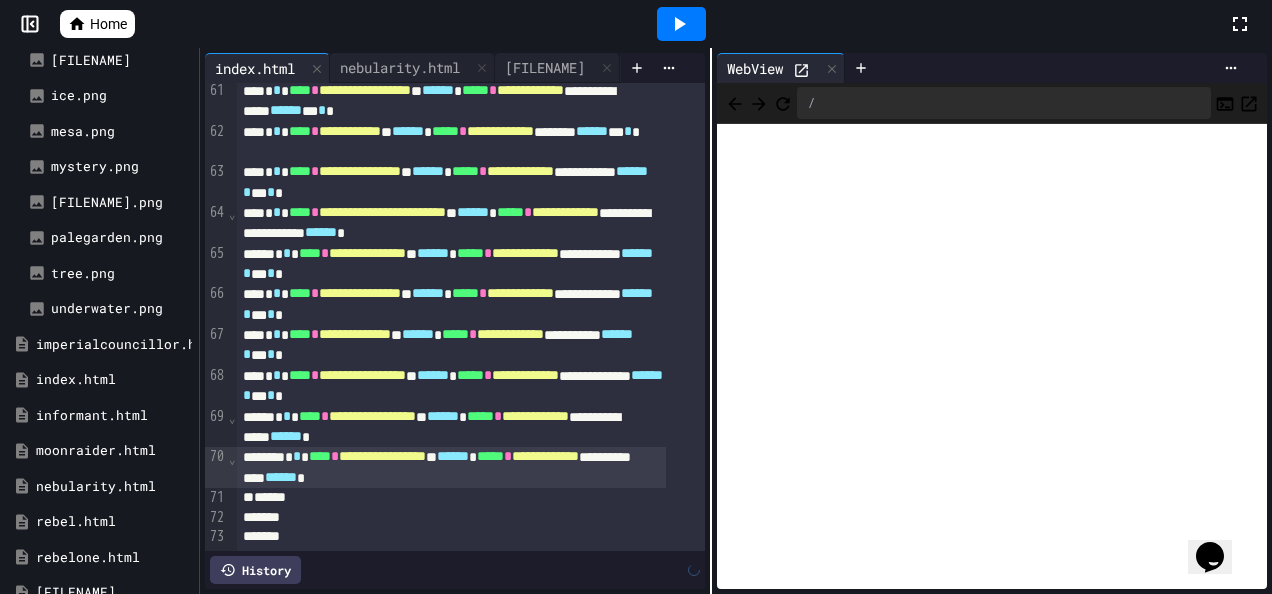 click 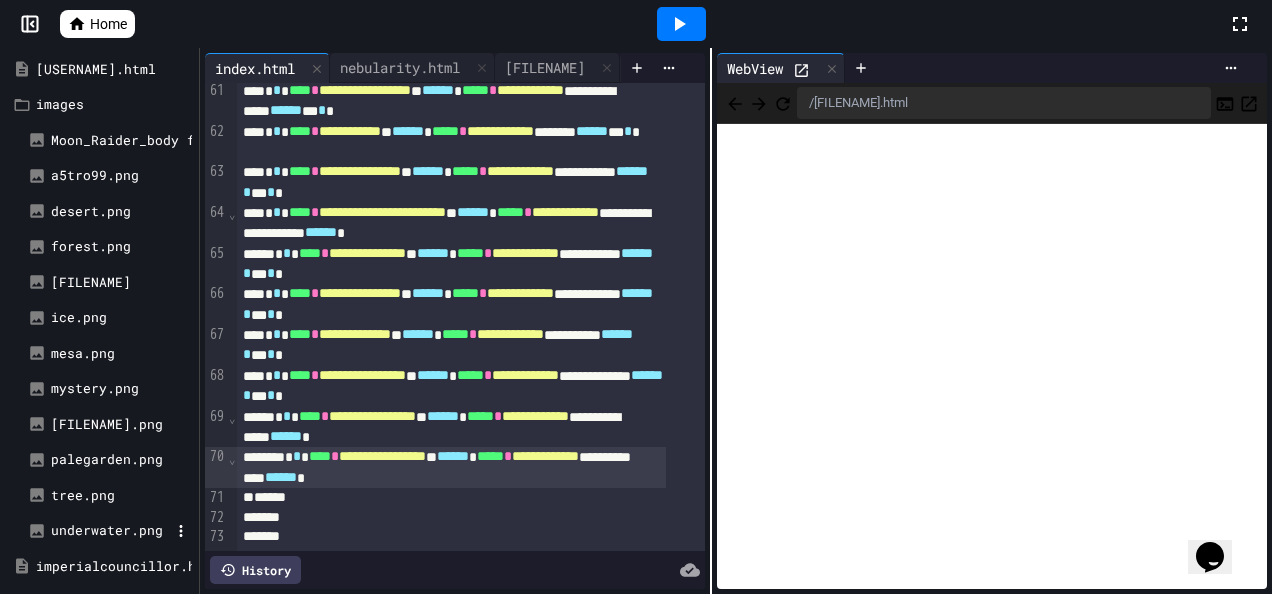 scroll, scrollTop: 0, scrollLeft: 0, axis: both 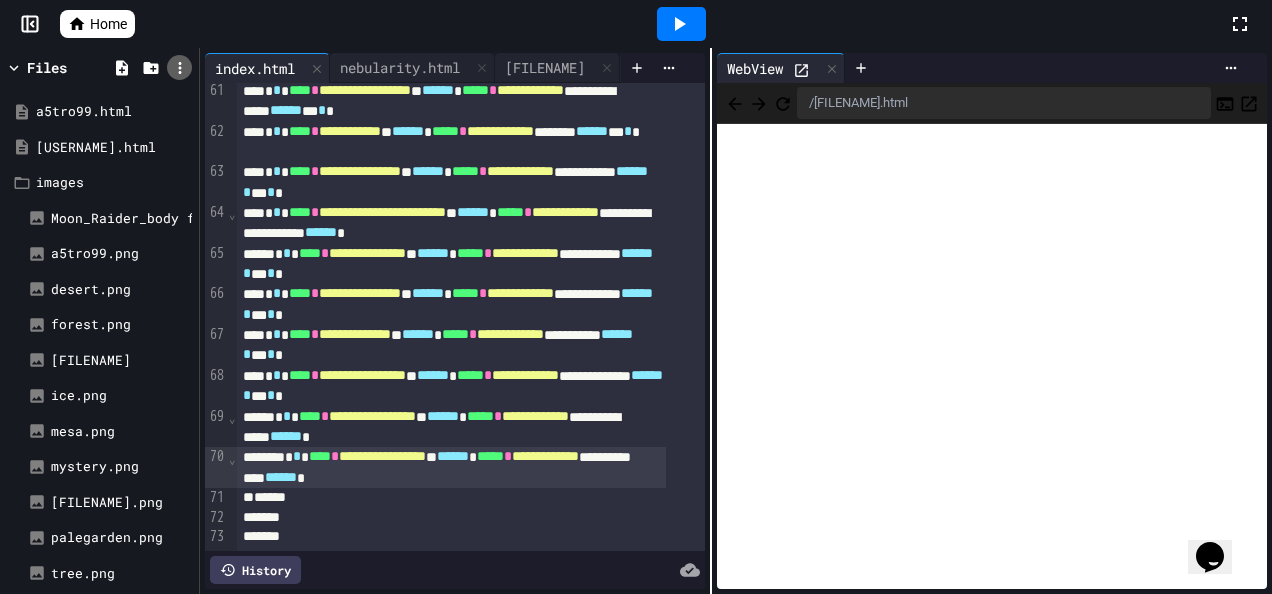 click at bounding box center (179, 67) 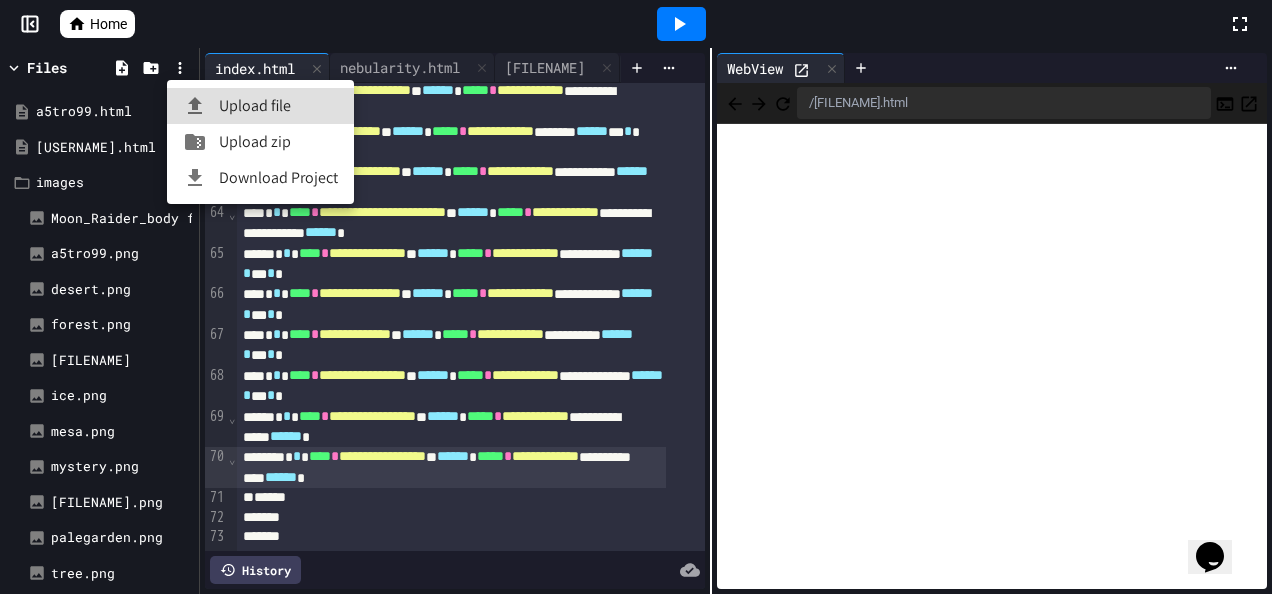 click at bounding box center (201, 106) 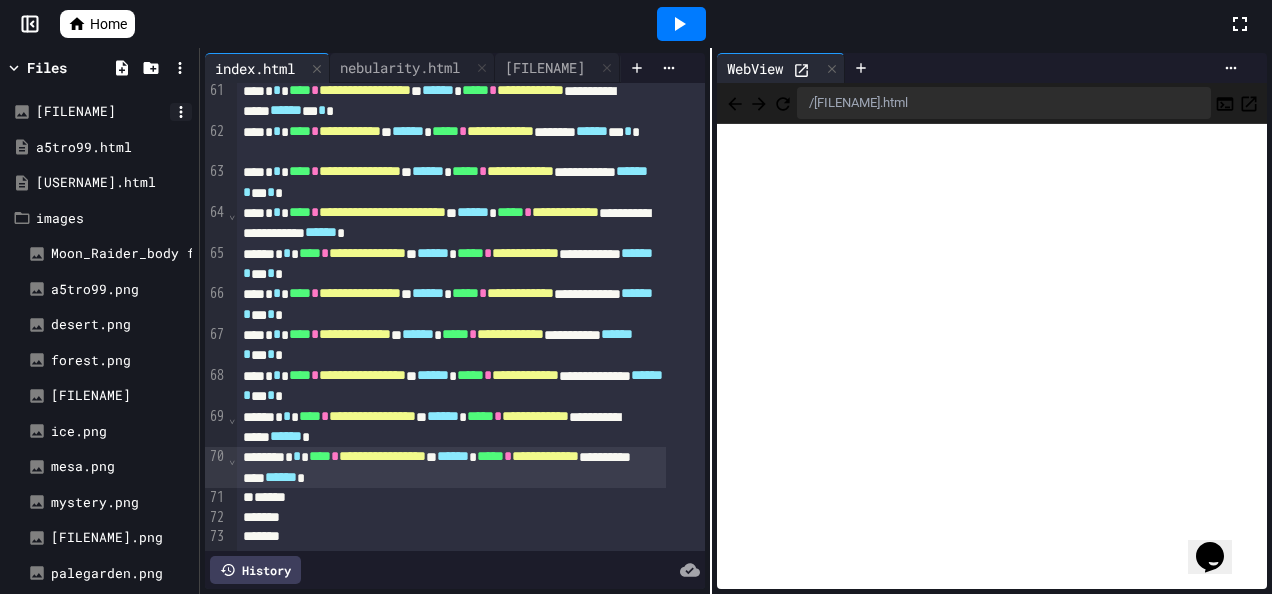 click 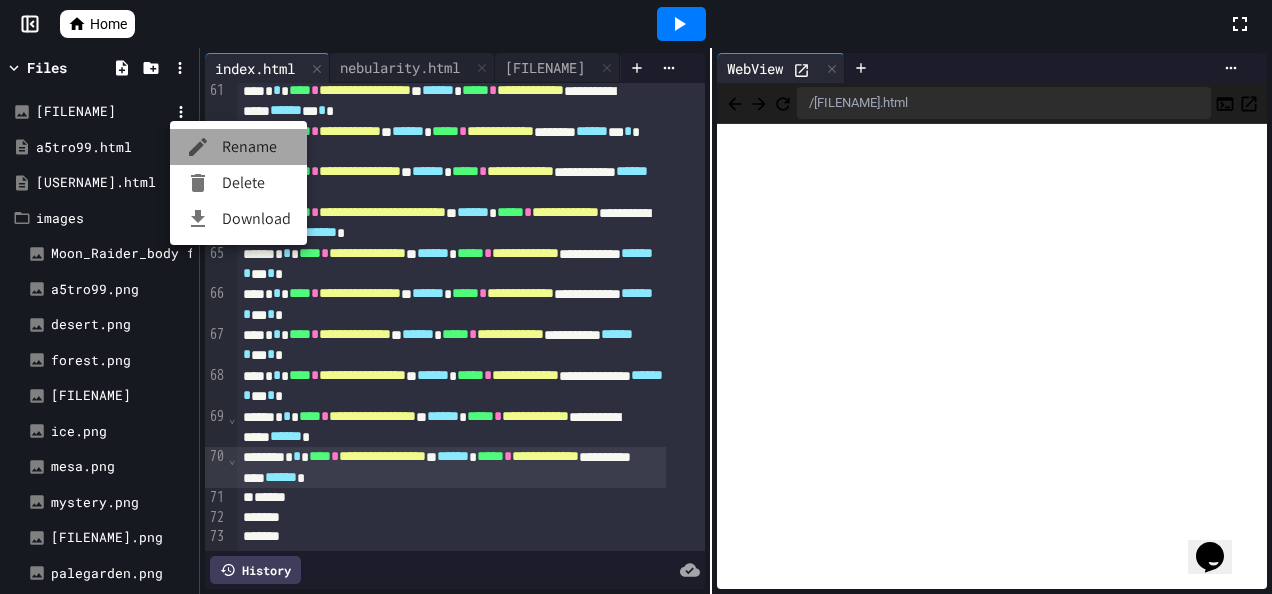 click on "Rename" at bounding box center [238, 147] 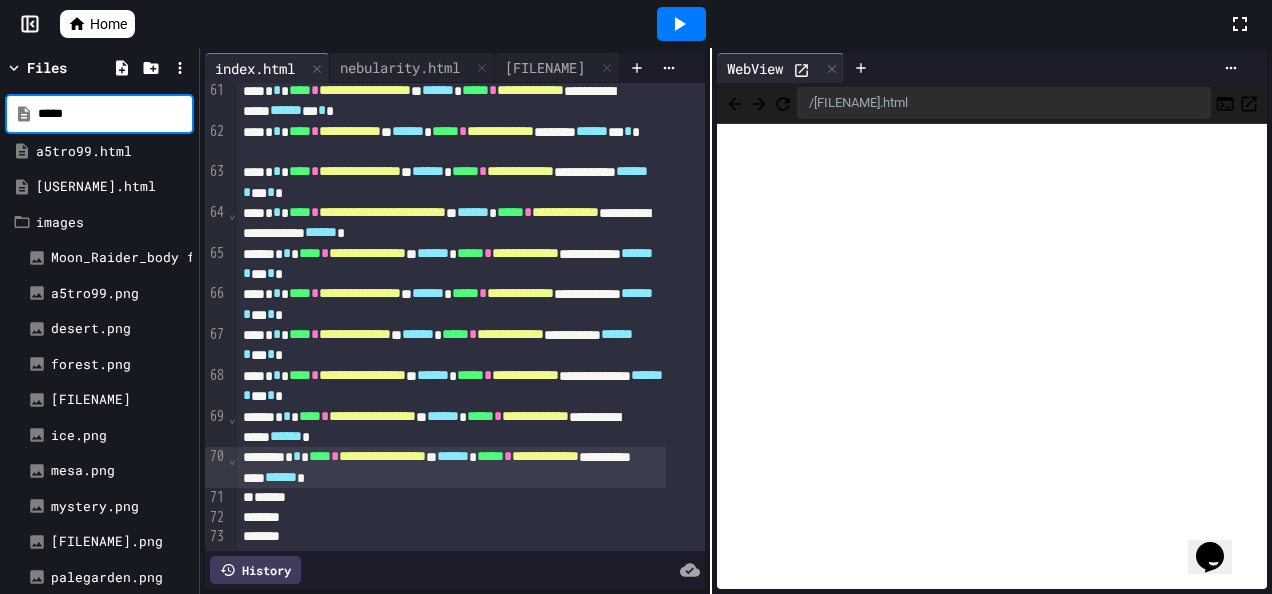 scroll, scrollTop: 0, scrollLeft: 0, axis: both 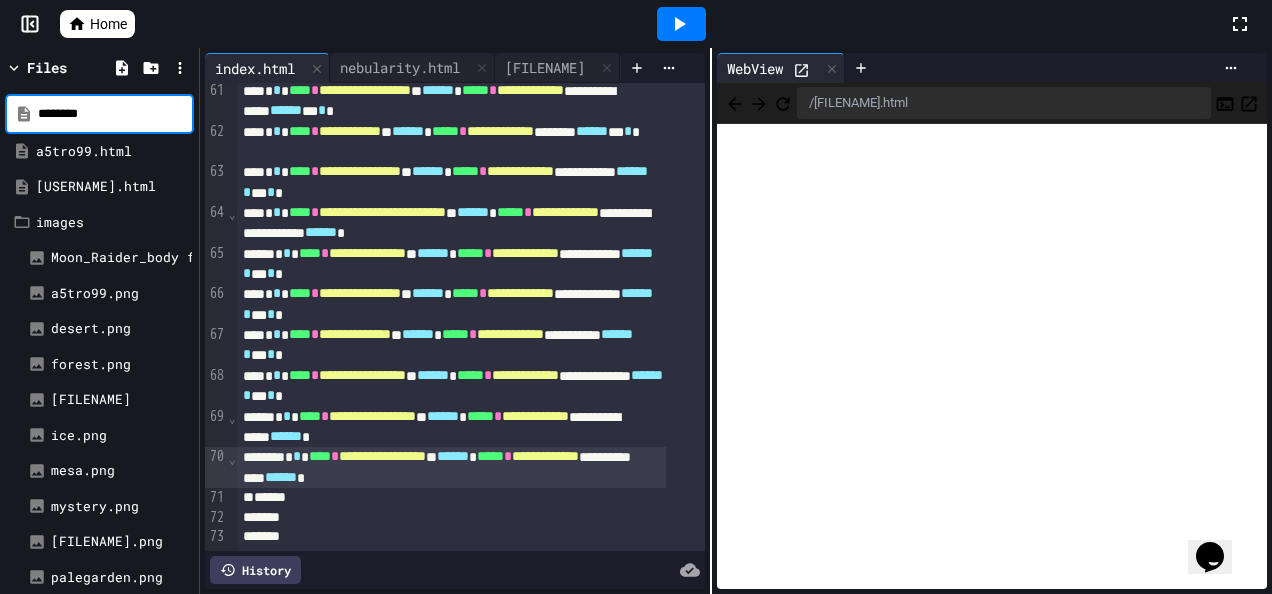 type on "********" 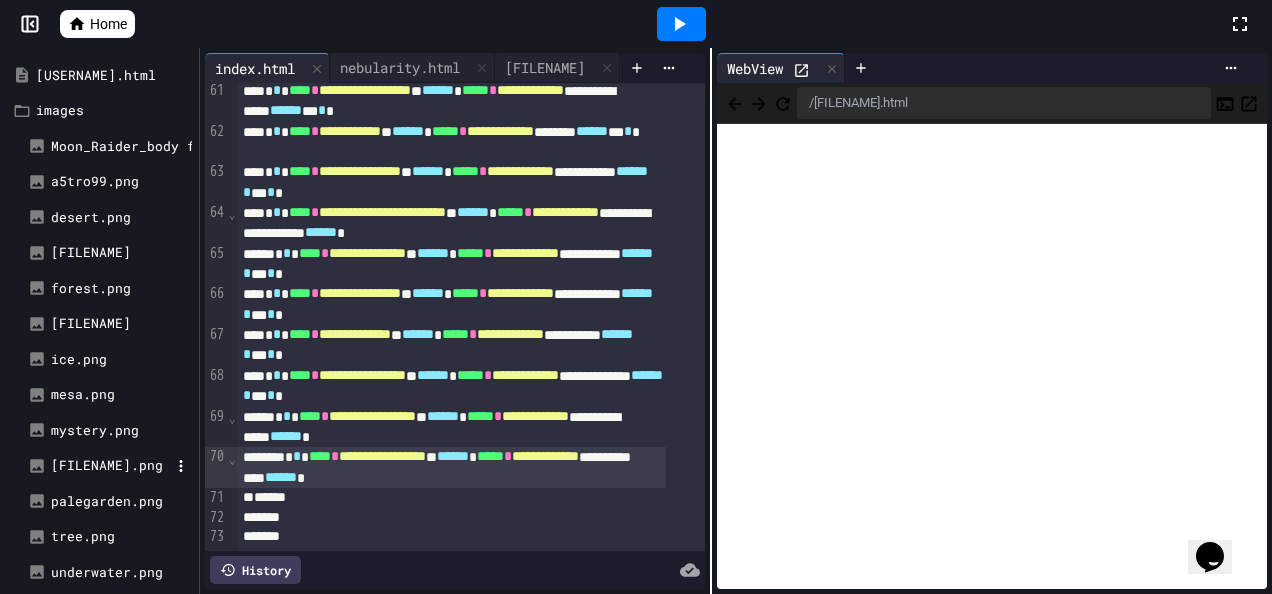 scroll, scrollTop: 0, scrollLeft: 0, axis: both 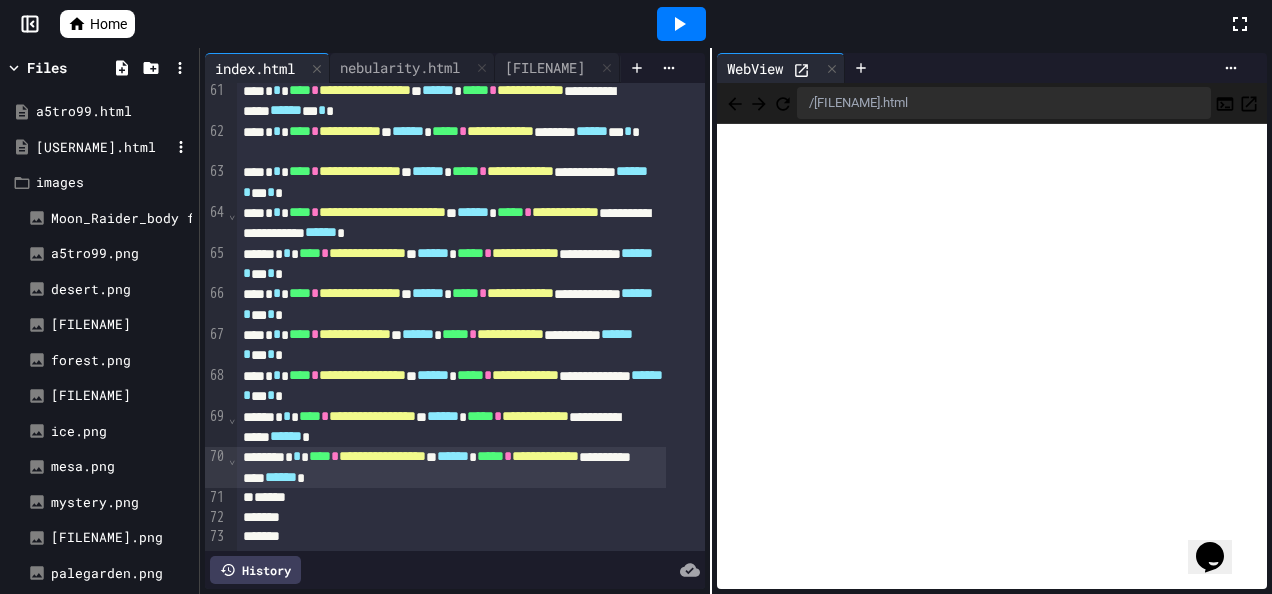 click on "[USERNAME].html" at bounding box center [103, 148] 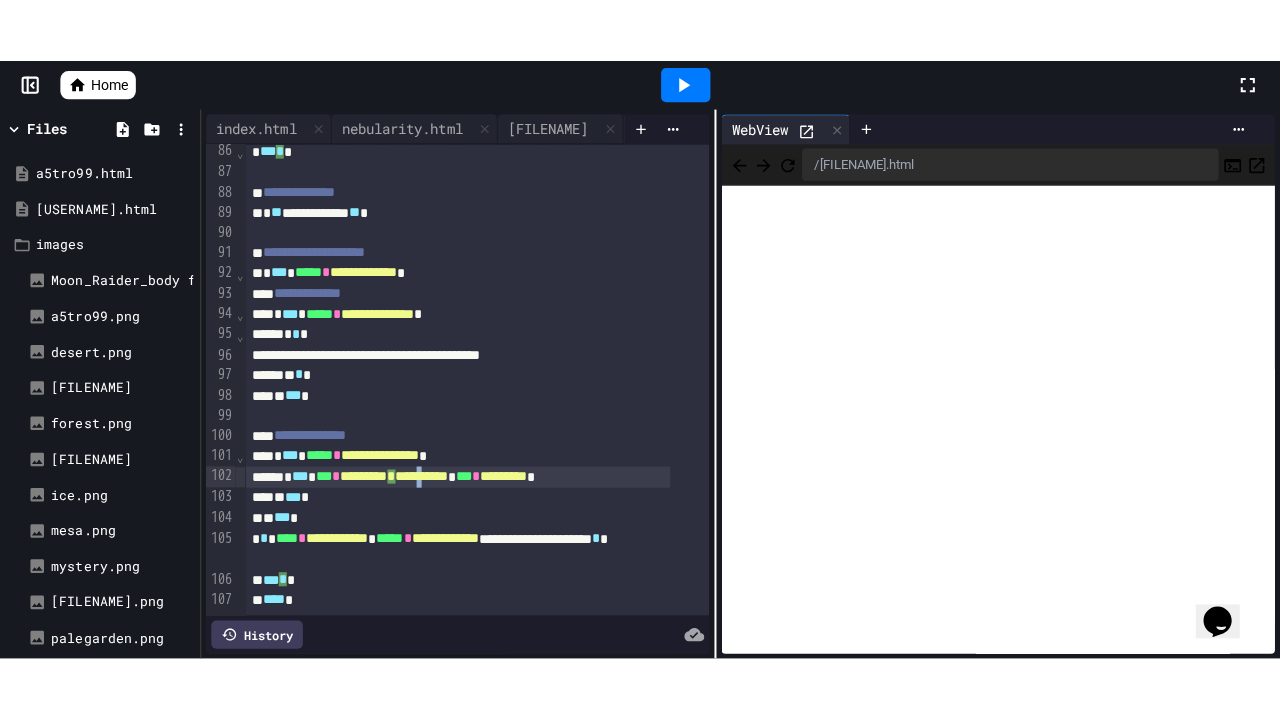 scroll, scrollTop: 1813, scrollLeft: 0, axis: vertical 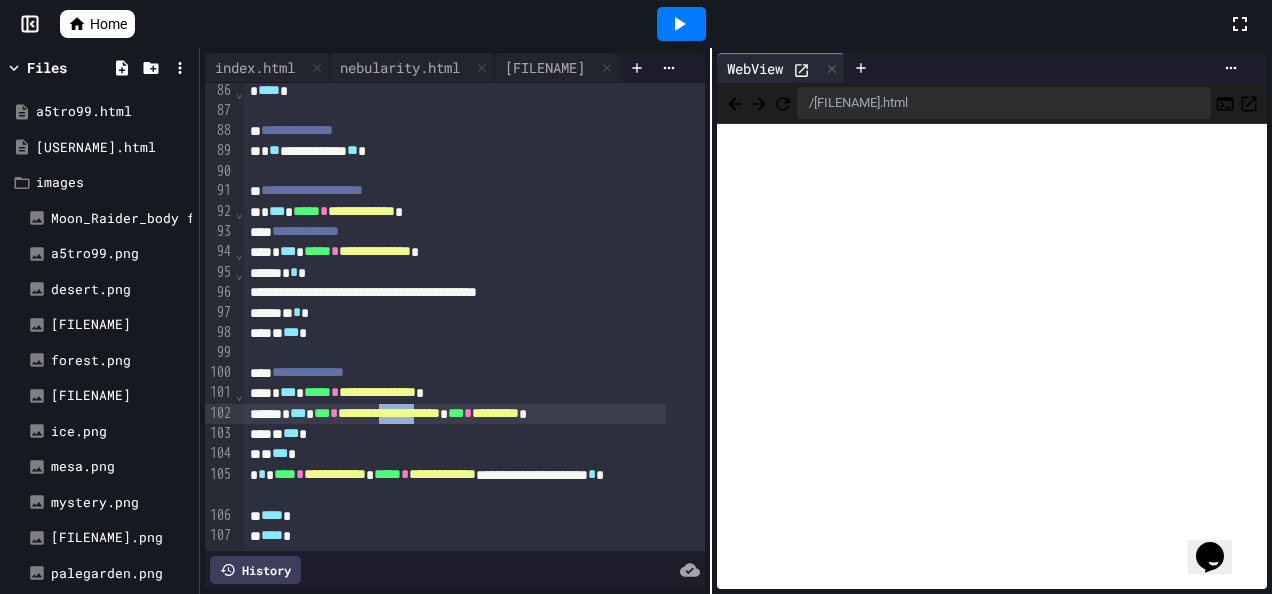 drag, startPoint x: 480, startPoint y: 386, endPoint x: 430, endPoint y: 386, distance: 50 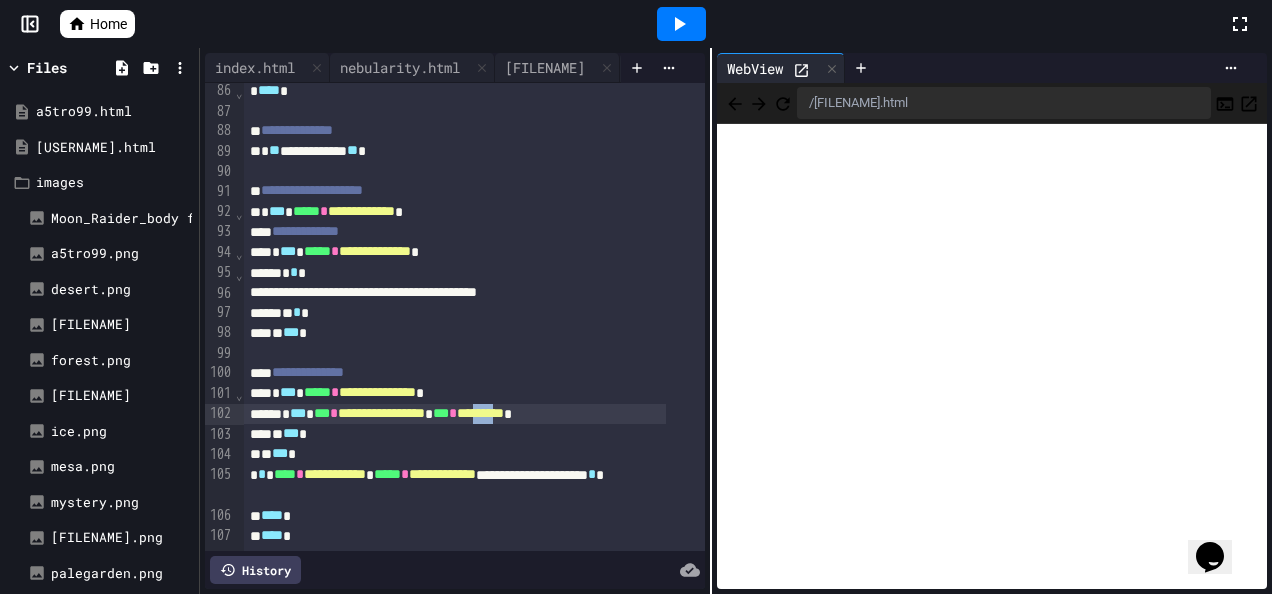drag, startPoint x: 594, startPoint y: 384, endPoint x: 556, endPoint y: 384, distance: 38 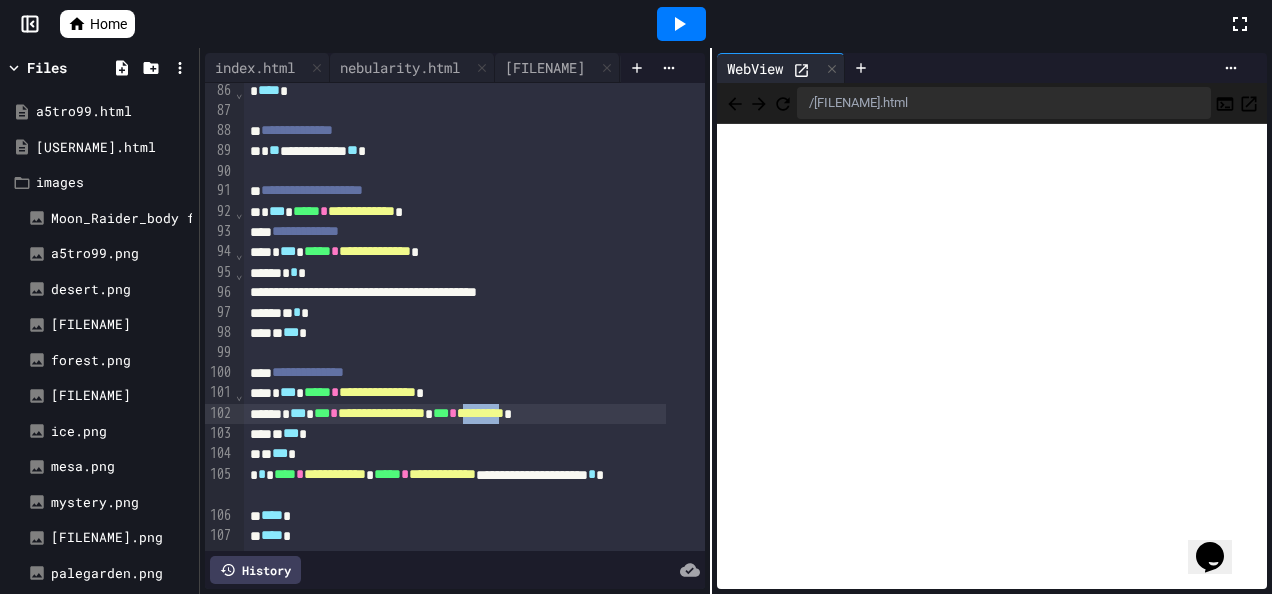 drag, startPoint x: 595, startPoint y: 384, endPoint x: 546, endPoint y: 384, distance: 49 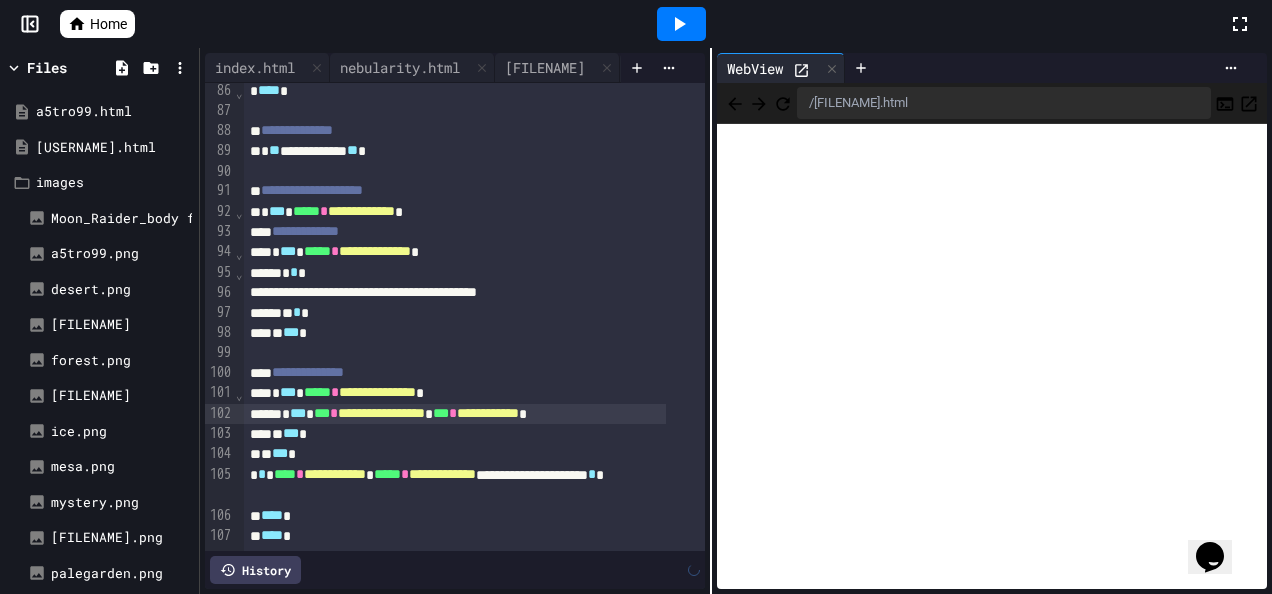 click 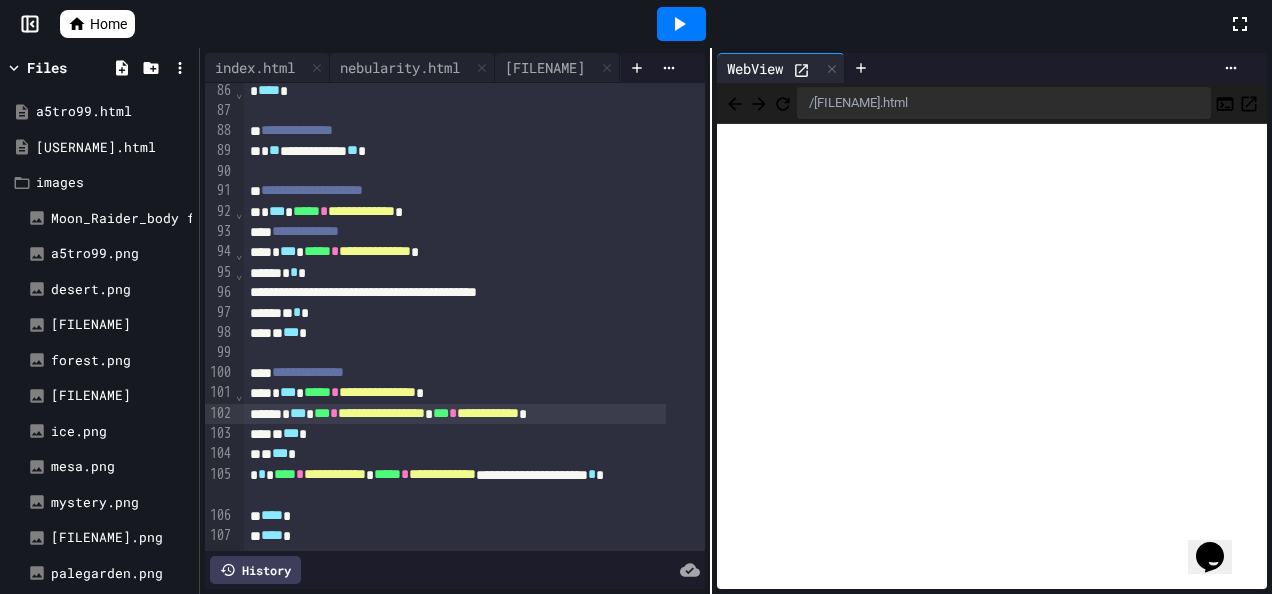 click 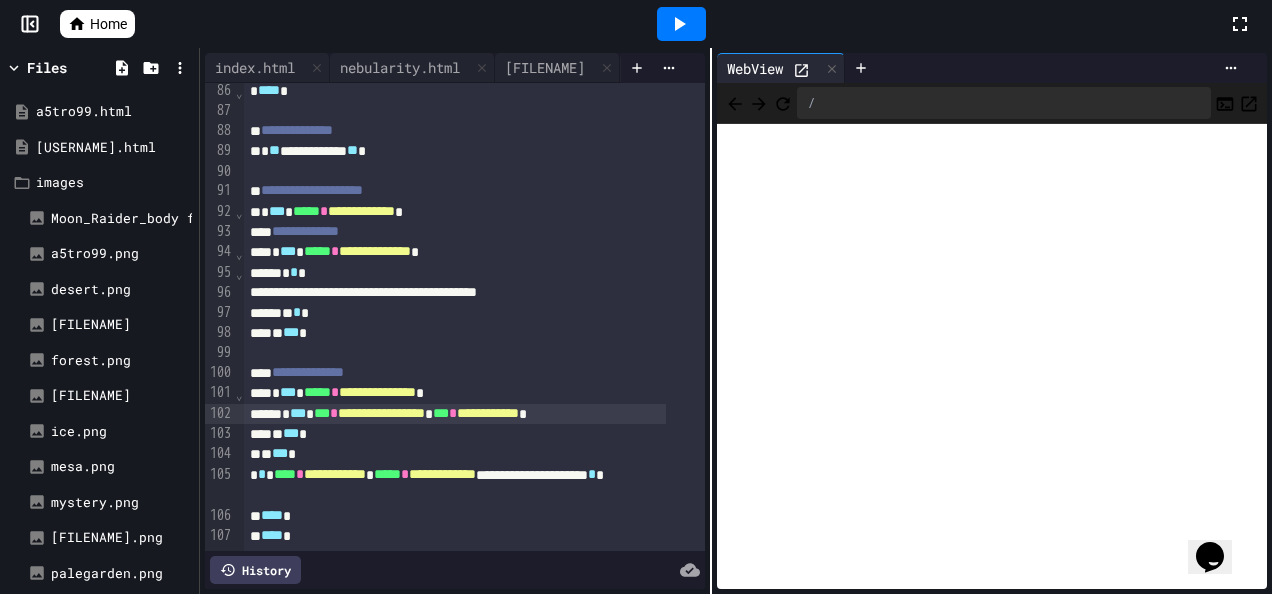 click at bounding box center (681, 24) 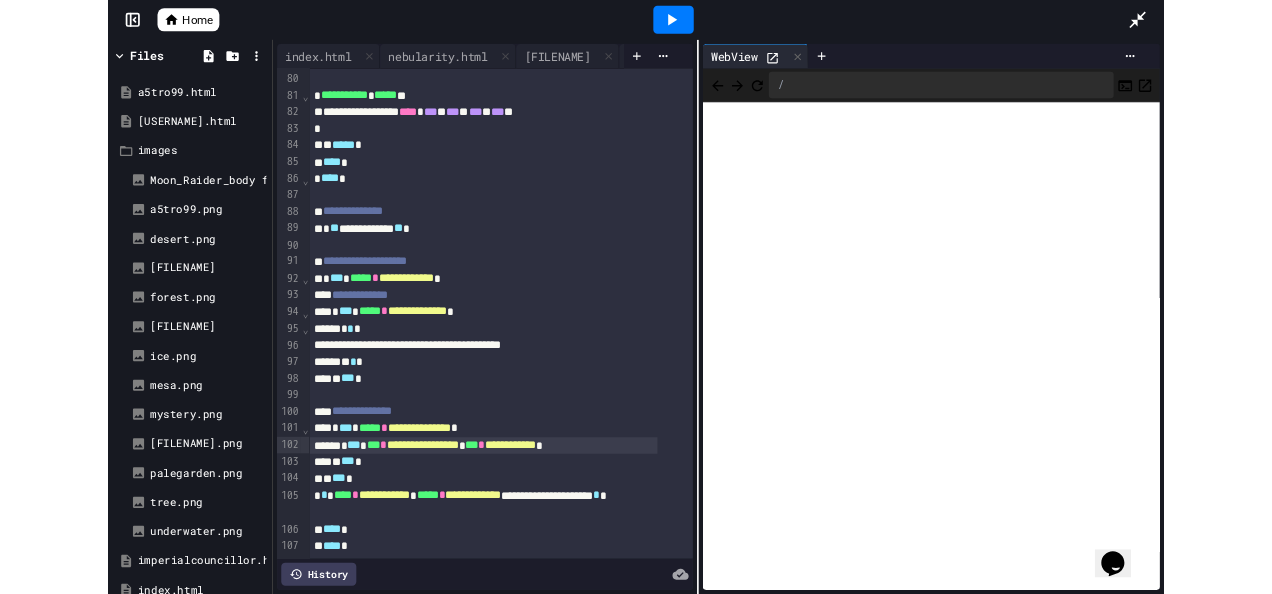 scroll, scrollTop: 1687, scrollLeft: 0, axis: vertical 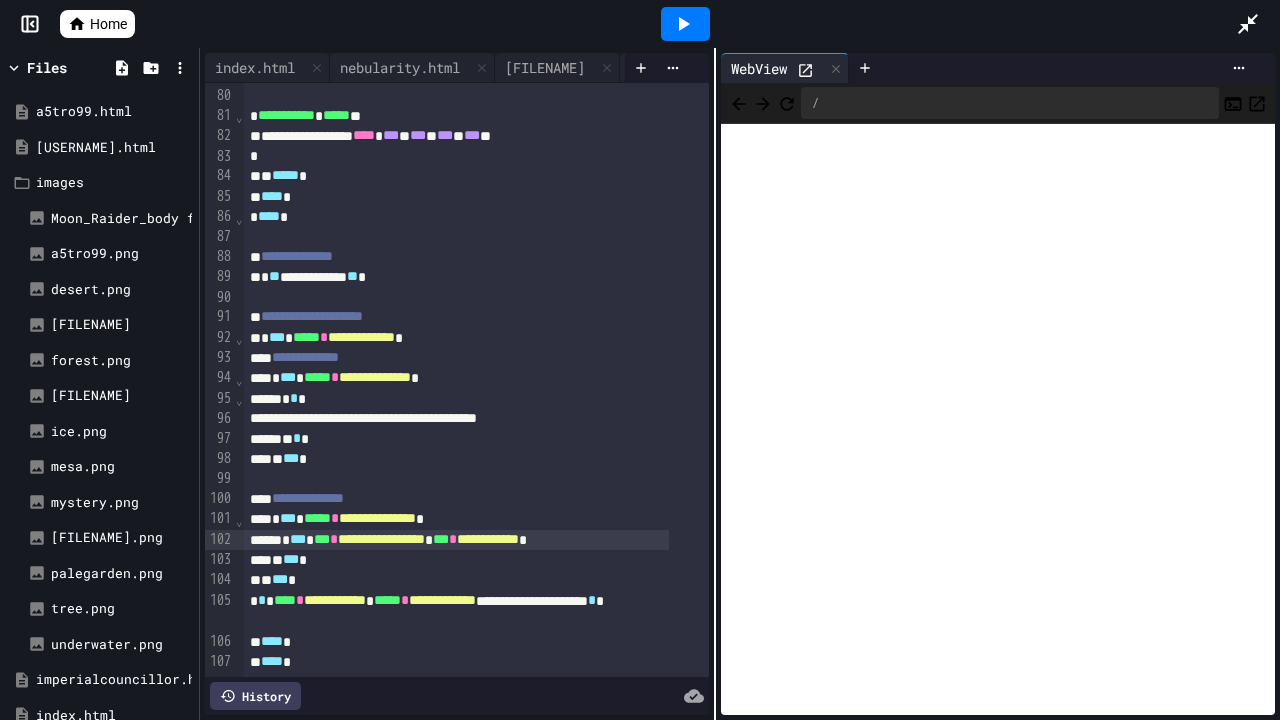click 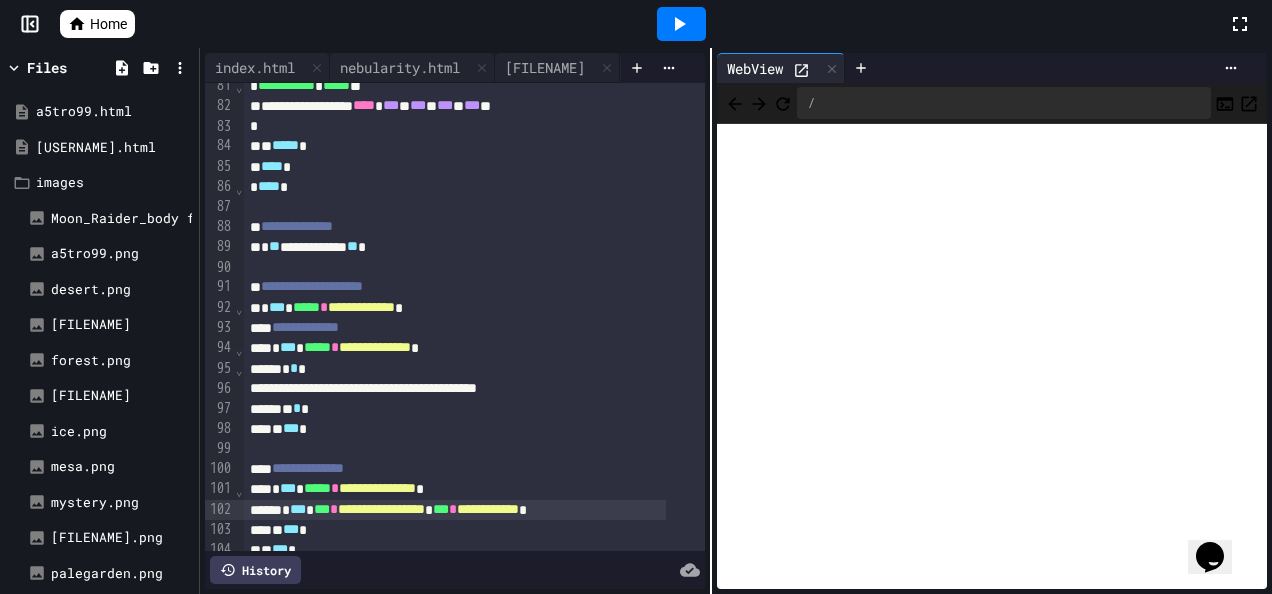 click at bounding box center (30, 24) 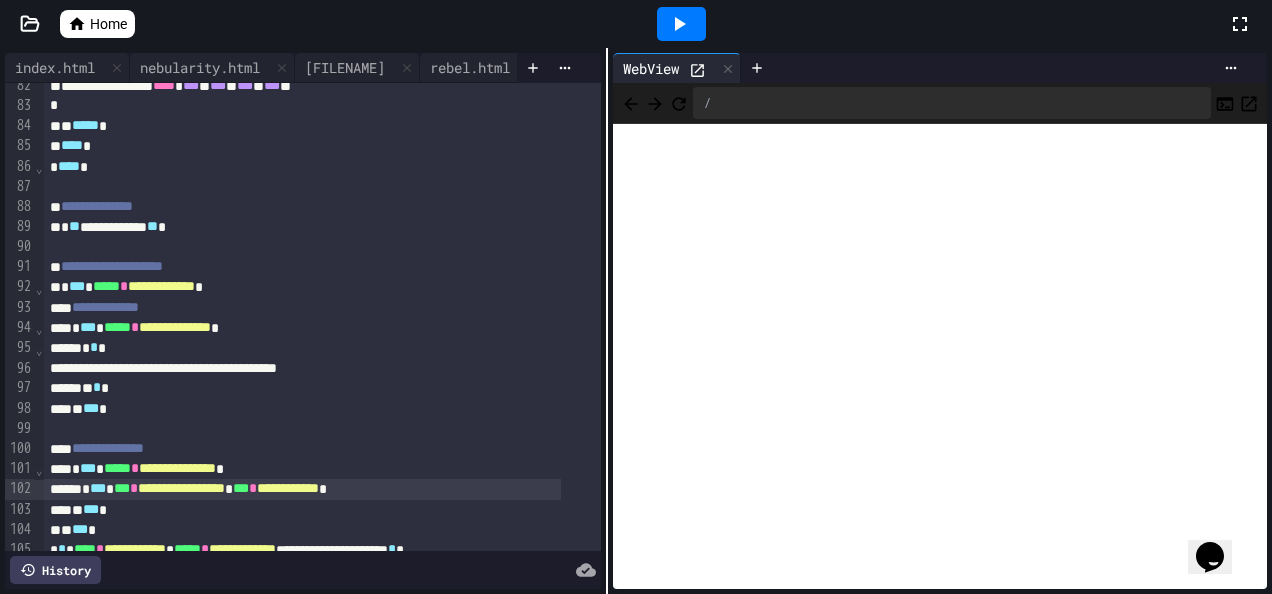 scroll, scrollTop: 1666, scrollLeft: 0, axis: vertical 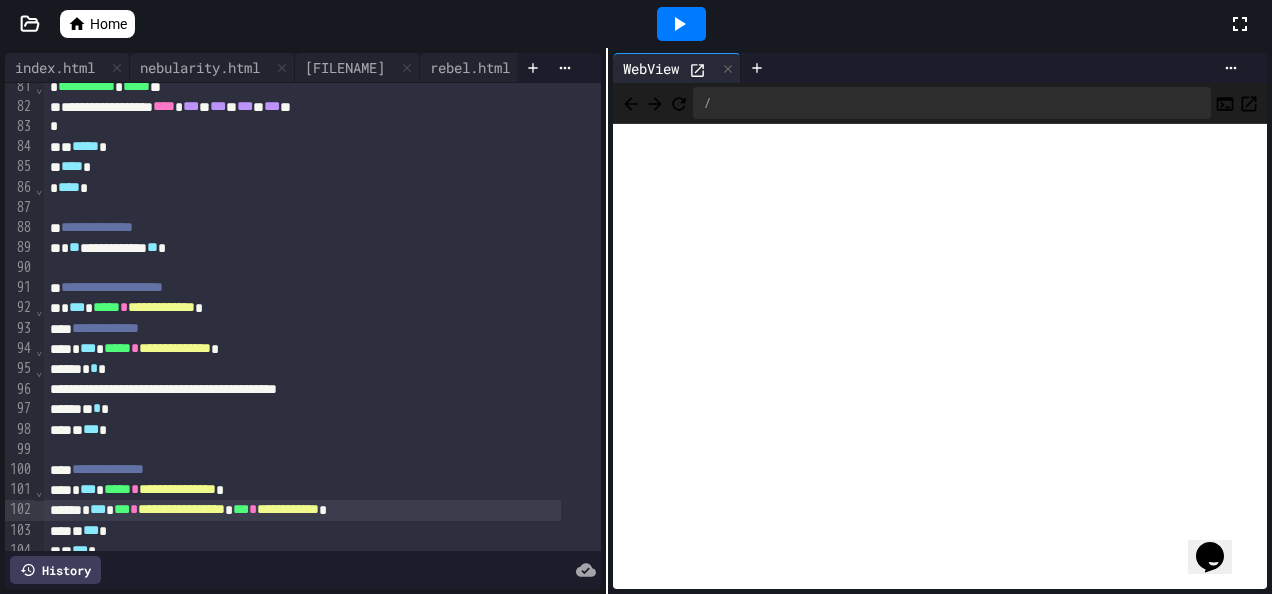 click on "Home" at bounding box center [108, 24] 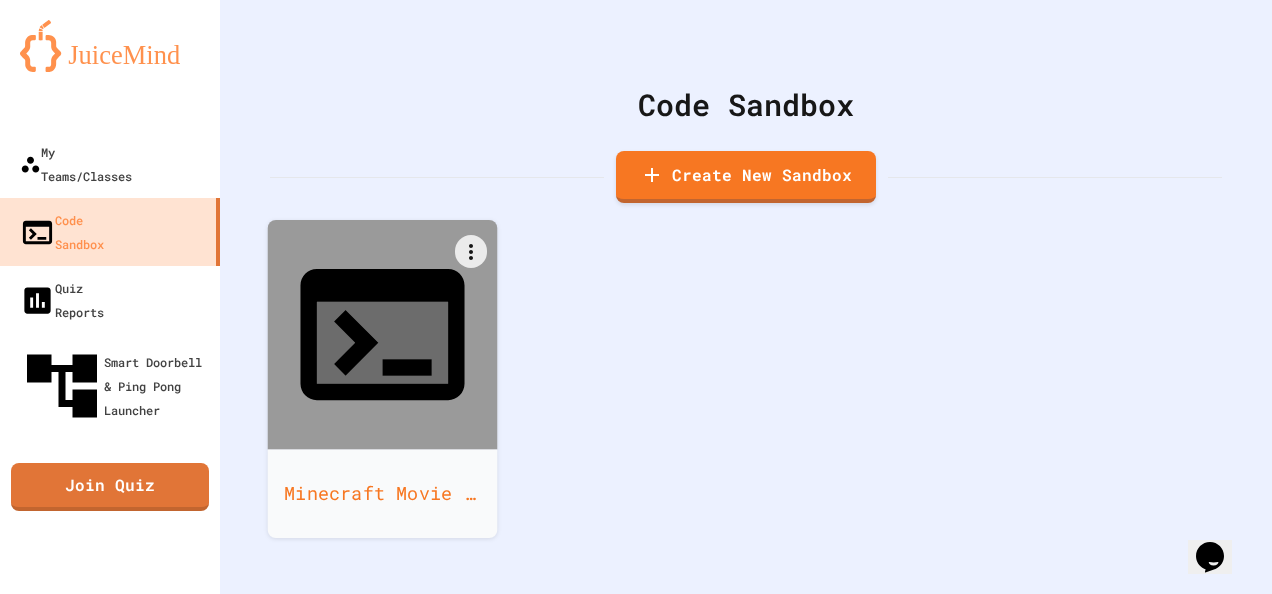 click on "Minecraft Movie Wiki" at bounding box center (383, 493) 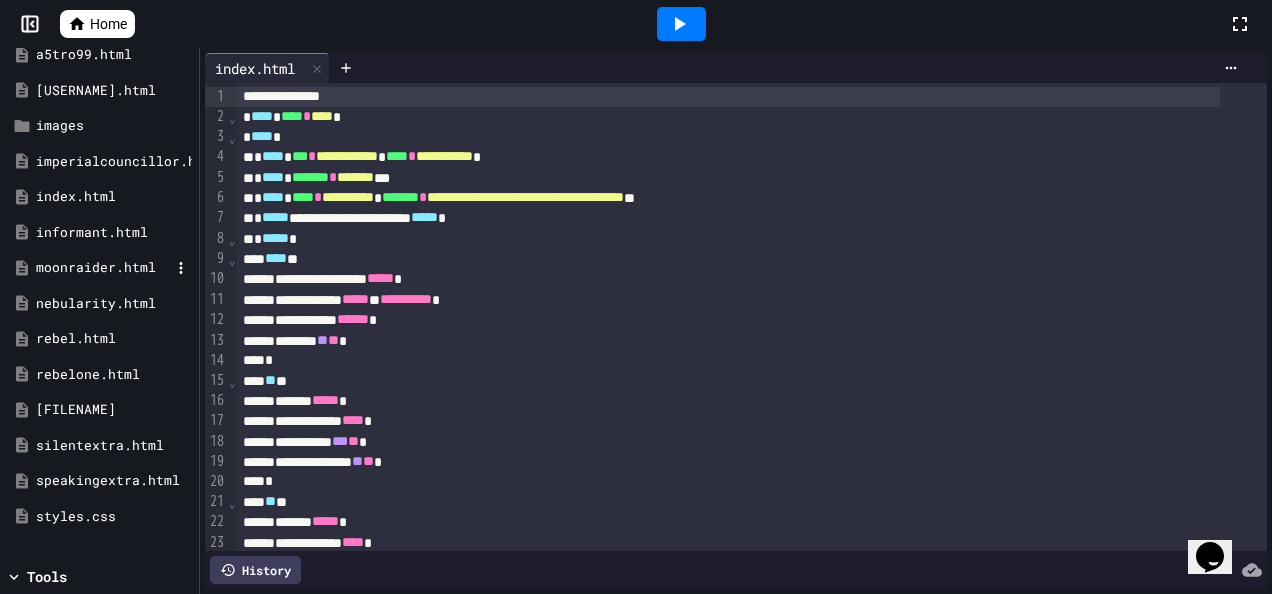 scroll, scrollTop: 0, scrollLeft: 0, axis: both 